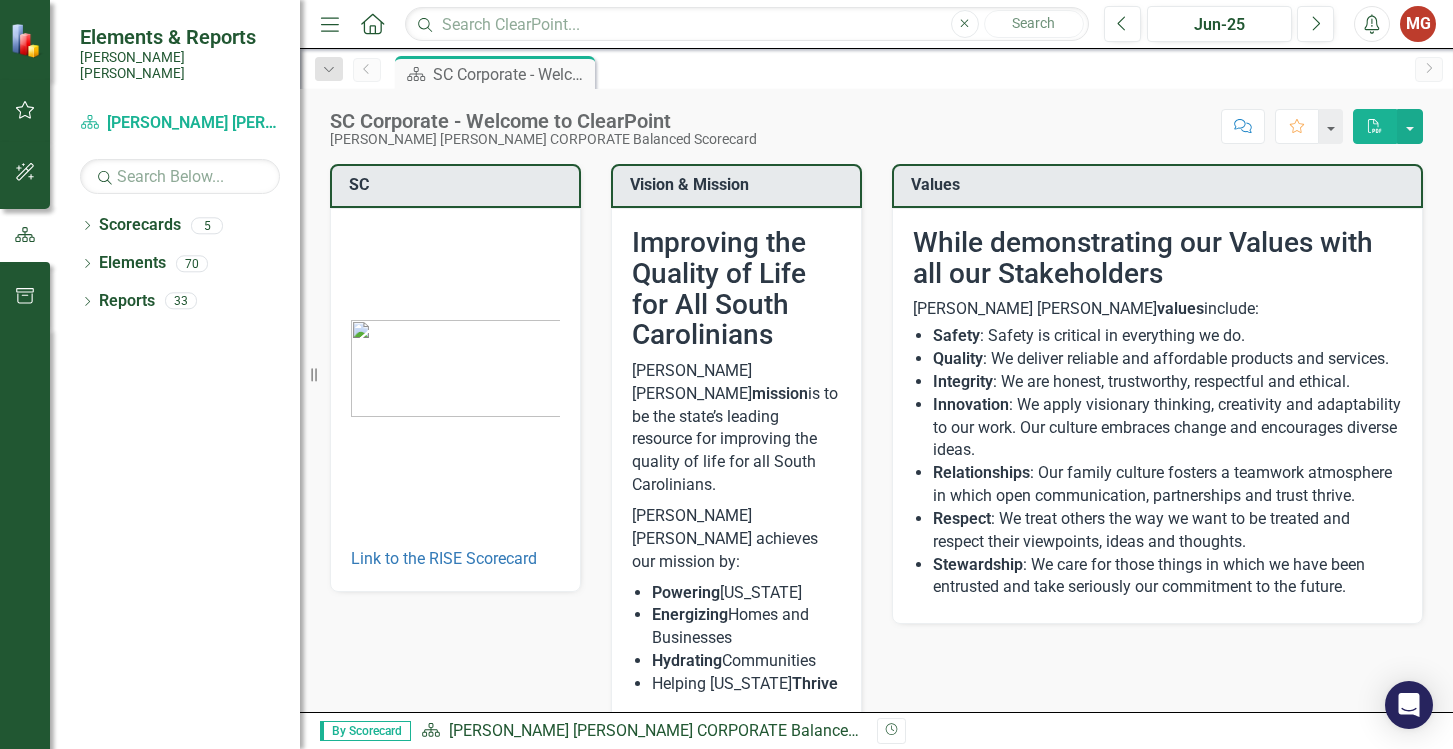 scroll, scrollTop: 0, scrollLeft: 0, axis: both 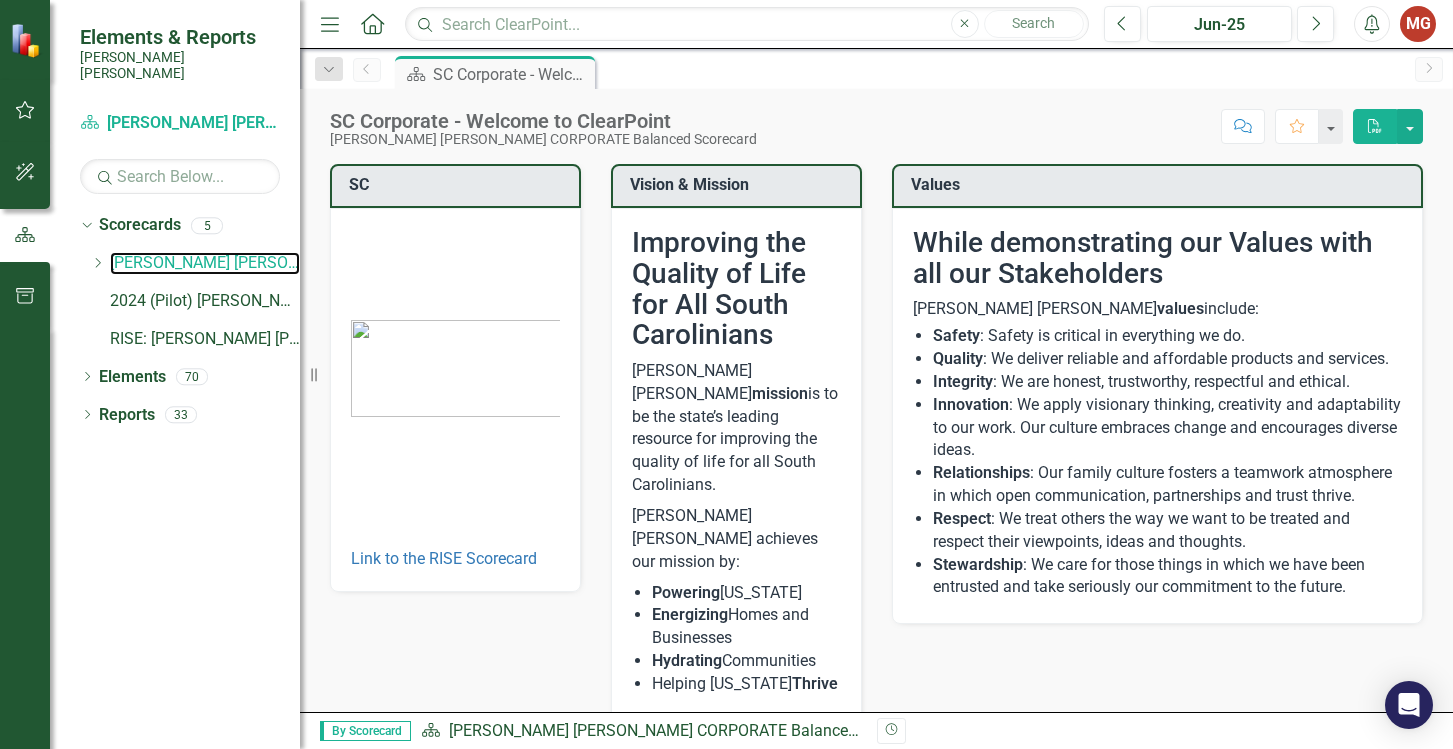 click on "[PERSON_NAME] [PERSON_NAME] CORPORATE Balanced Scorecard" at bounding box center (205, 263) 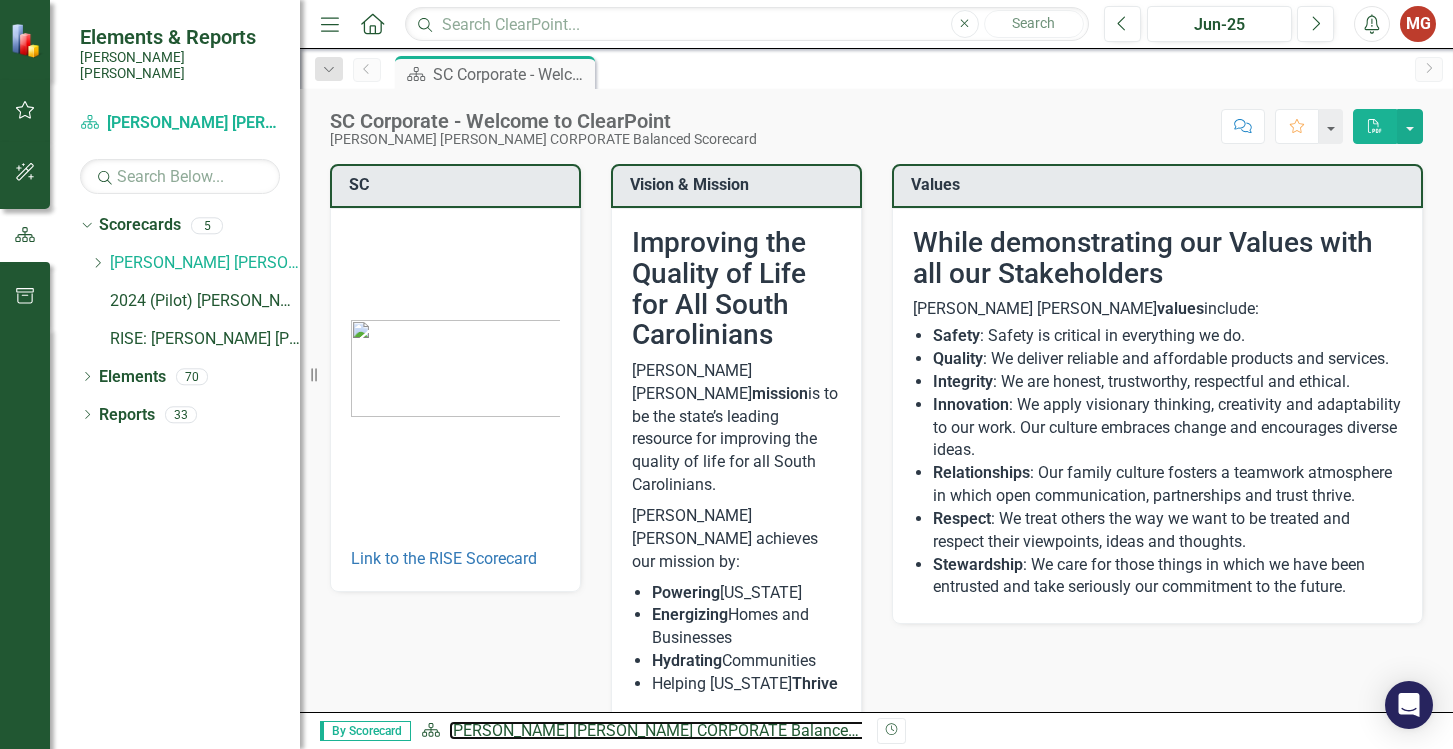 click on "[PERSON_NAME] [PERSON_NAME] CORPORATE Balanced Scorecard" at bounding box center (690, 730) 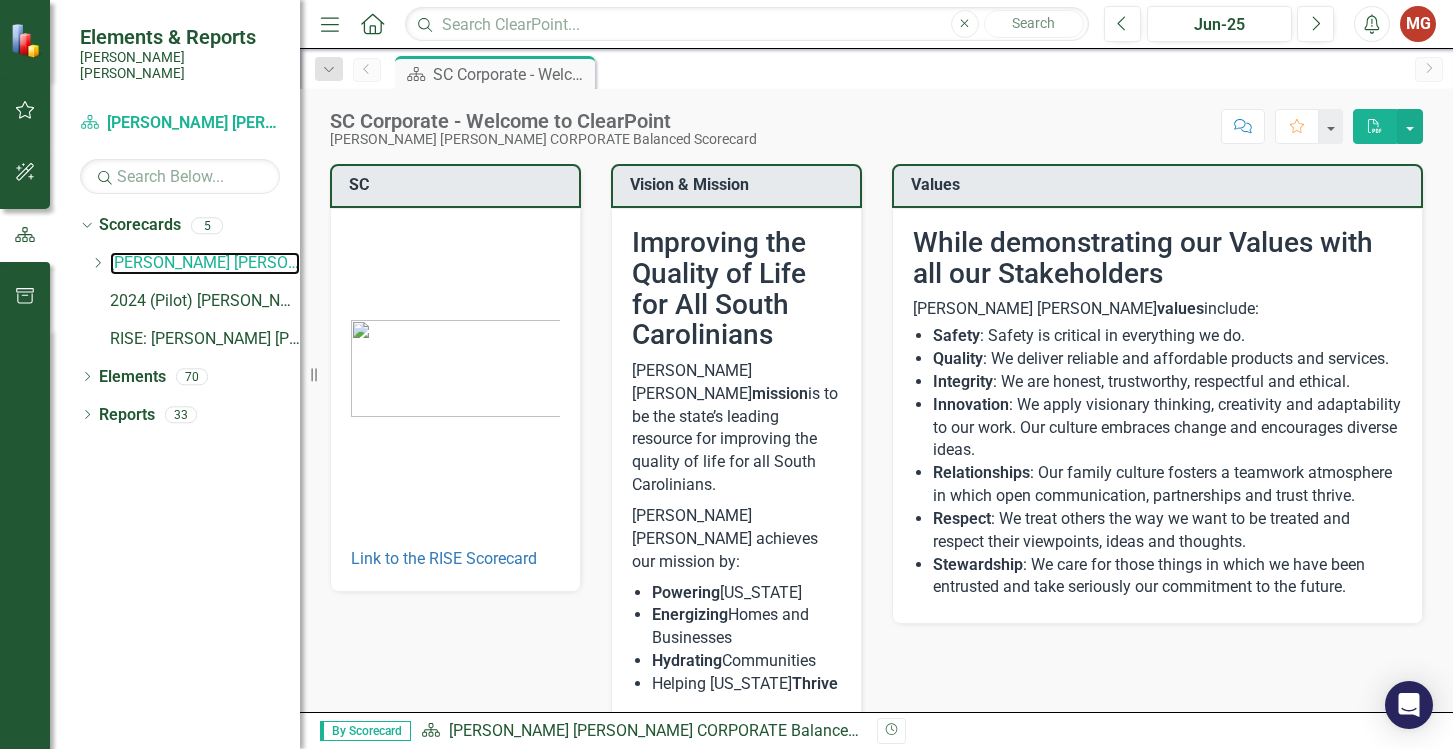 click on "[PERSON_NAME] [PERSON_NAME] CORPORATE Balanced Scorecard" at bounding box center [205, 263] 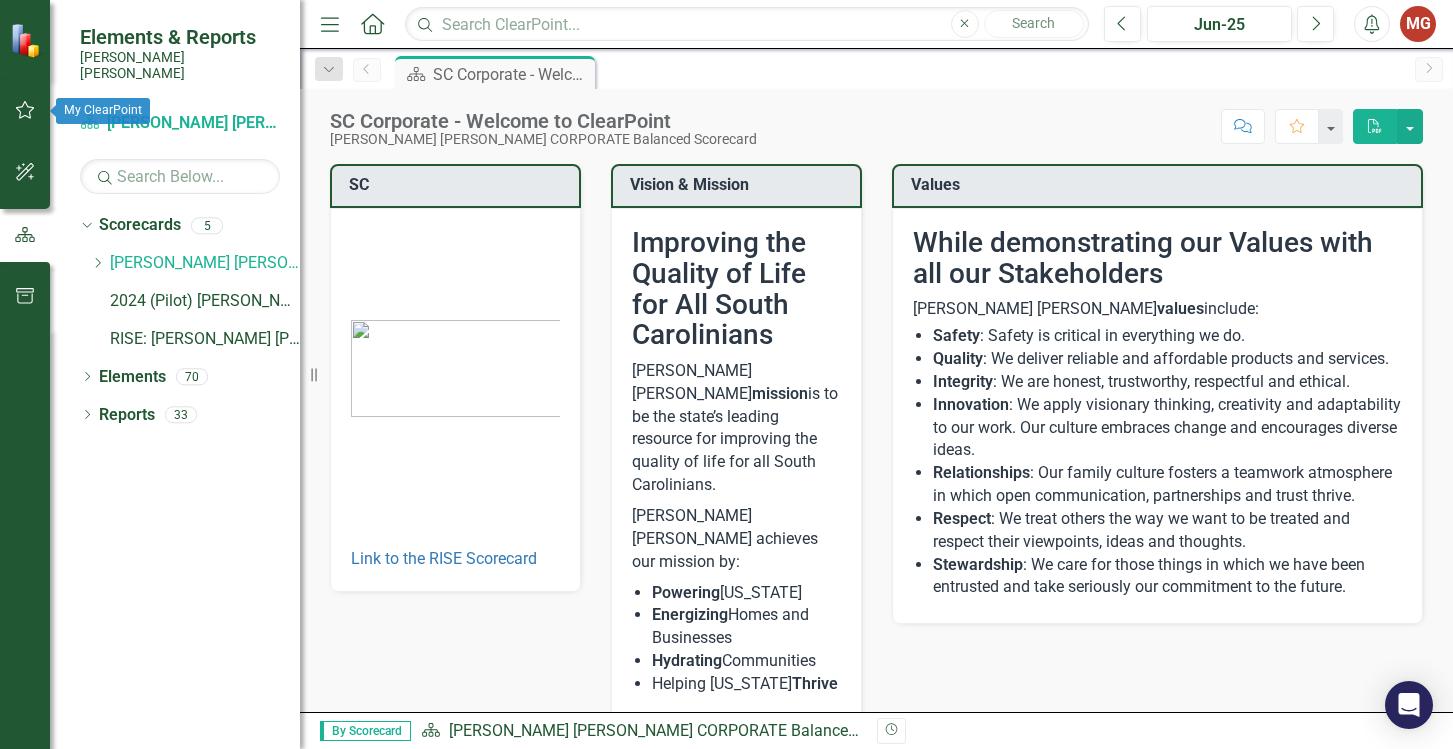 click 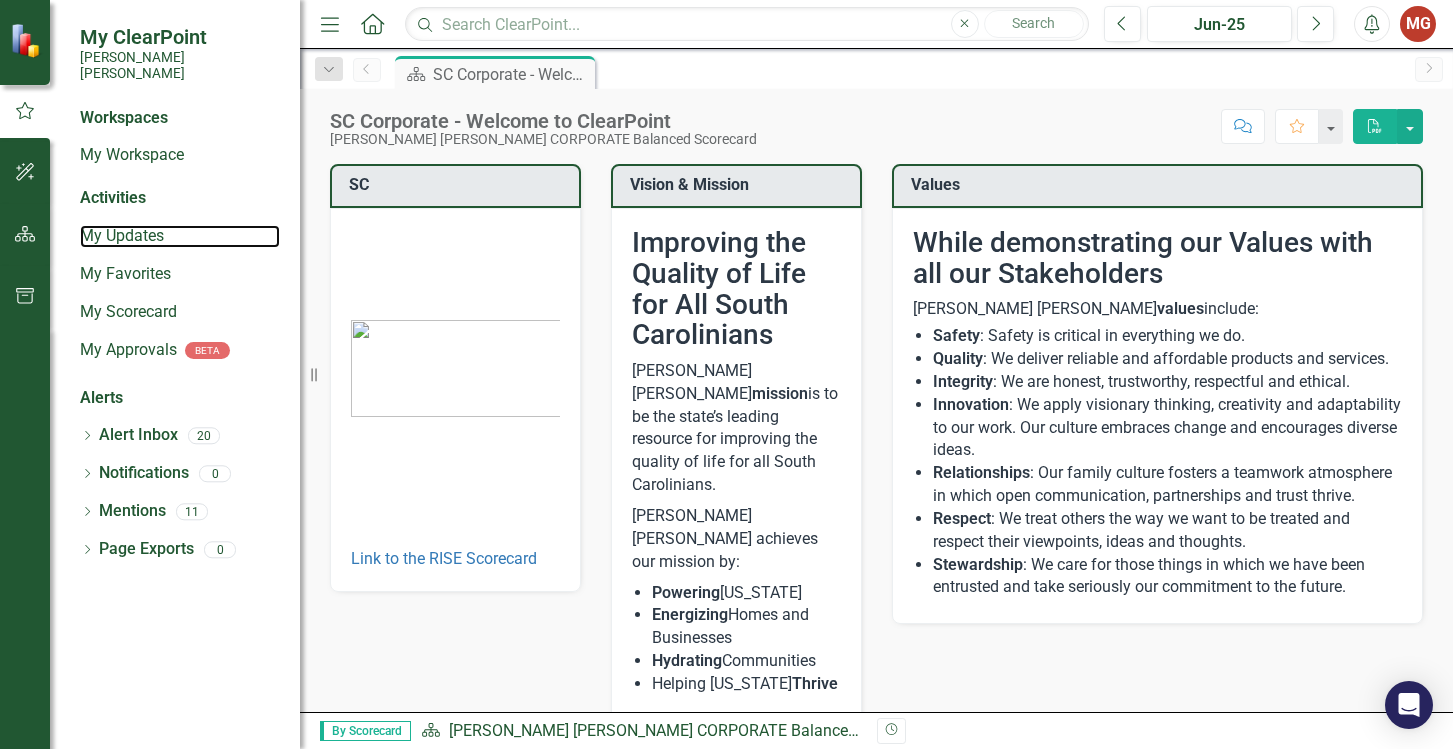 click on "My Updates" at bounding box center [180, 236] 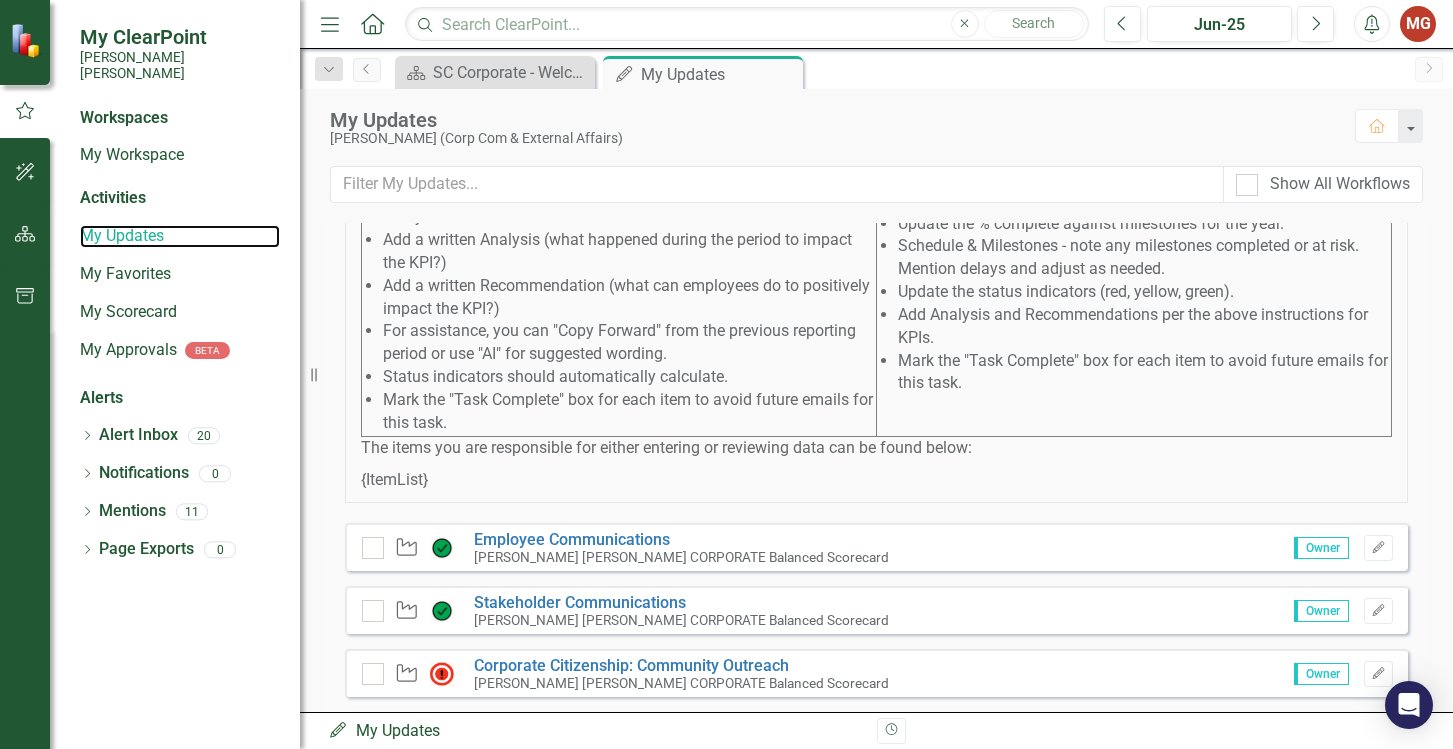 scroll, scrollTop: 867, scrollLeft: 0, axis: vertical 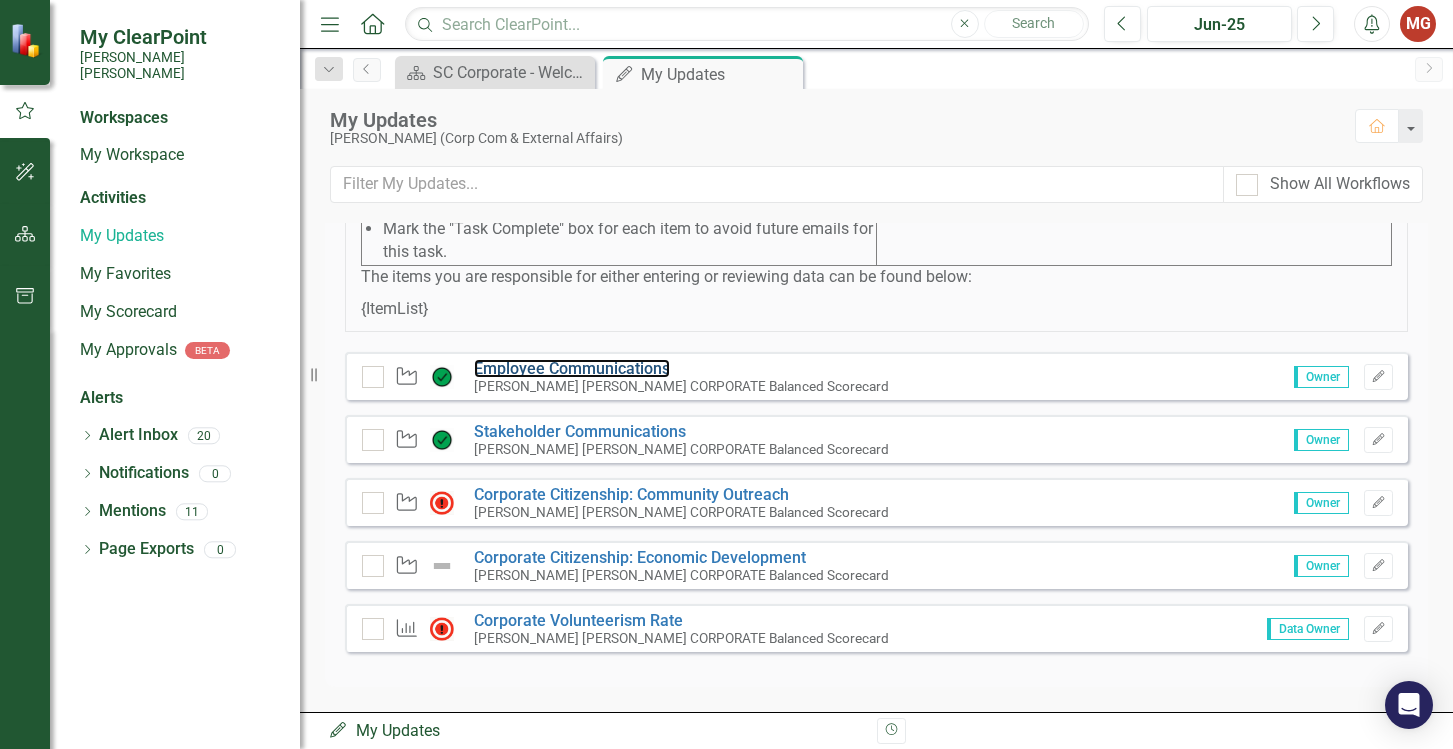 click on "Employee Communications" at bounding box center [572, 368] 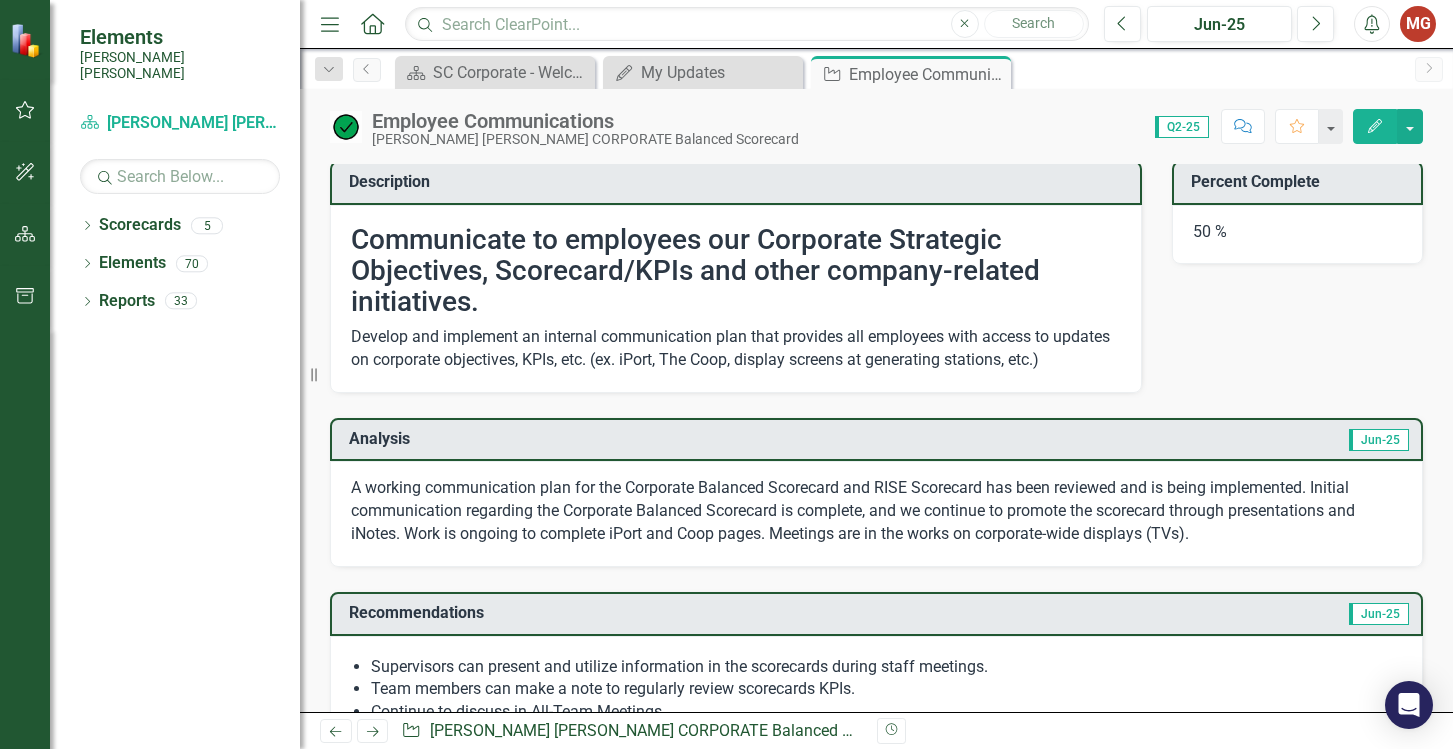 scroll, scrollTop: 0, scrollLeft: 0, axis: both 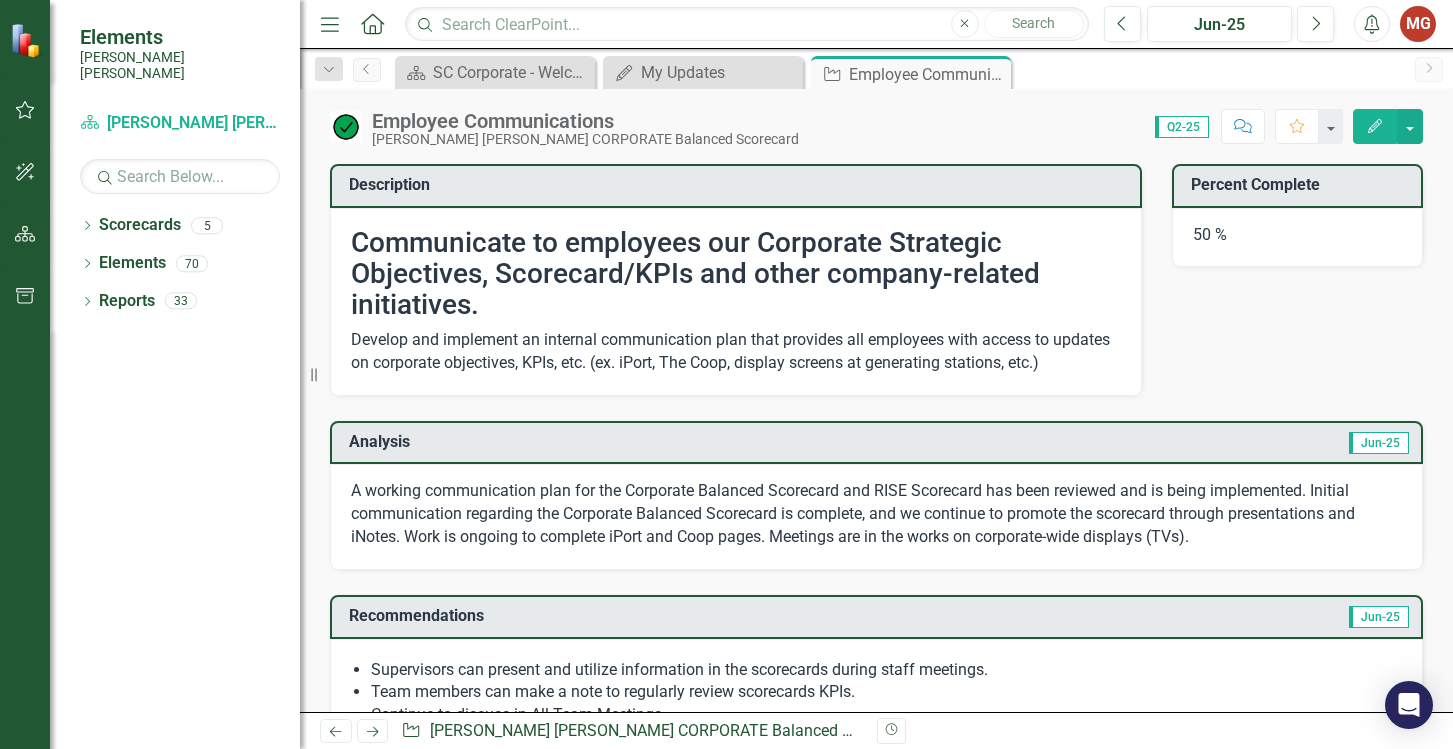 click on "50 %" at bounding box center [1297, 238] 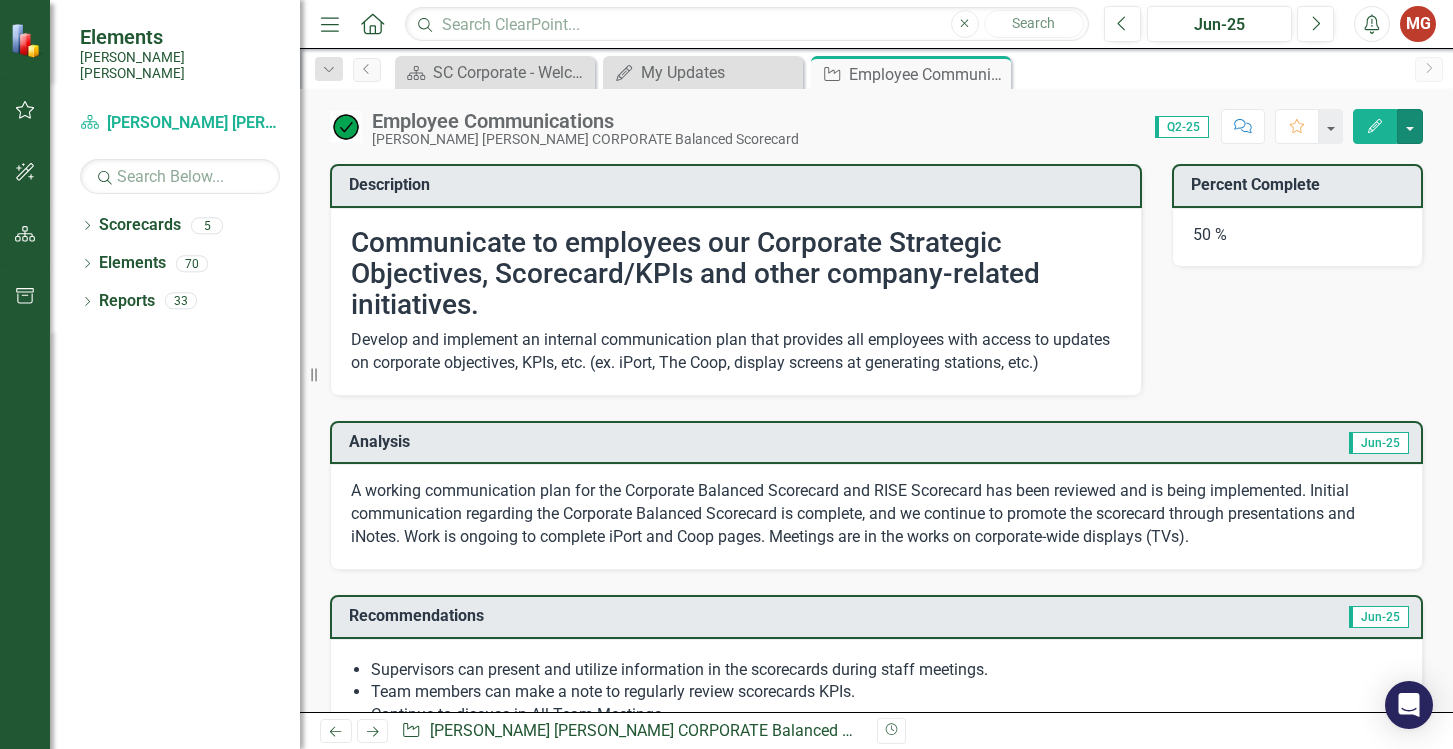 click at bounding box center (1410, 126) 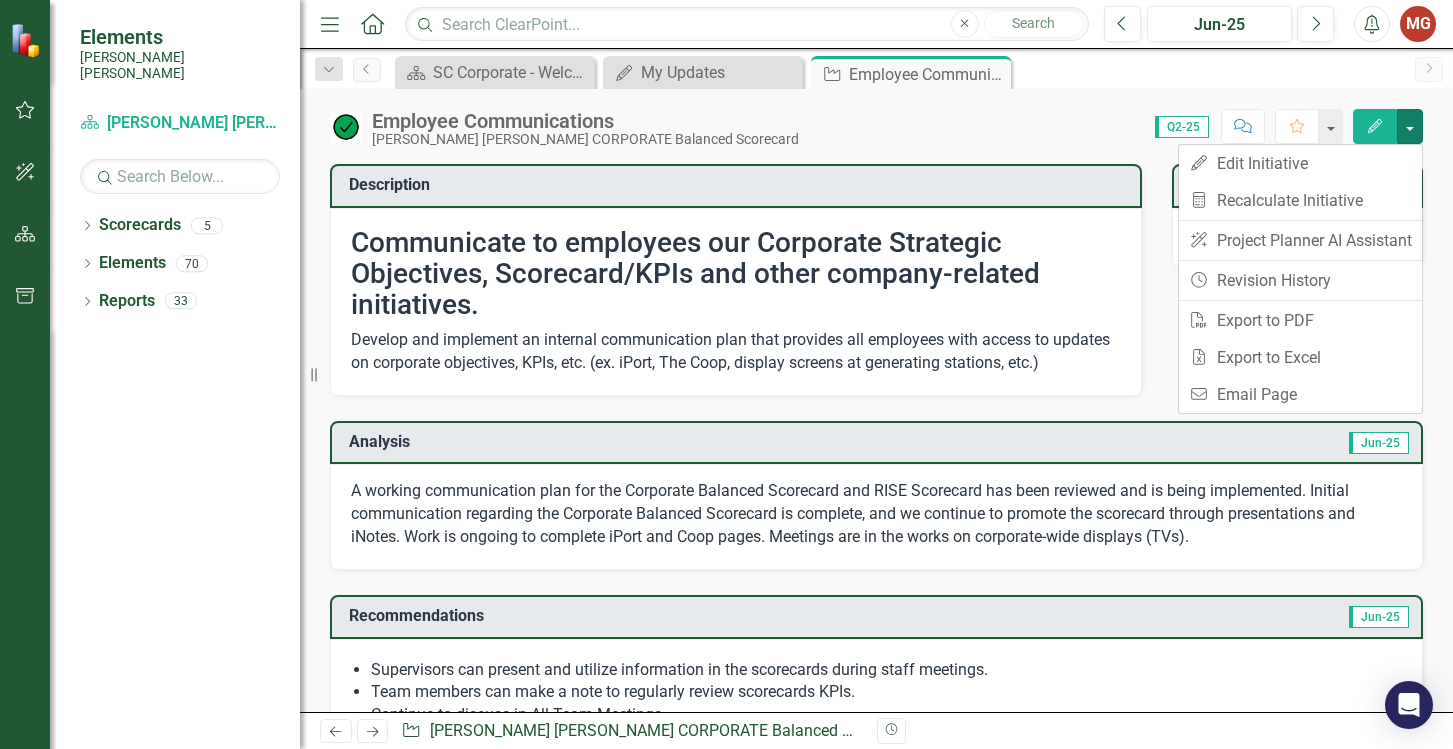 click at bounding box center (1410, 126) 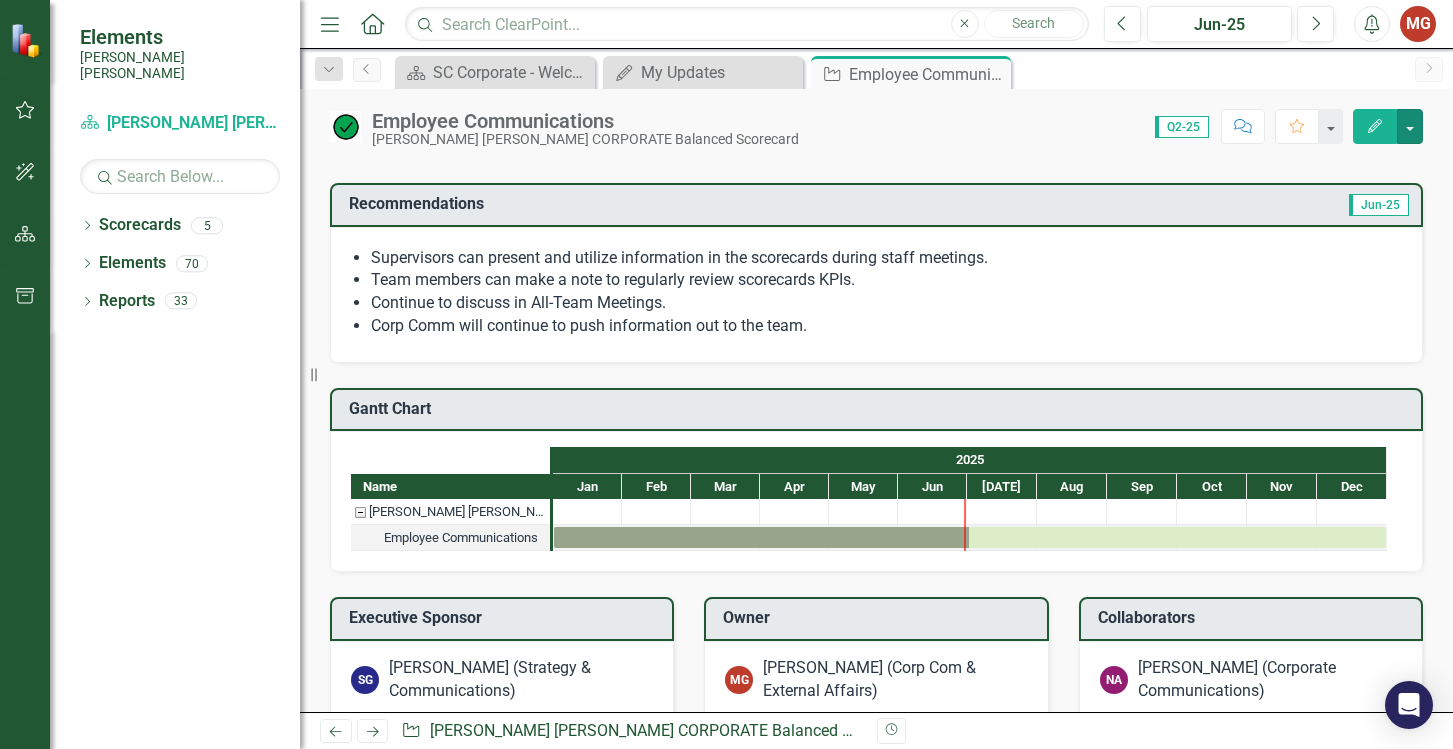 scroll, scrollTop: 112, scrollLeft: 0, axis: vertical 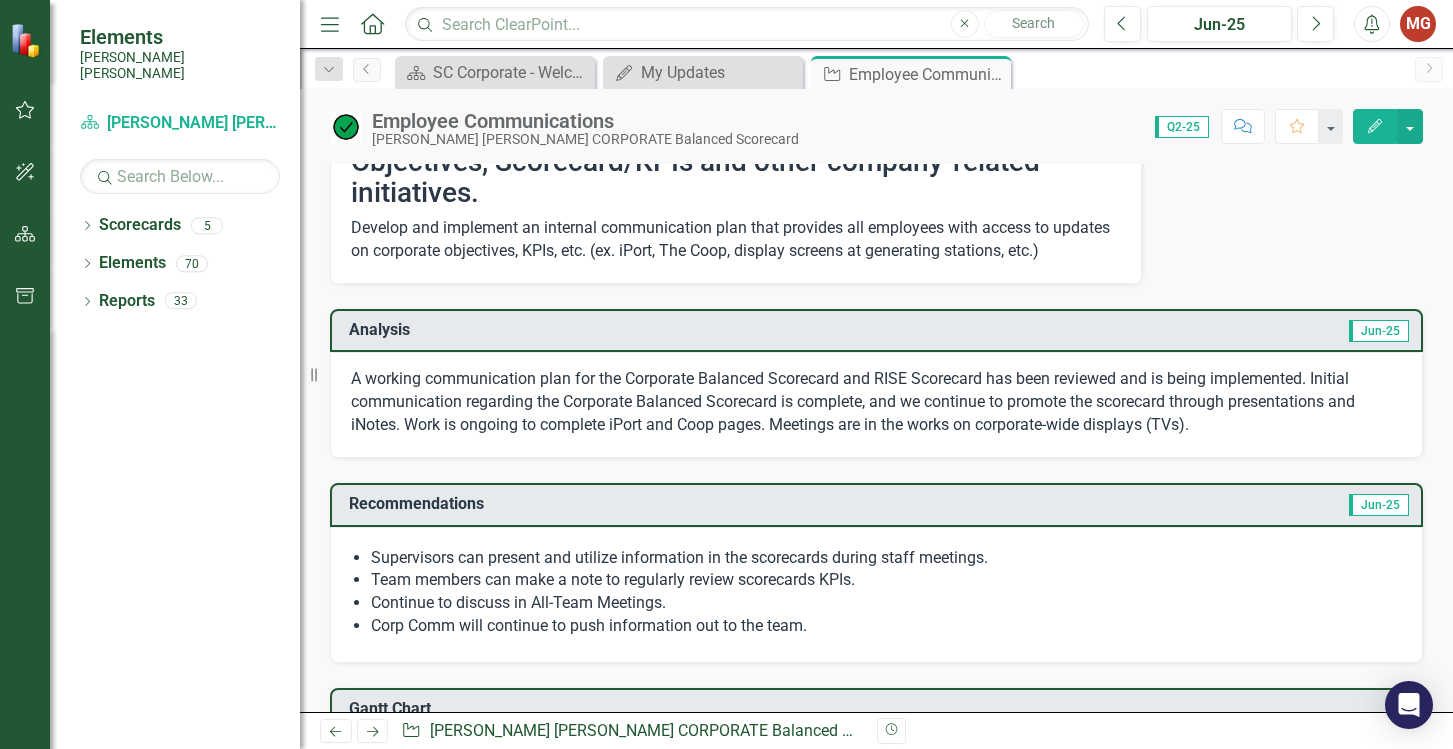 click on "A working communication plan for the Corporate Balanced Scorecard and RISE Scorecard has been reviewed and is being implemented. Initial communication regarding the Corporate Balanced Scorecard is complete, and we continue to promote the scorecard through presentations and iNotes. Work is ongoing to complete iPort and Coop pages. Meetings are in the works on corporate-wide displays (TVs)." at bounding box center (876, 402) 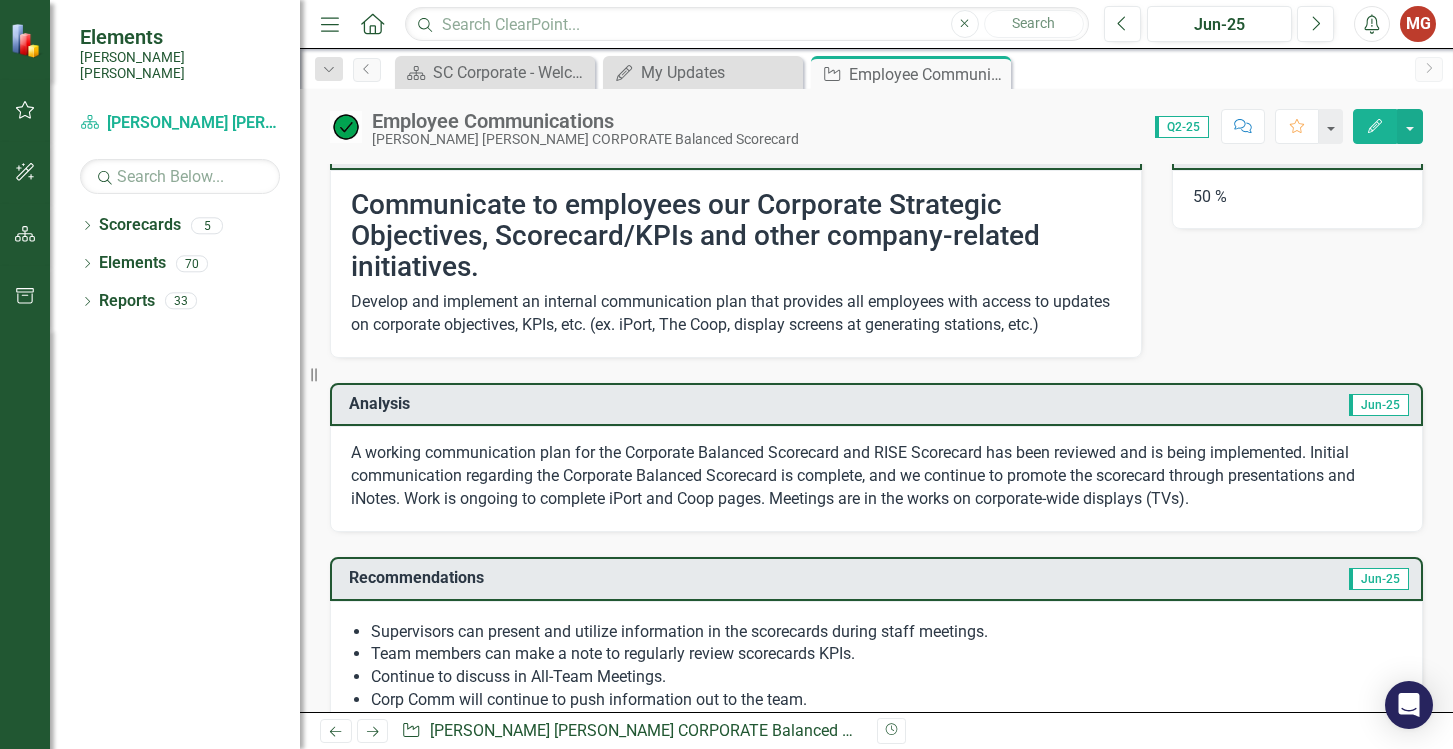 scroll, scrollTop: 0, scrollLeft: 0, axis: both 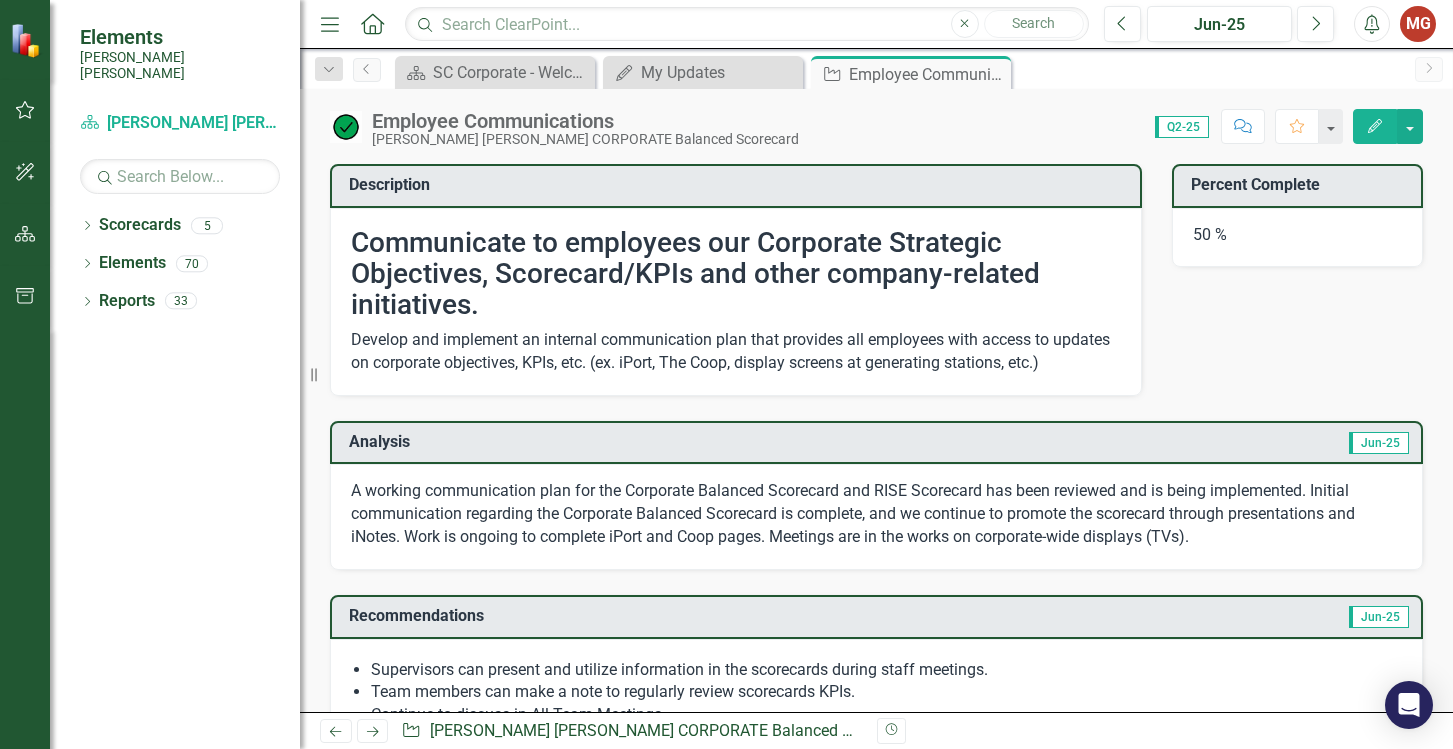 click on "Edit" 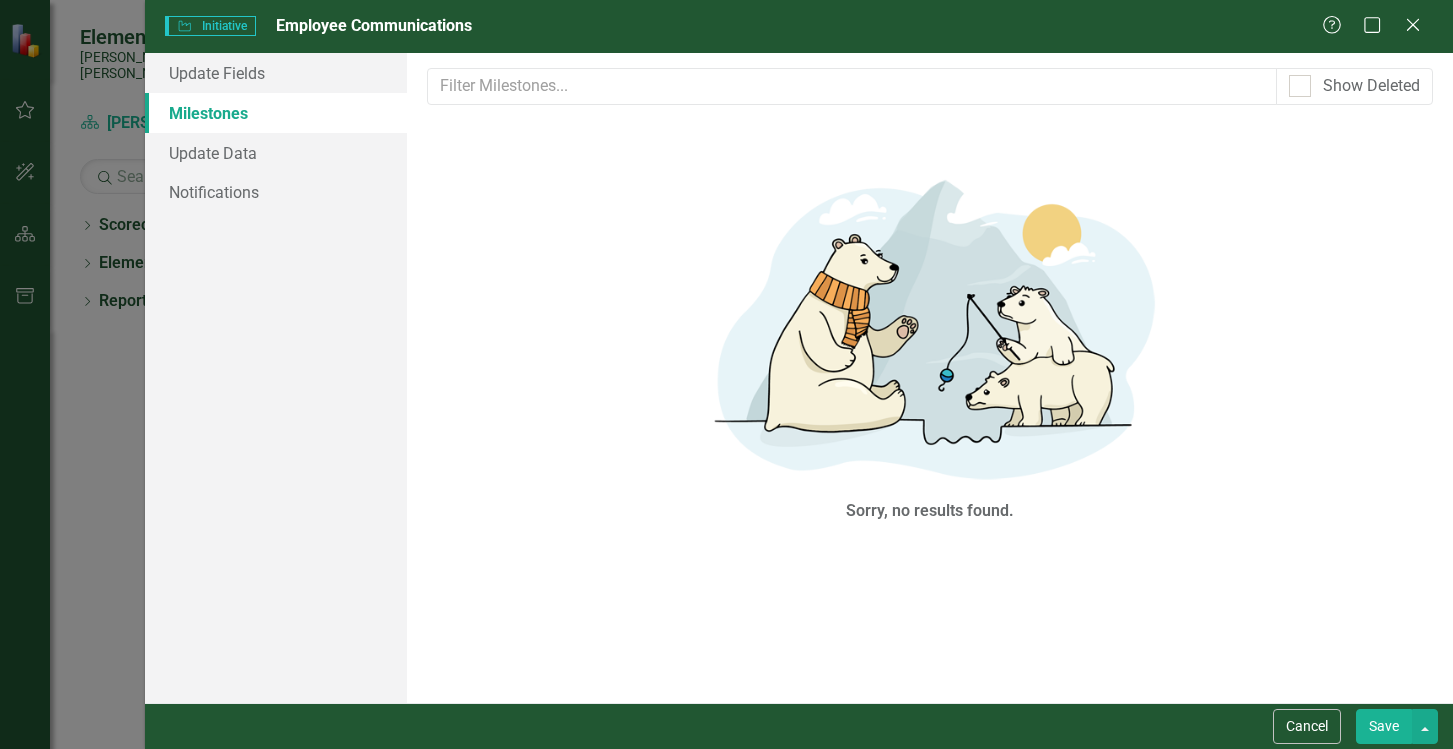scroll, scrollTop: 0, scrollLeft: 0, axis: both 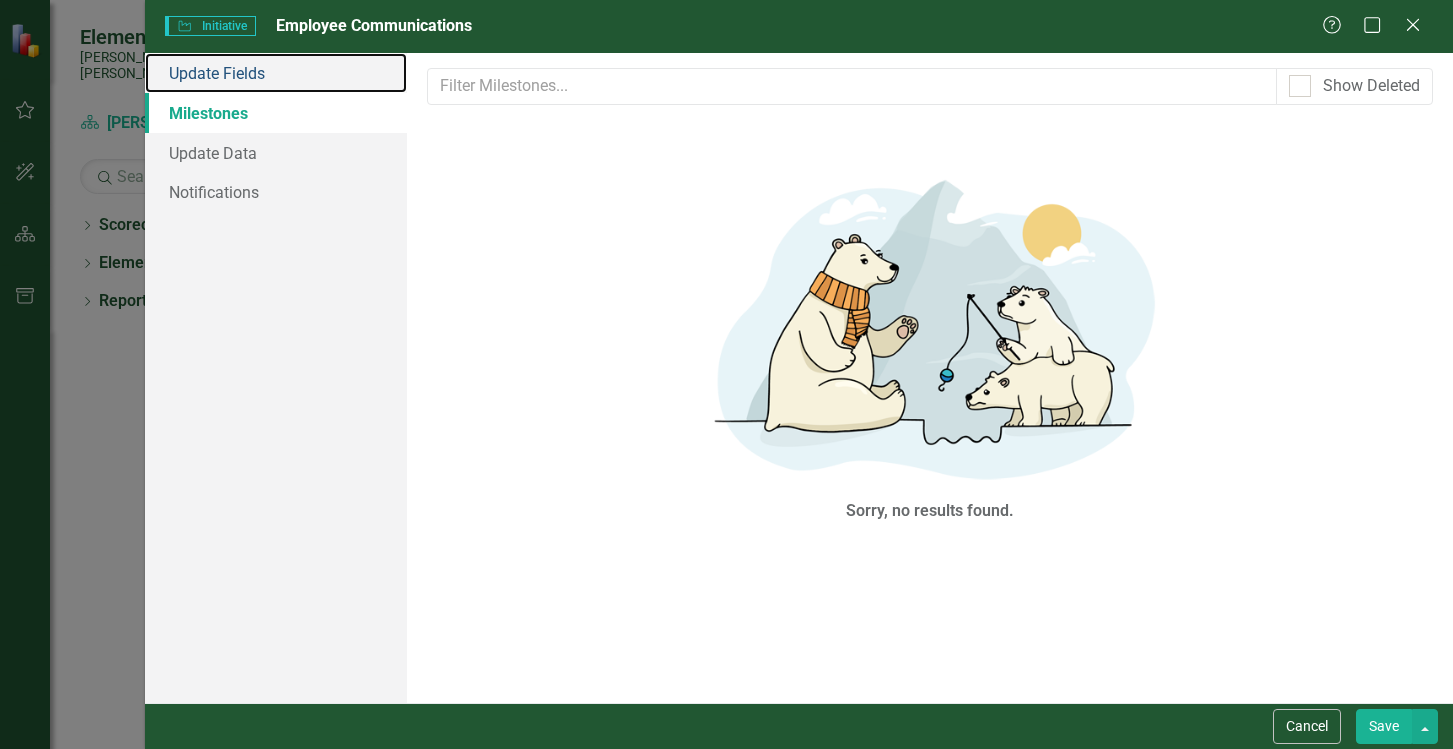 click on "Update Fields" at bounding box center [276, 73] 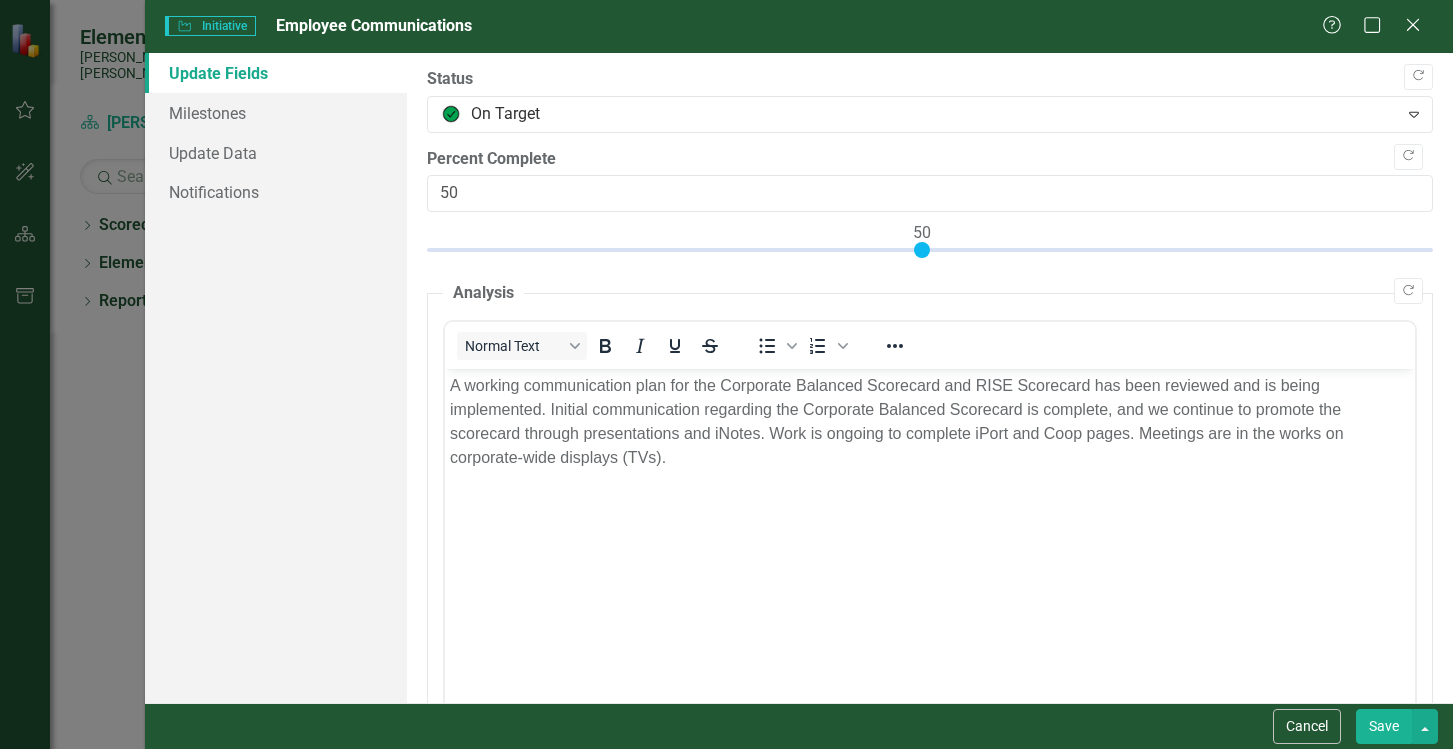 click on "Save" at bounding box center [1384, 726] 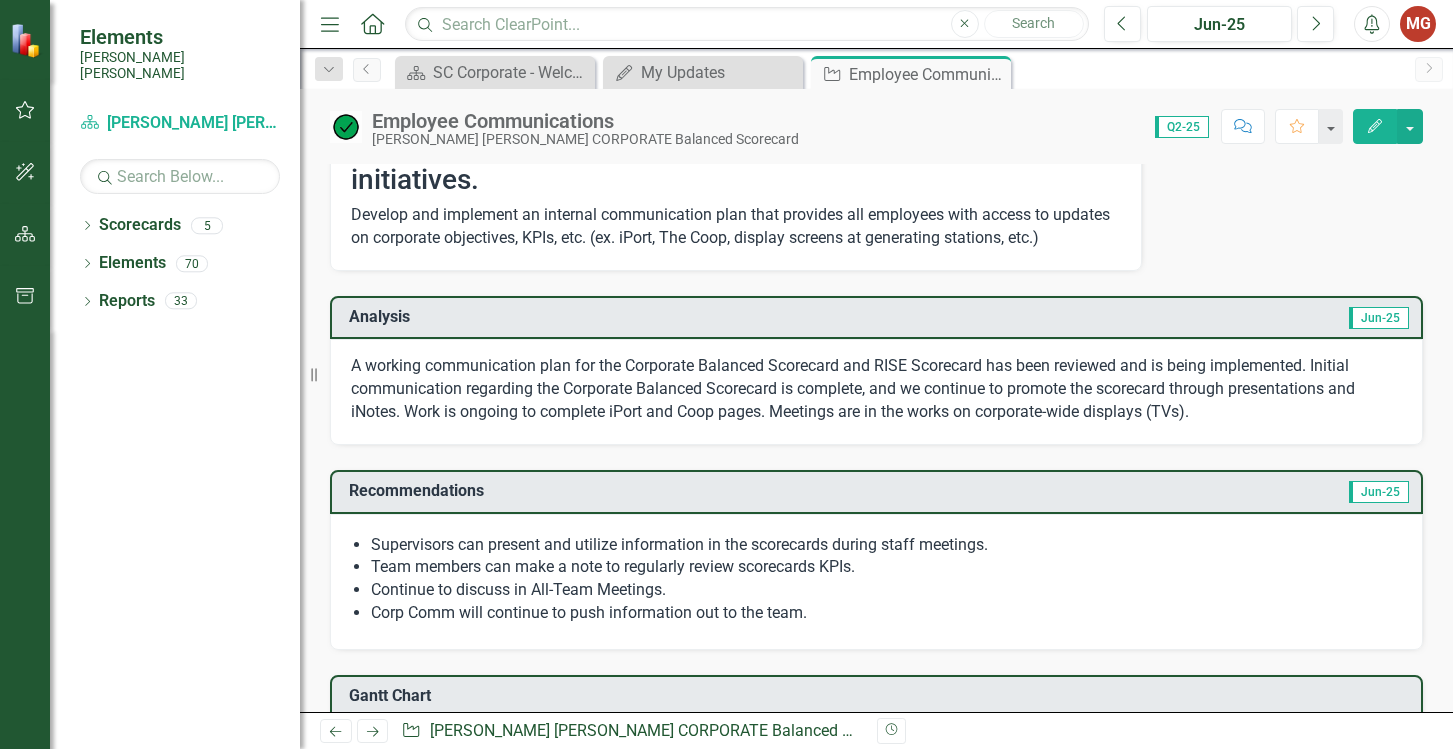 scroll, scrollTop: 0, scrollLeft: 0, axis: both 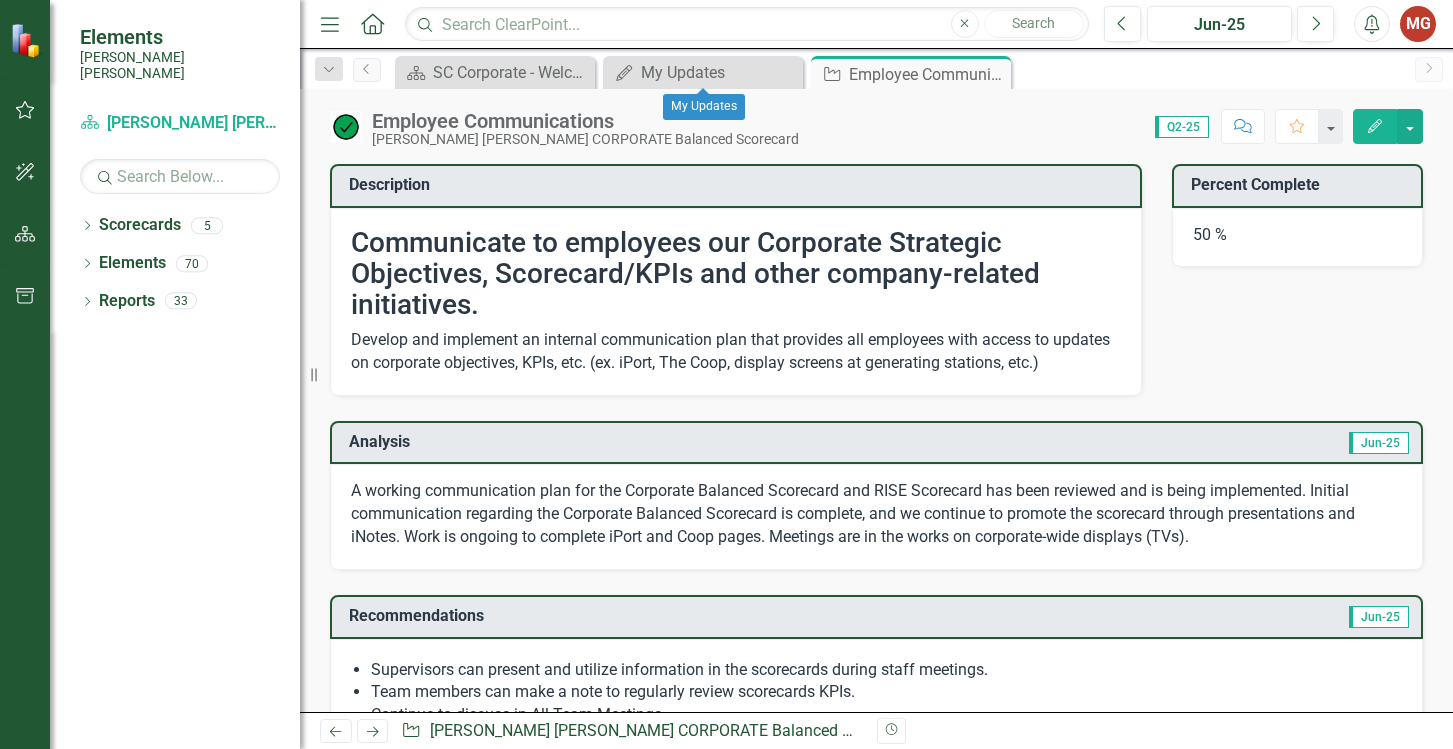 click on "My Updates My Updates Close" at bounding box center [703, 72] 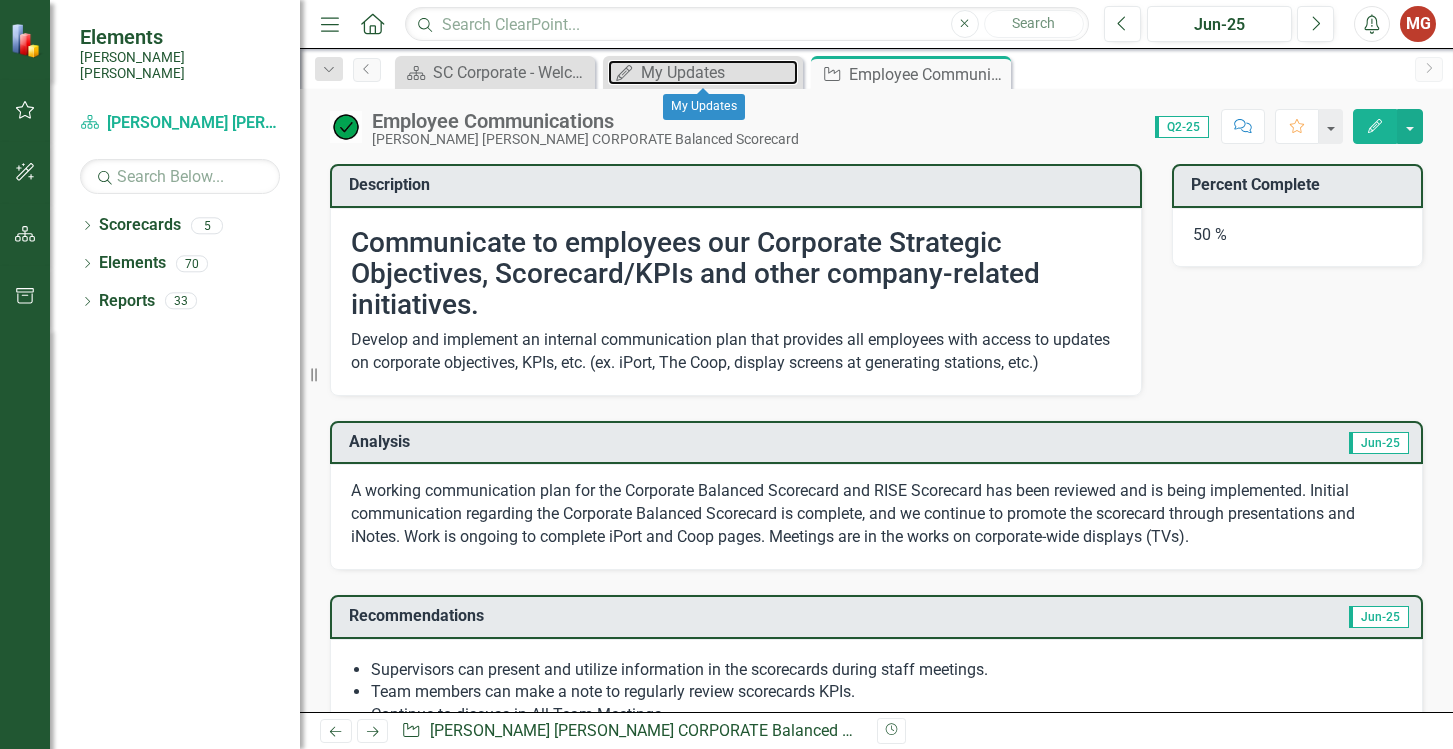 click on "My Updates" at bounding box center (719, 72) 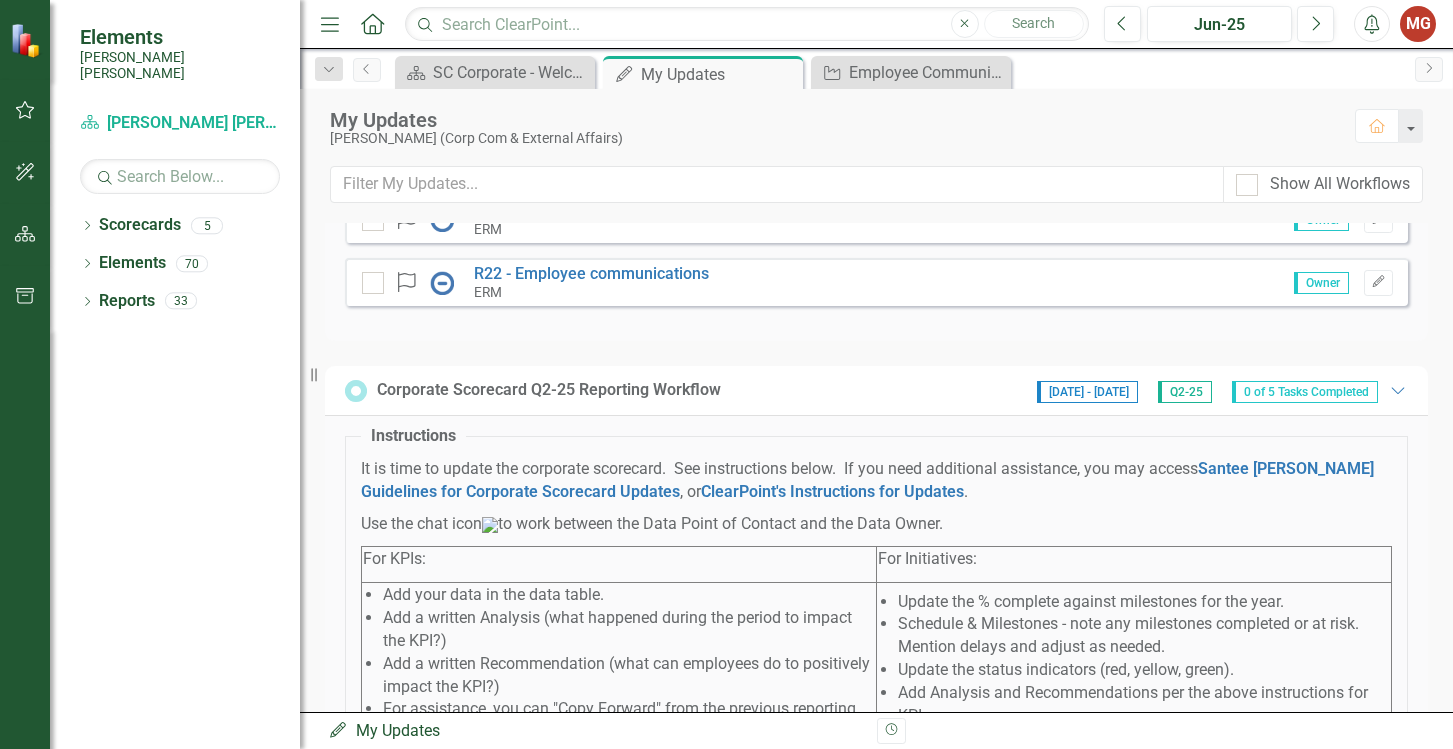 scroll, scrollTop: 800, scrollLeft: 0, axis: vertical 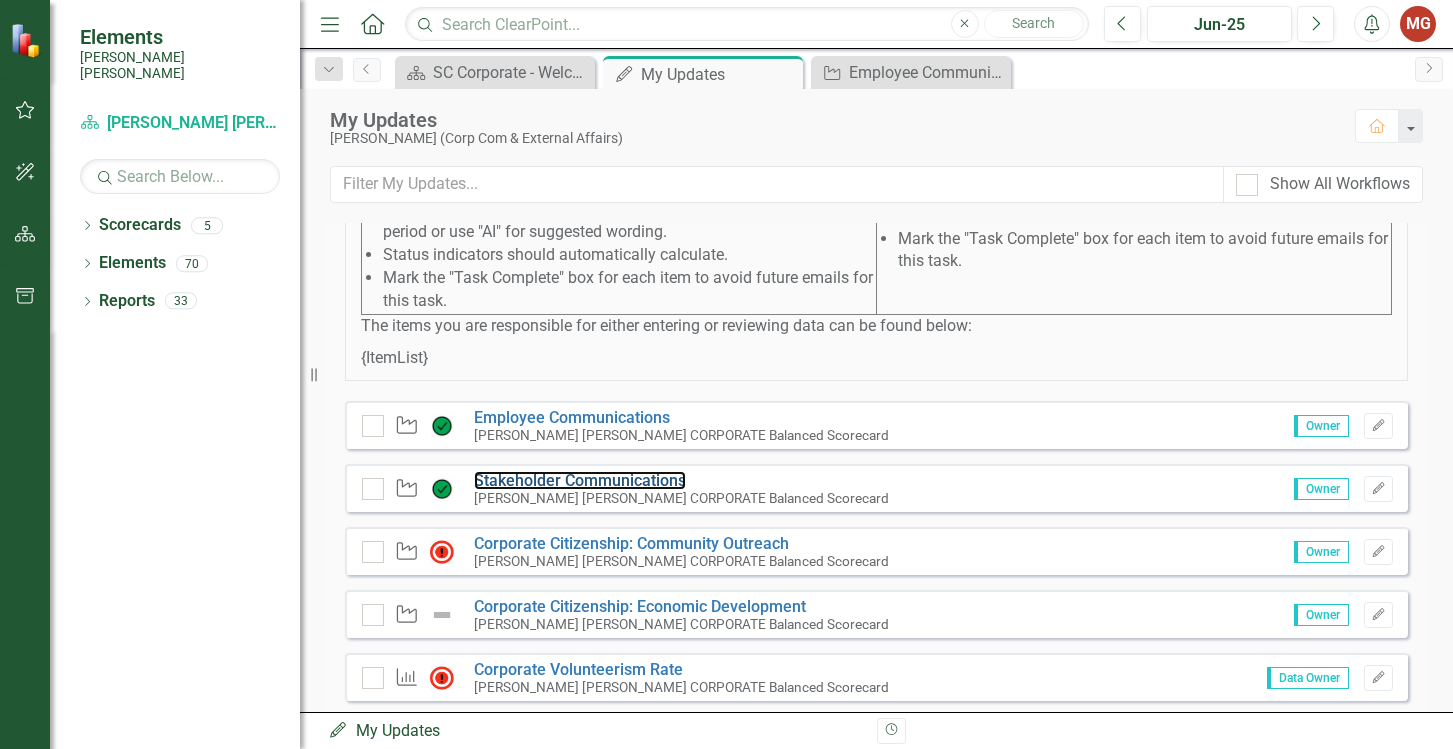 click on "Stakeholder Communications" at bounding box center (580, 480) 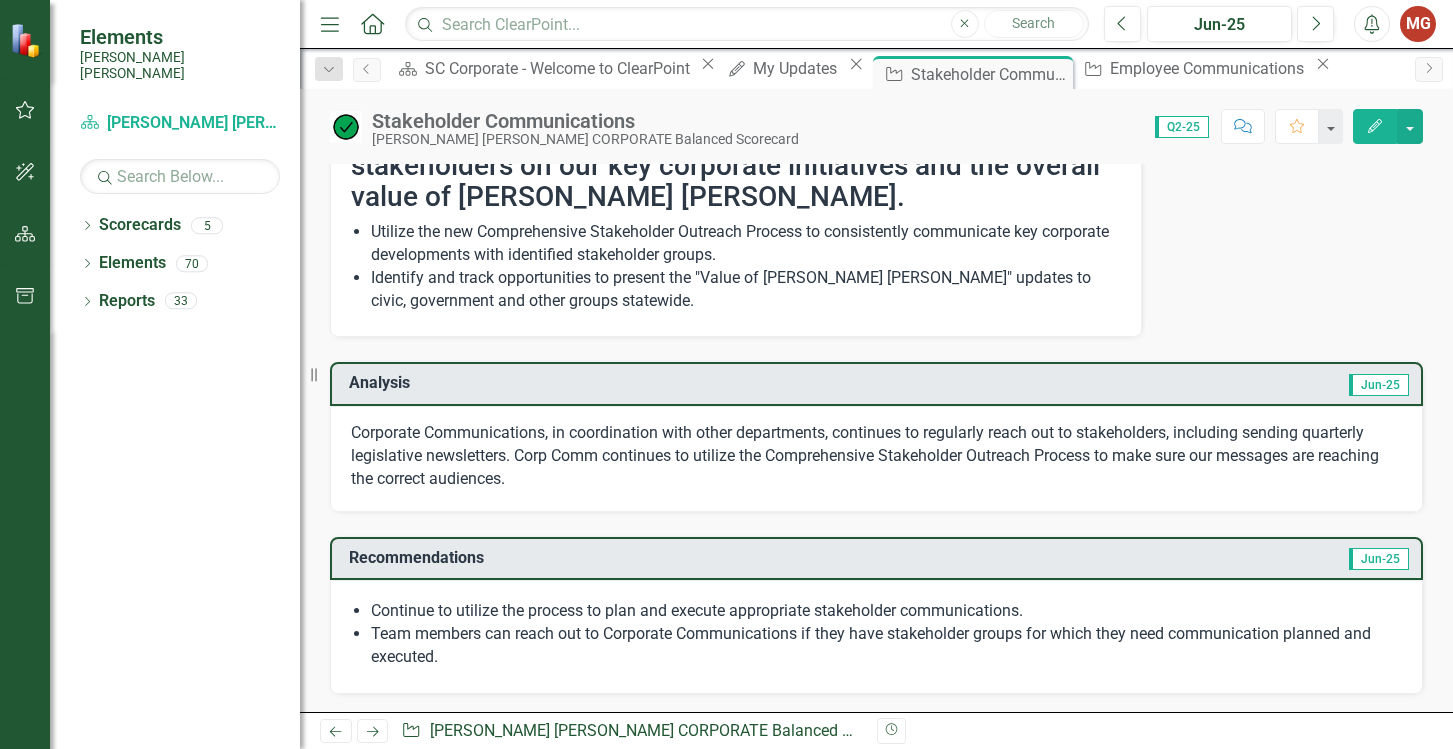 scroll, scrollTop: 100, scrollLeft: 0, axis: vertical 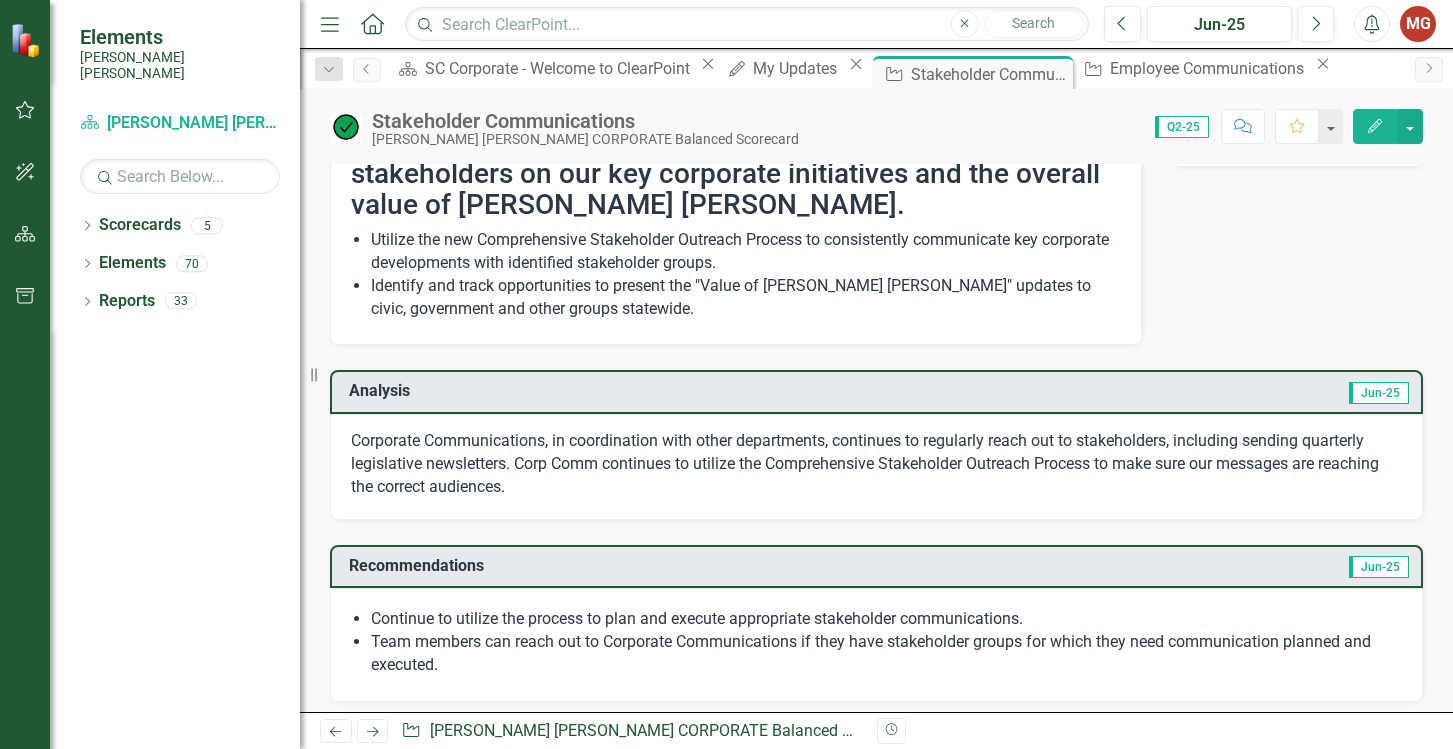 click on "Corporate Communications, in coordination with other departments, continues to regularly reach out to stakeholders, including sending quarterly legislative newsletters. Corp Comm continues to utilize the Comprehensive Stakeholder Outreach Process to make sure our messages are reaching the correct audiences." at bounding box center (876, 464) 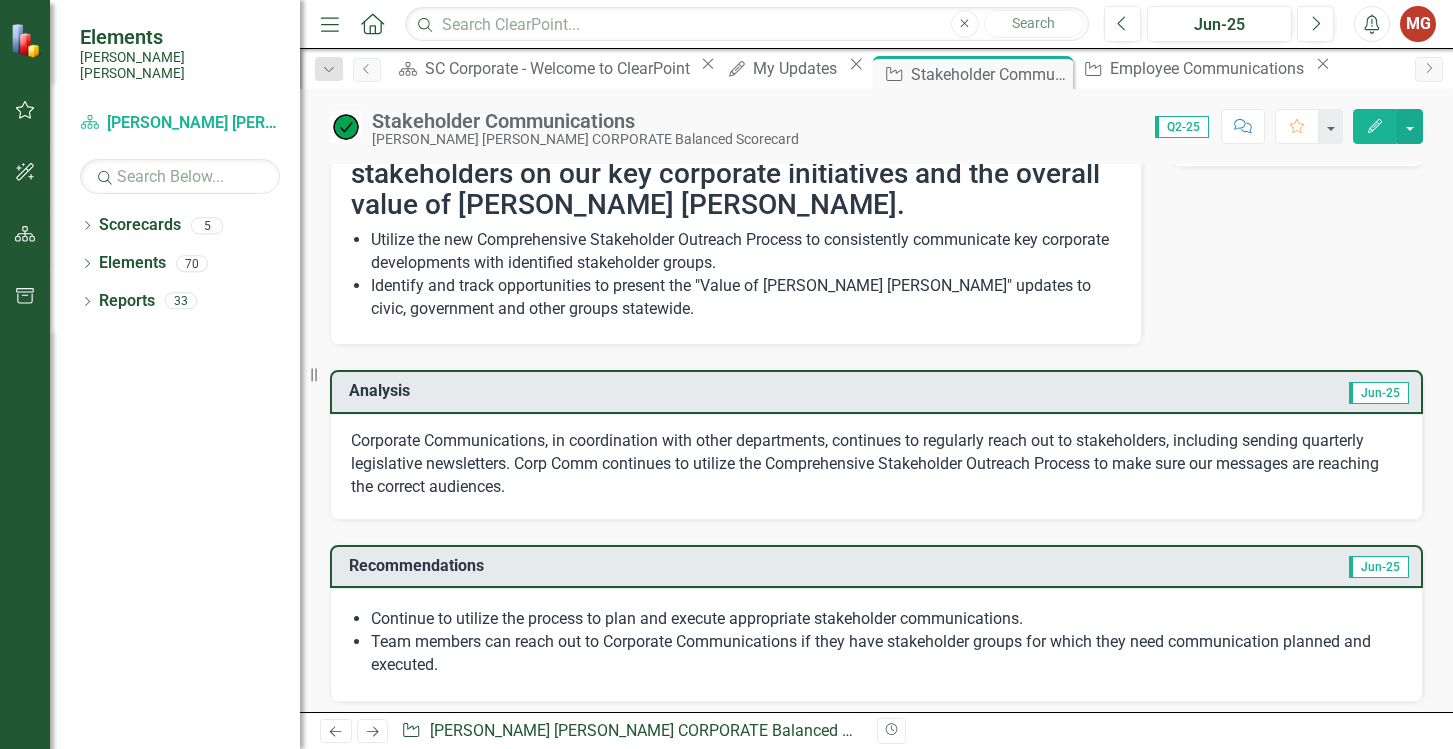click on "Corporate Communications, in coordination with other departments, continues to regularly reach out to stakeholders, including sending quarterly legislative newsletters. Corp Comm continues to utilize the Comprehensive Stakeholder Outreach Process to make sure our messages are reaching the correct audiences." at bounding box center (876, 464) 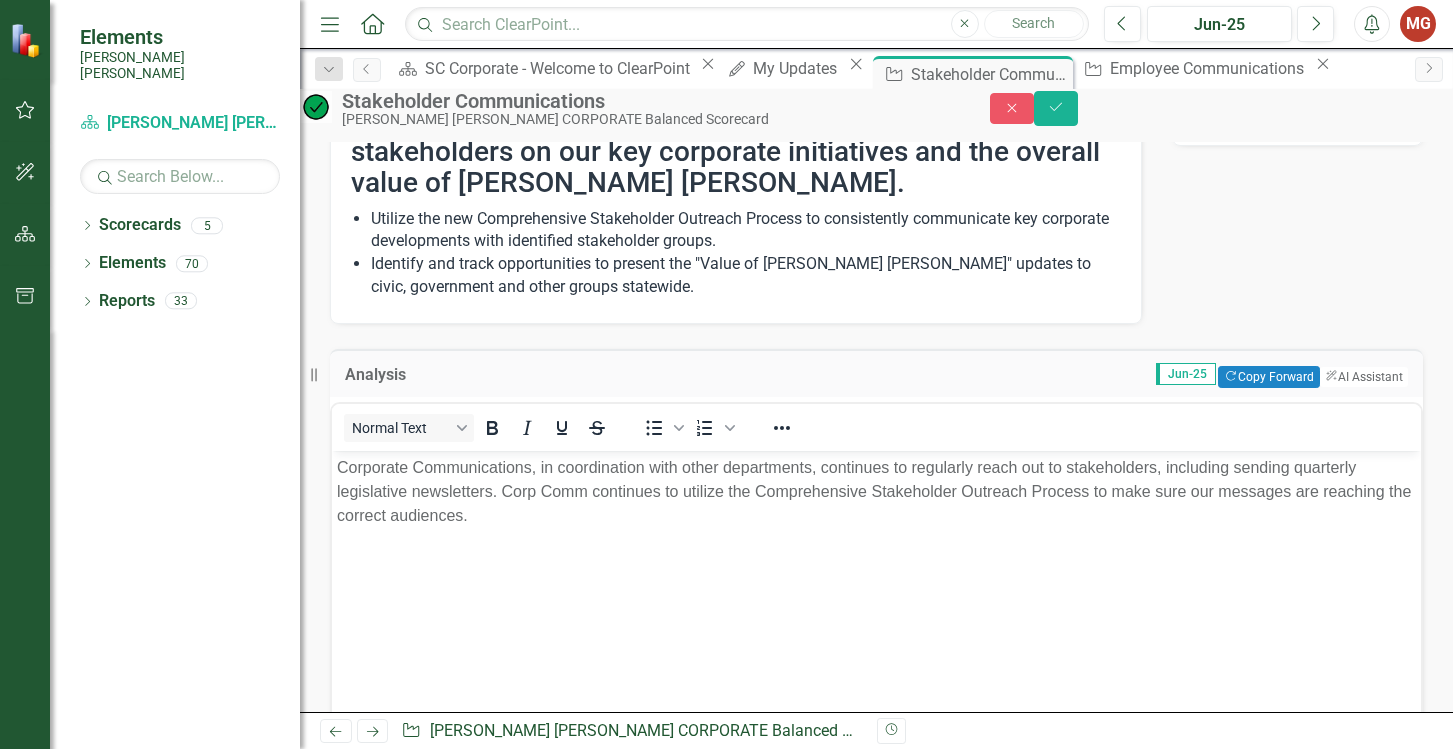 scroll, scrollTop: 0, scrollLeft: 0, axis: both 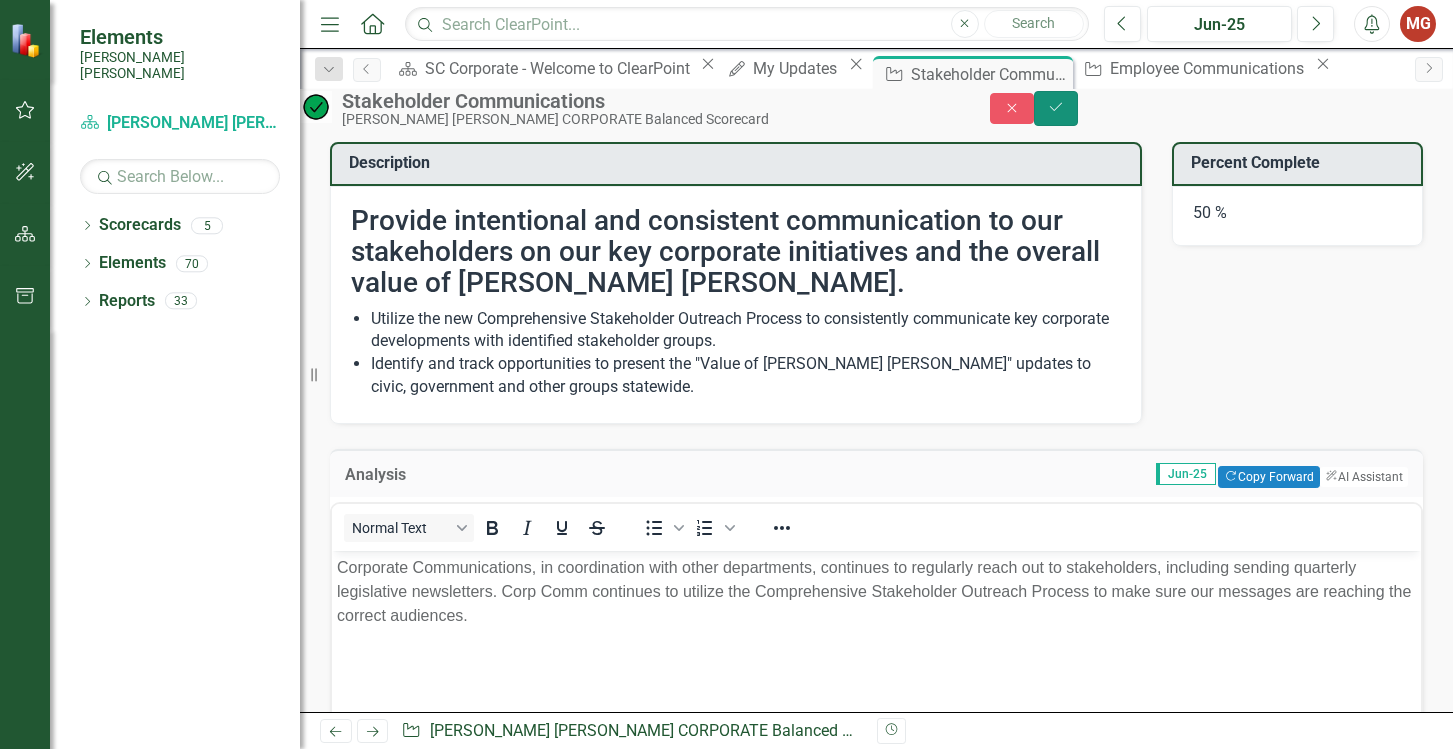 click on "Save" 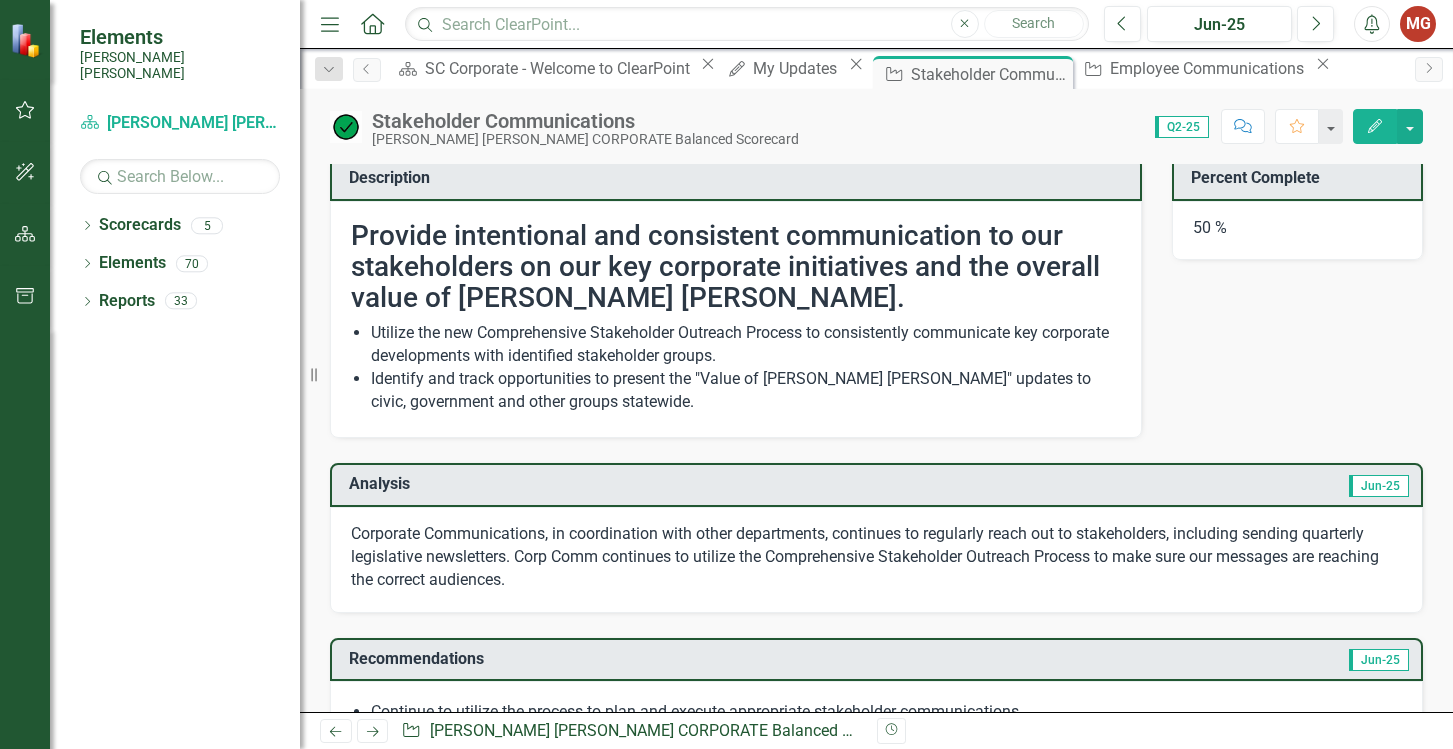 scroll, scrollTop: 0, scrollLeft: 0, axis: both 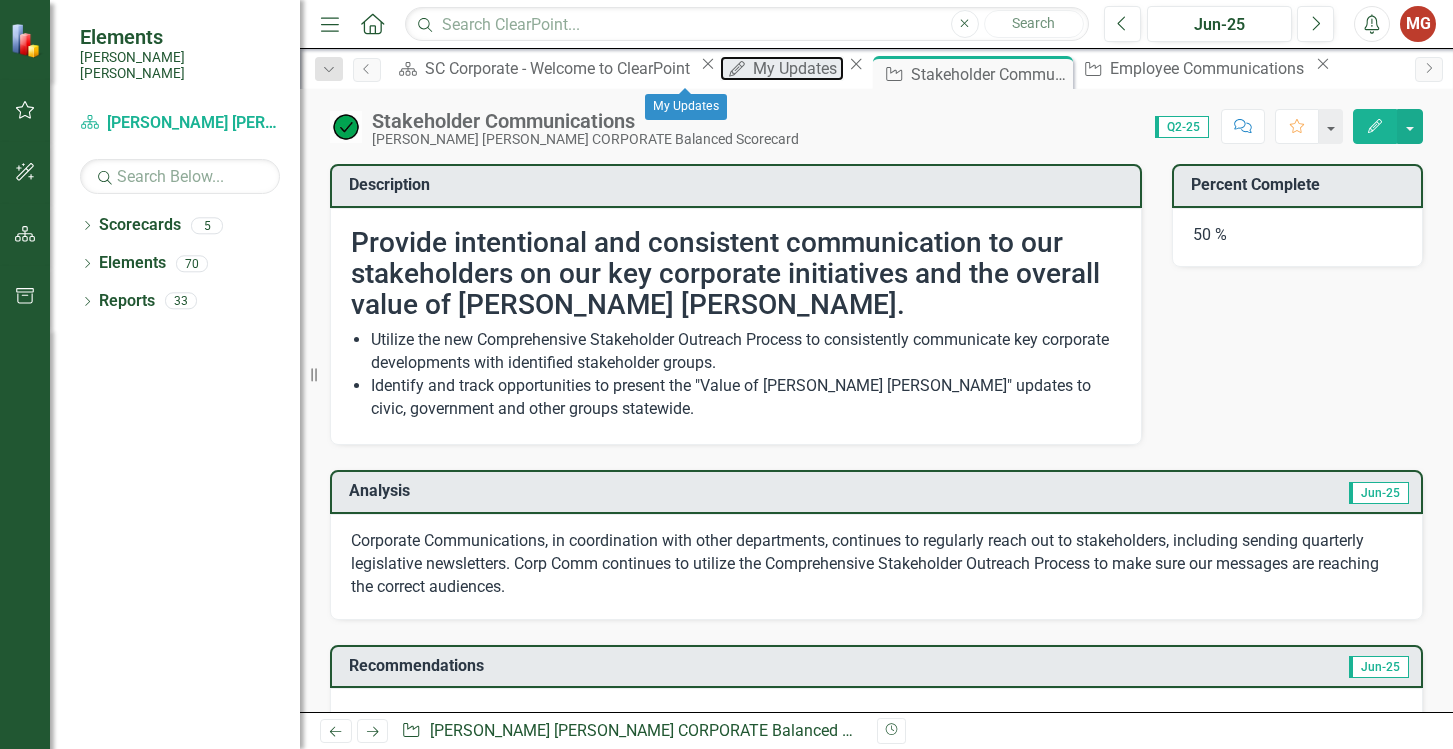 click on "My Updates" at bounding box center [798, 68] 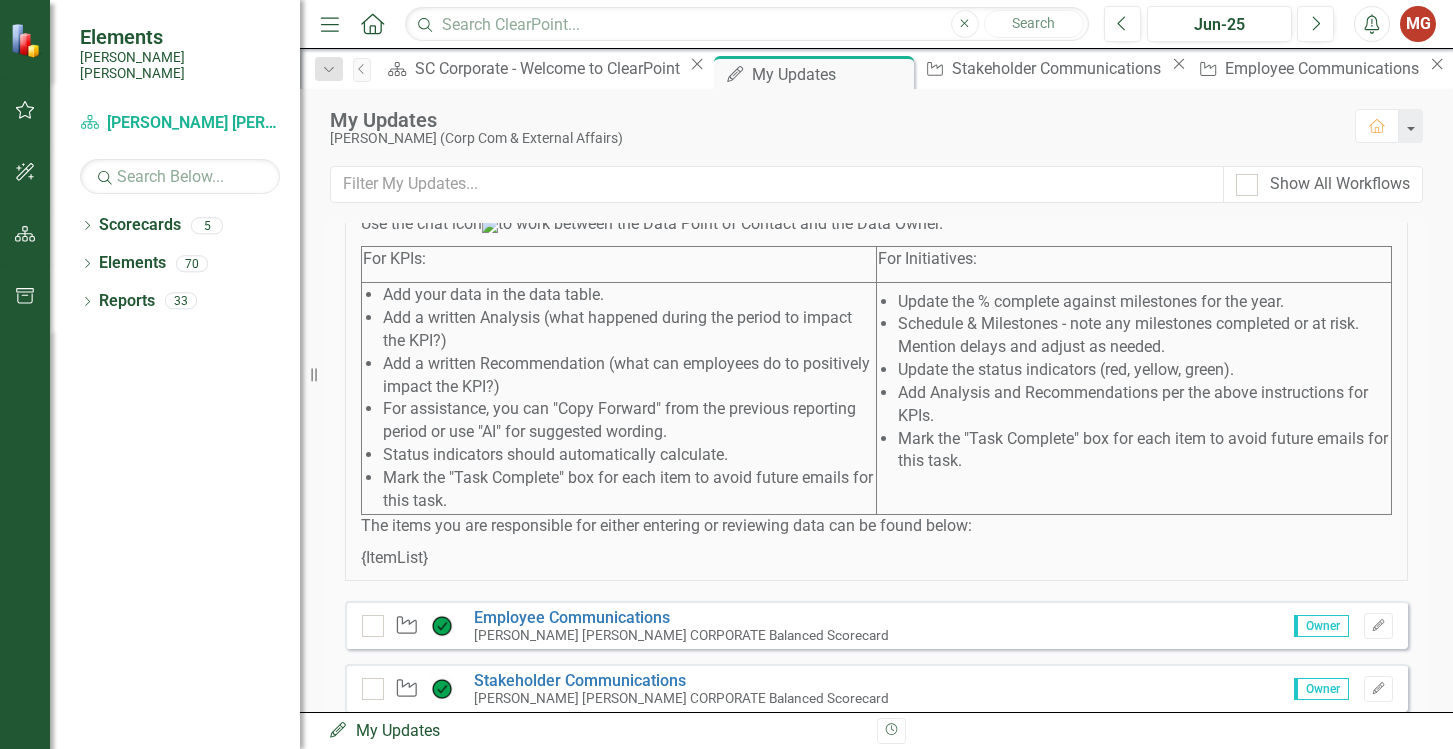 scroll, scrollTop: 867, scrollLeft: 0, axis: vertical 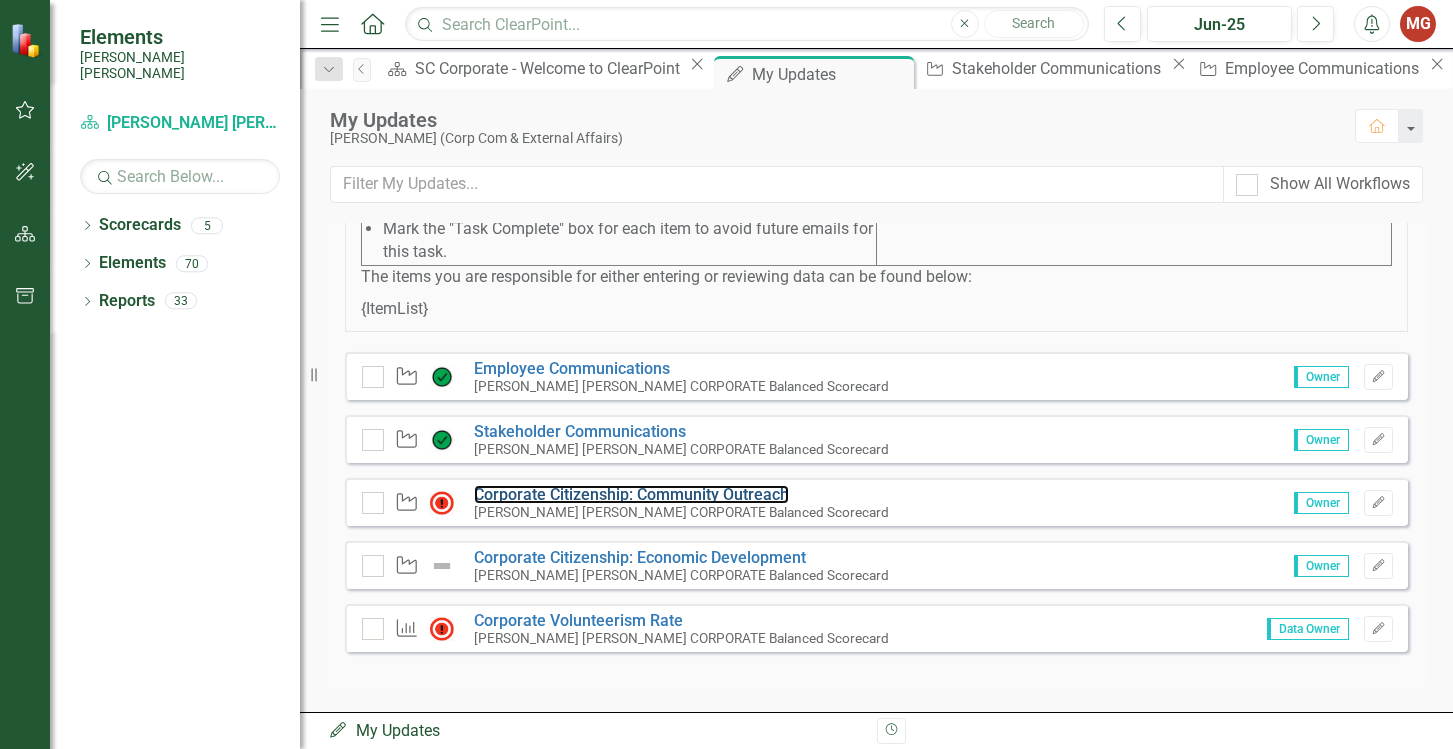click on "Corporate Citizenship: Community Outreach" at bounding box center [631, 494] 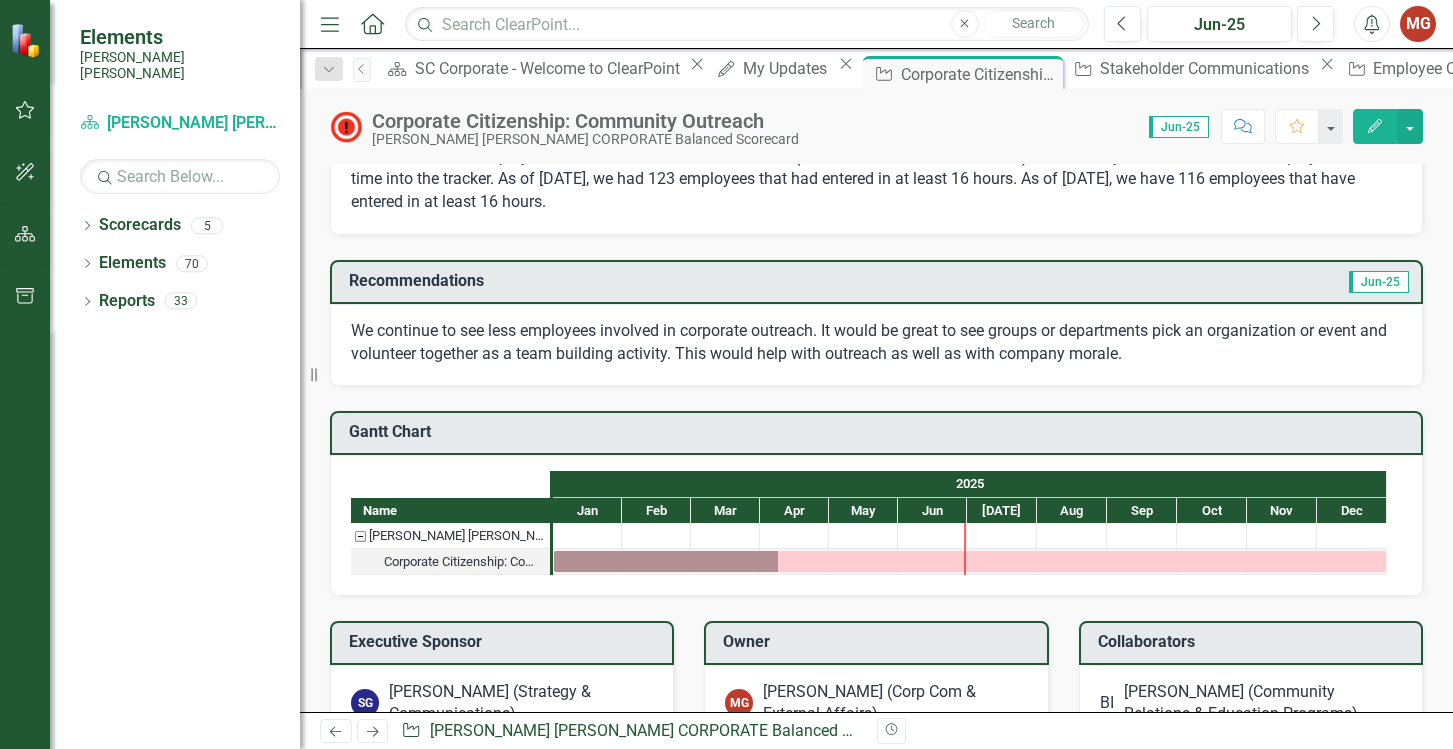 scroll, scrollTop: 0, scrollLeft: 0, axis: both 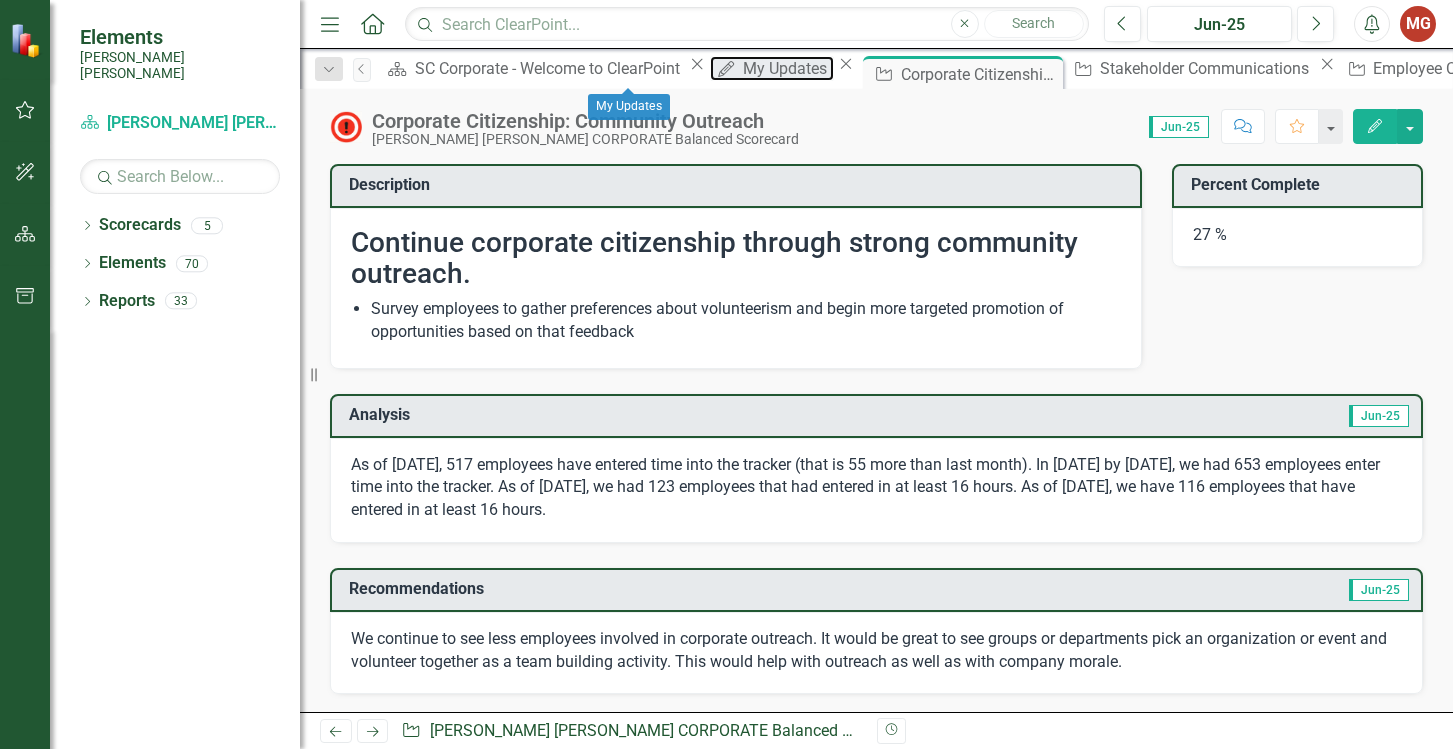 click on "My Updates" at bounding box center [788, 68] 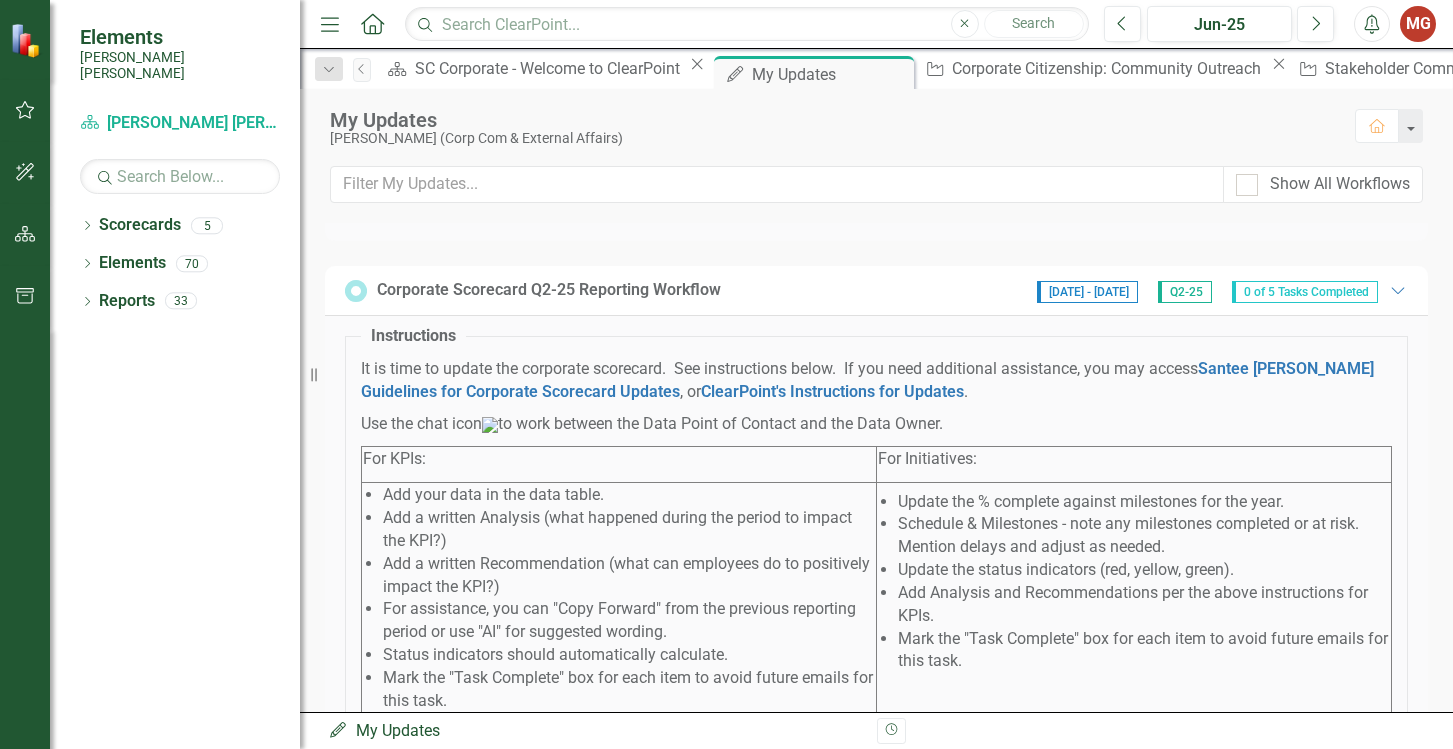 scroll, scrollTop: 867, scrollLeft: 0, axis: vertical 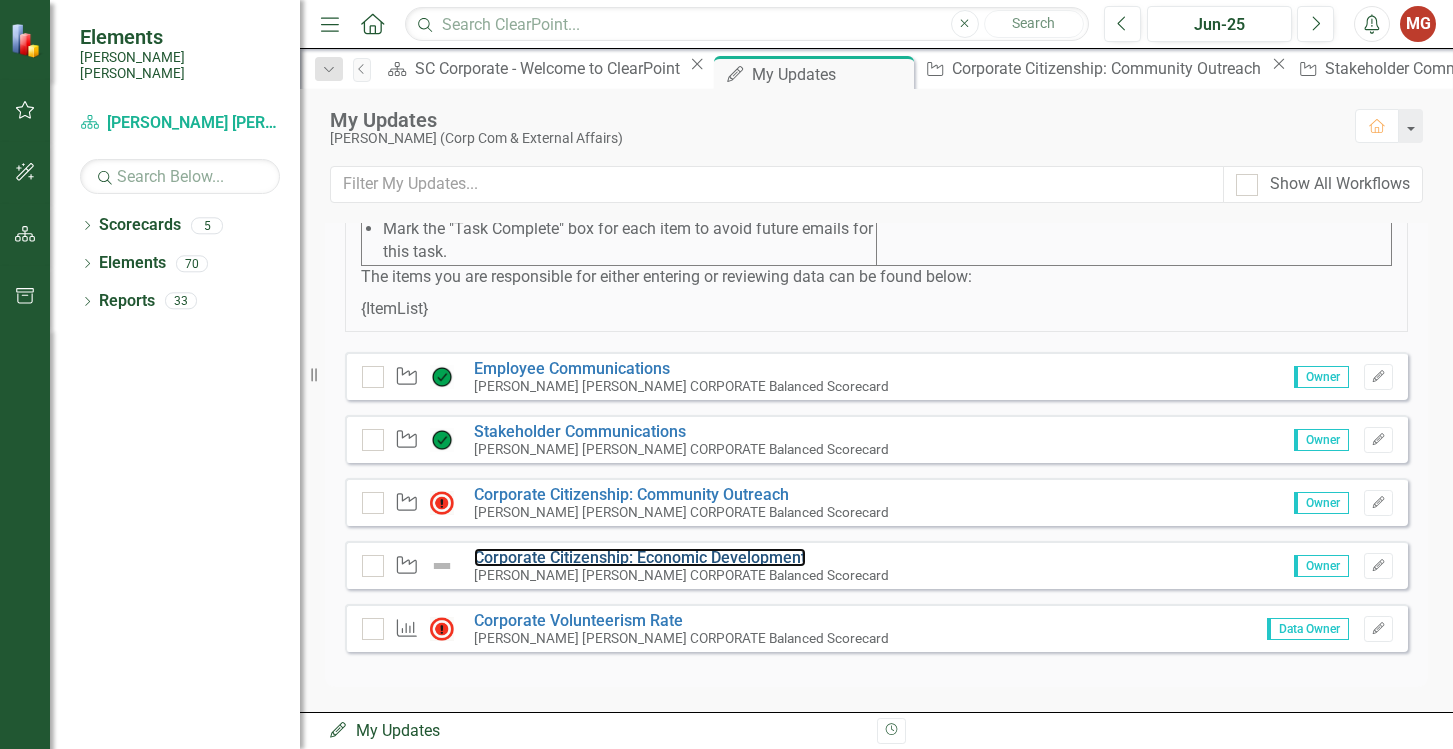 click on "Corporate Citizenship: Economic Development" at bounding box center [640, 557] 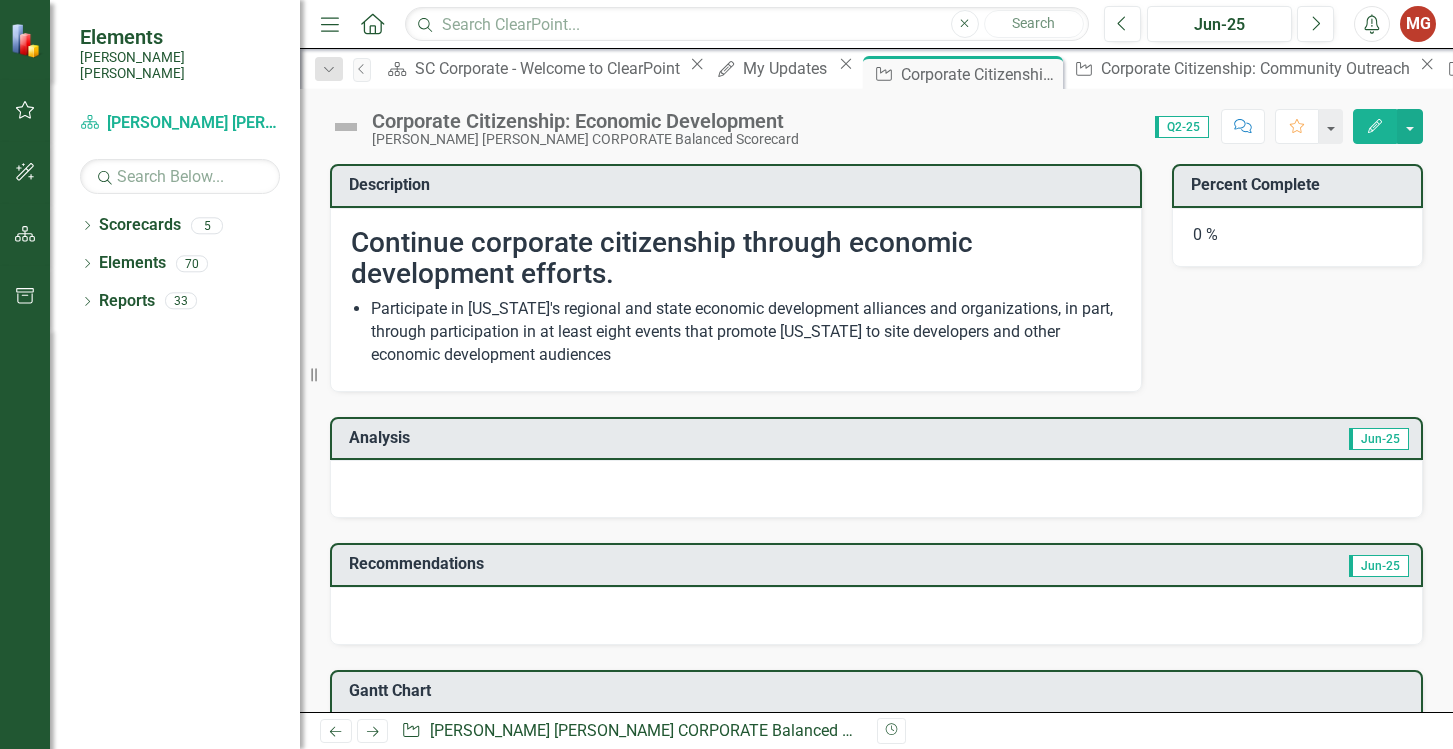 click on "0 %" at bounding box center (1297, 238) 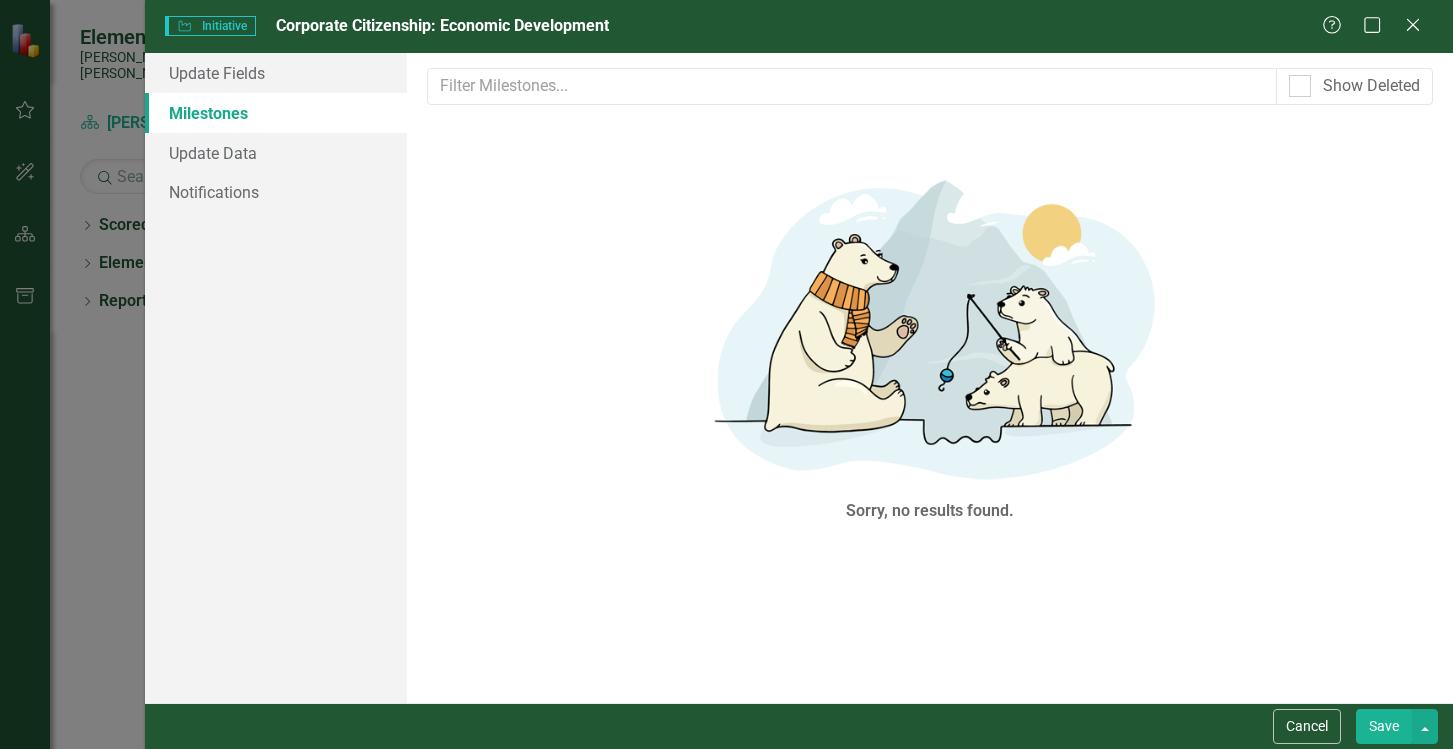 scroll, scrollTop: 0, scrollLeft: 0, axis: both 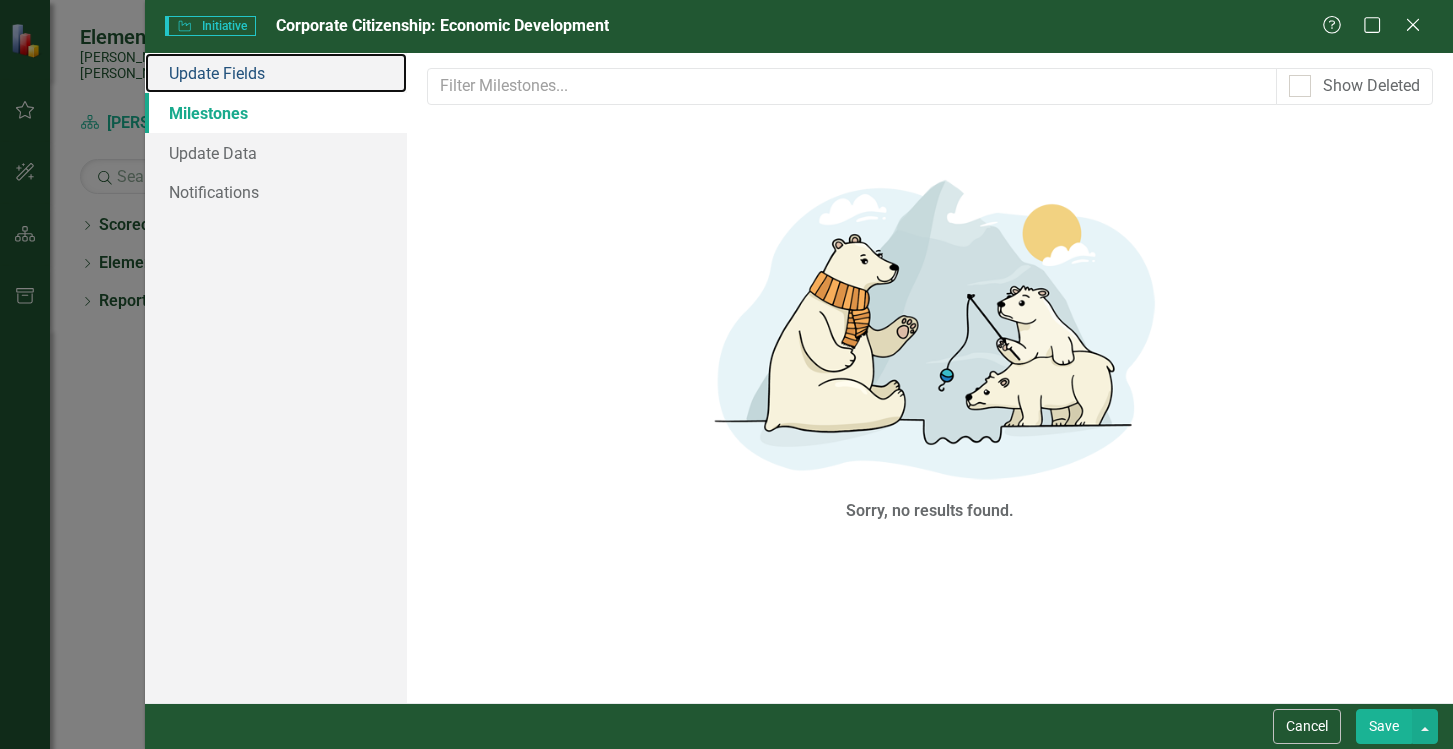 click on "Update Fields" at bounding box center (276, 73) 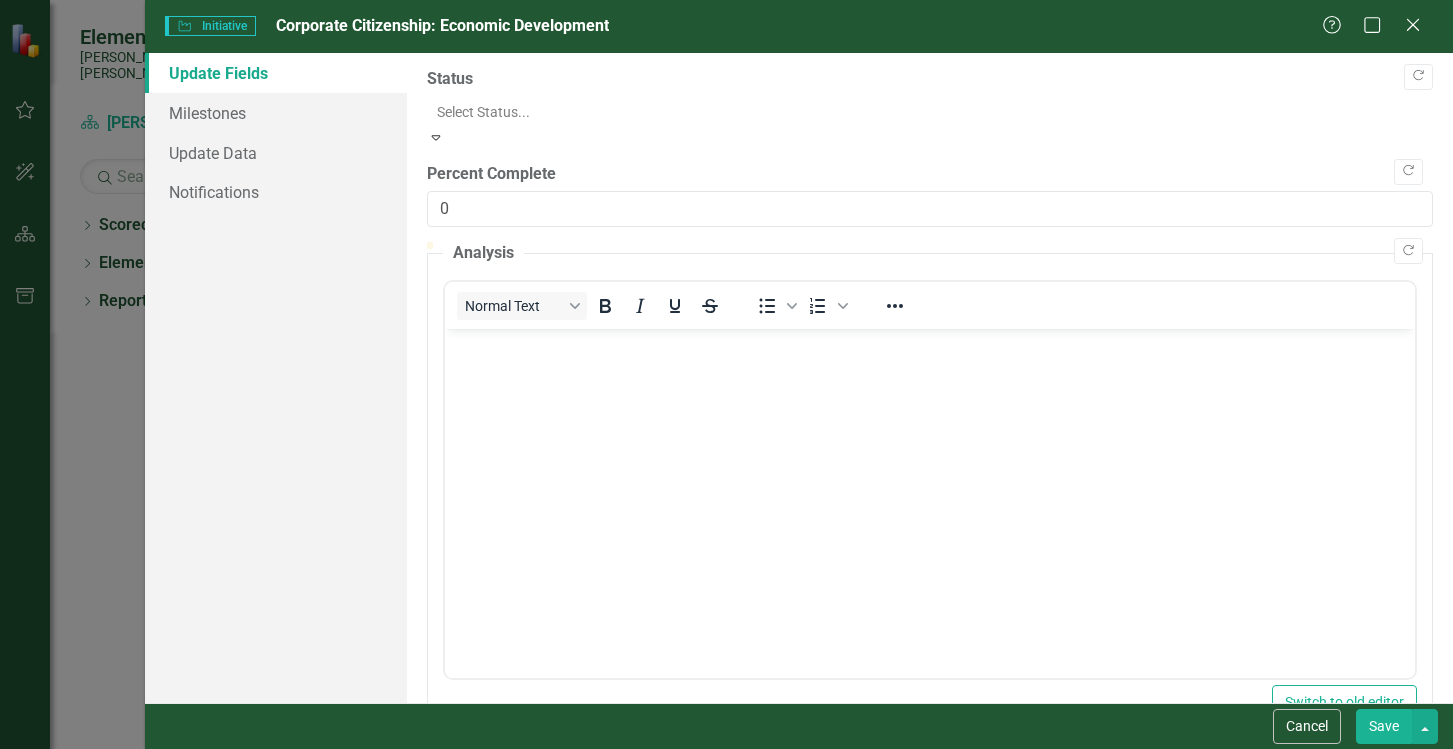click on "Expand" 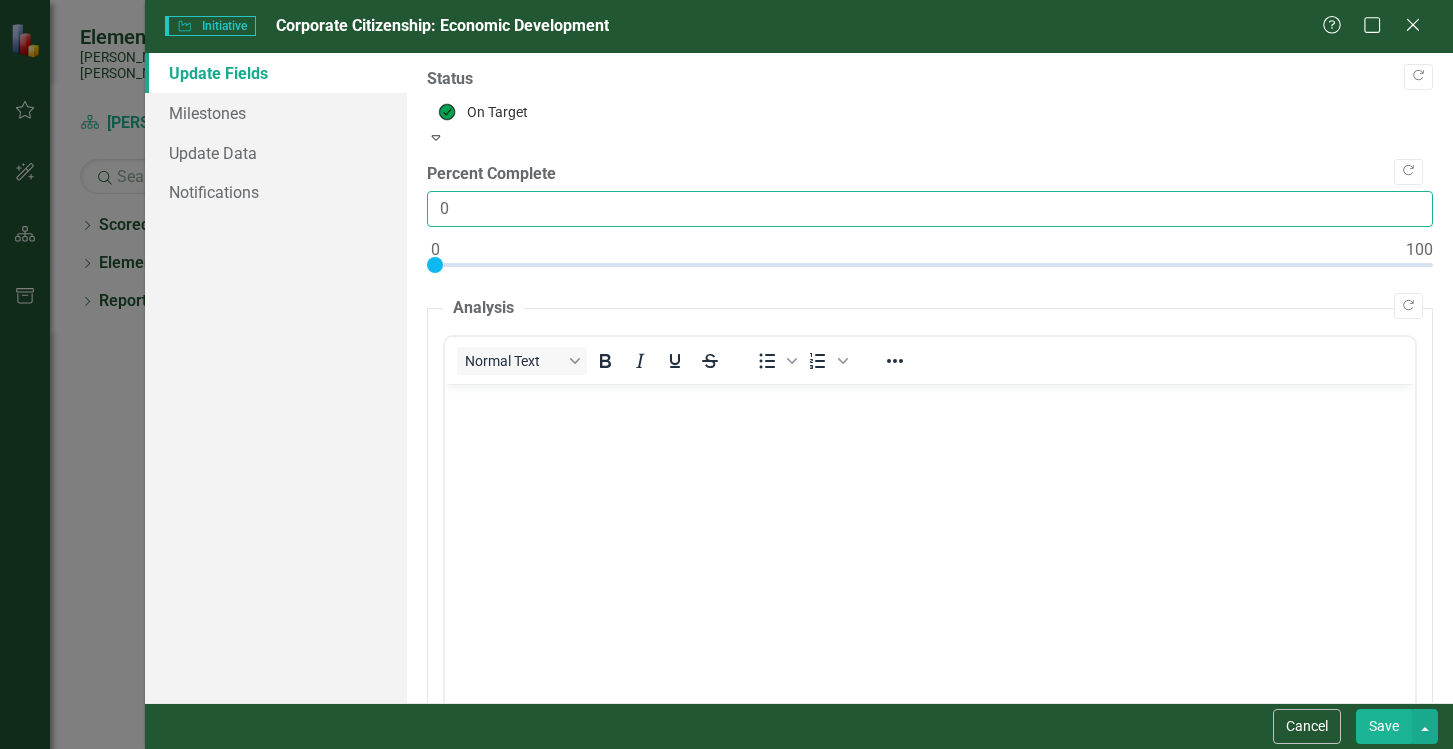 click on "0" at bounding box center (930, 209) 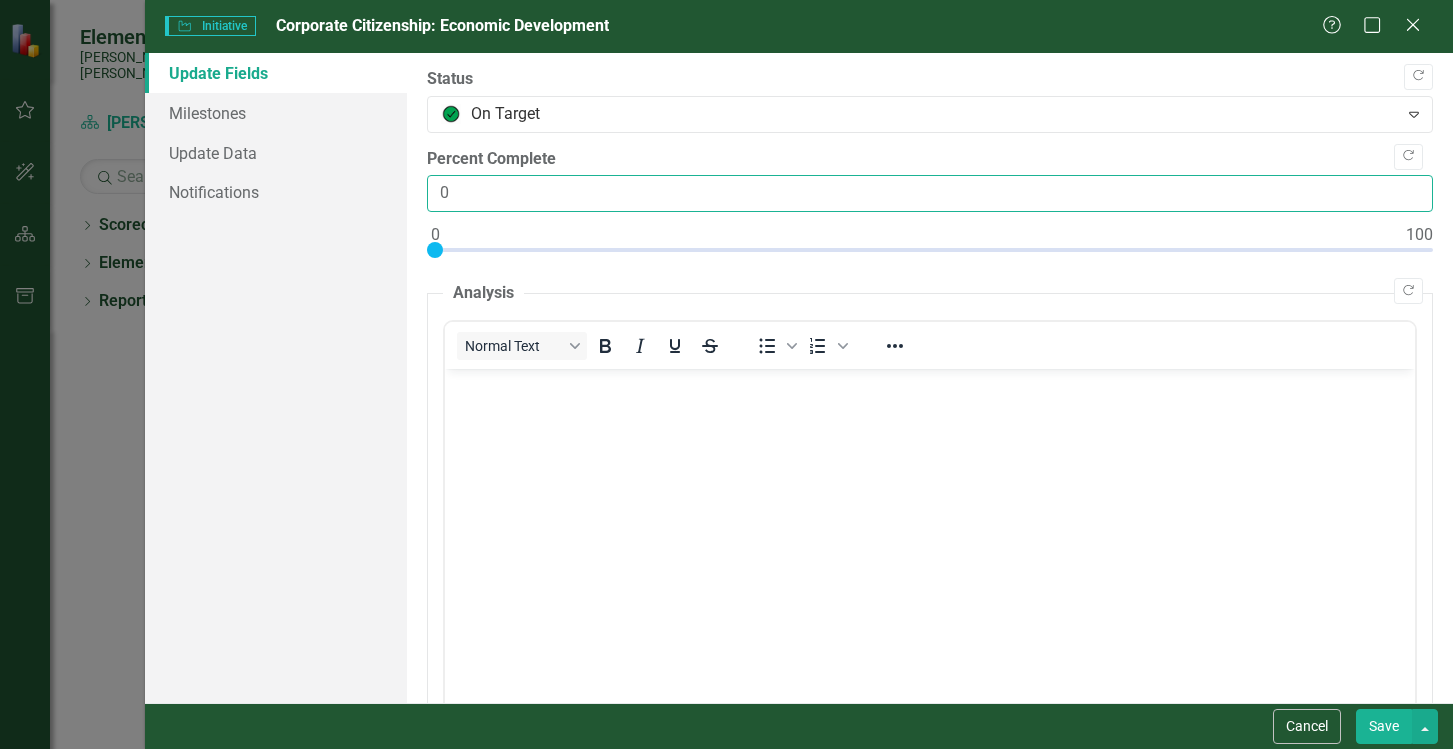 click on "0" at bounding box center [930, 193] 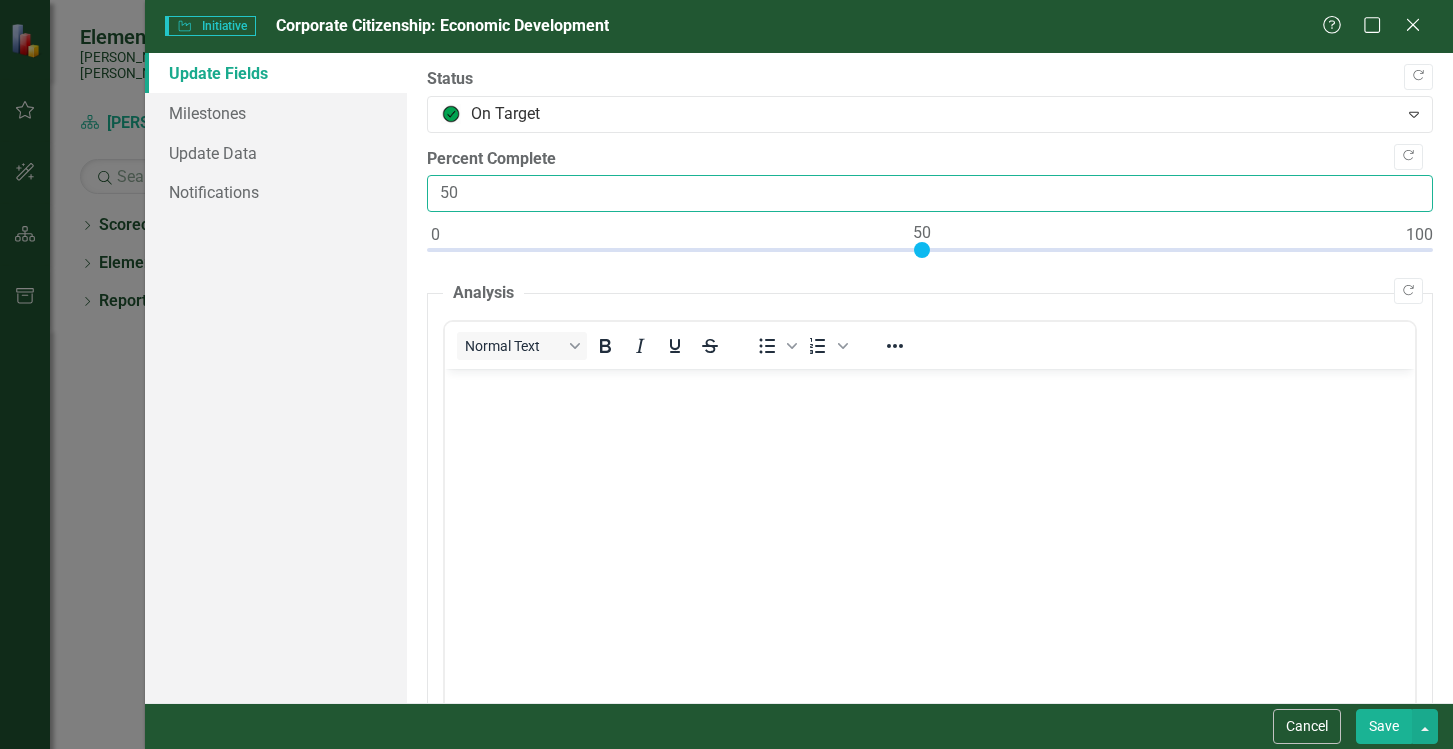 type on "50" 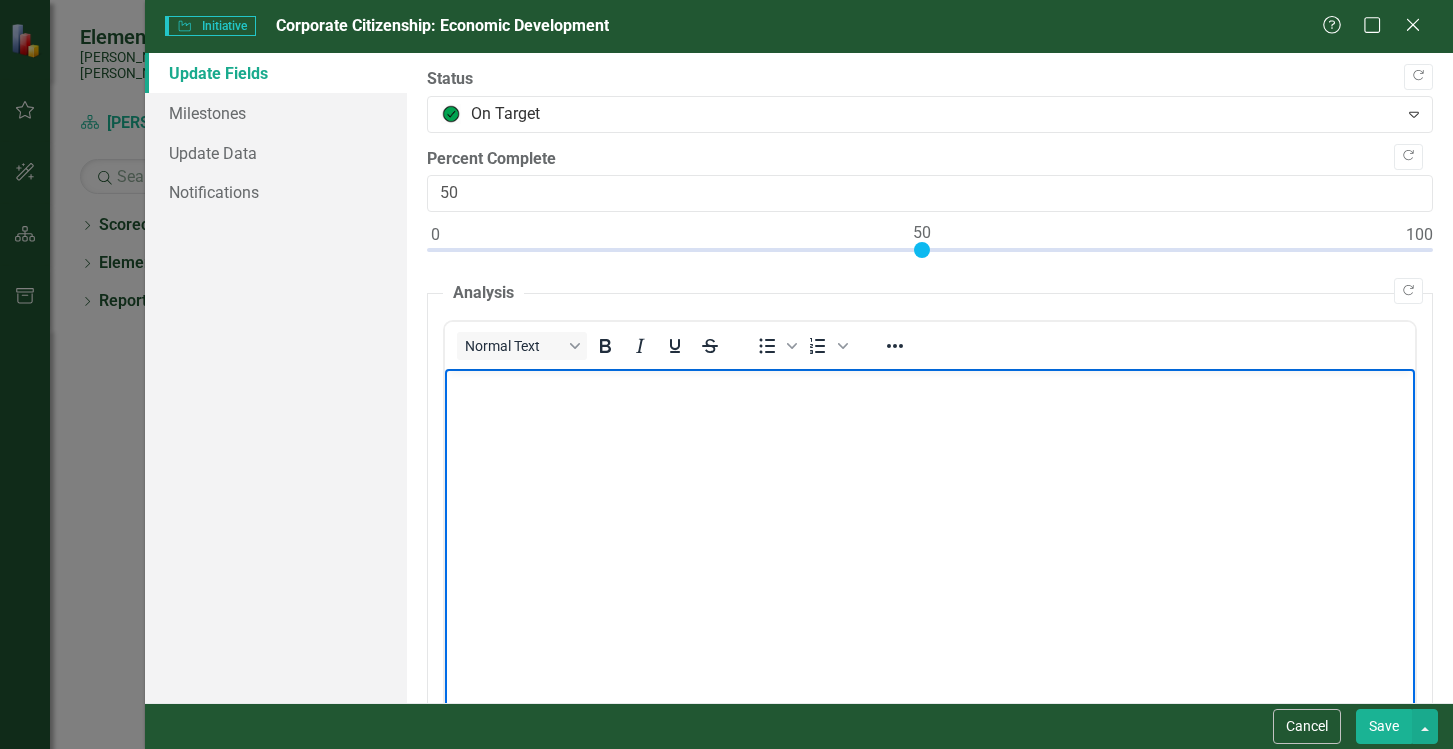 click at bounding box center [929, 519] 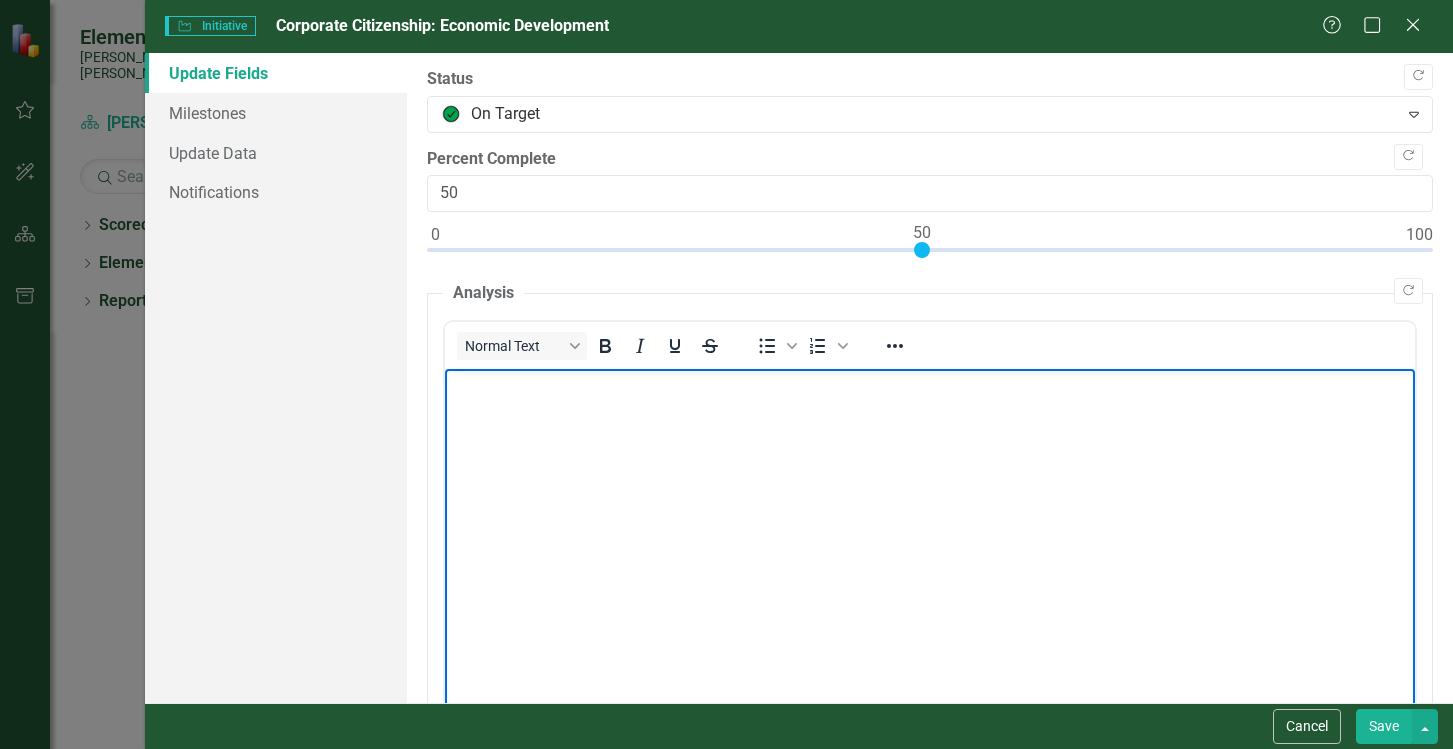 type 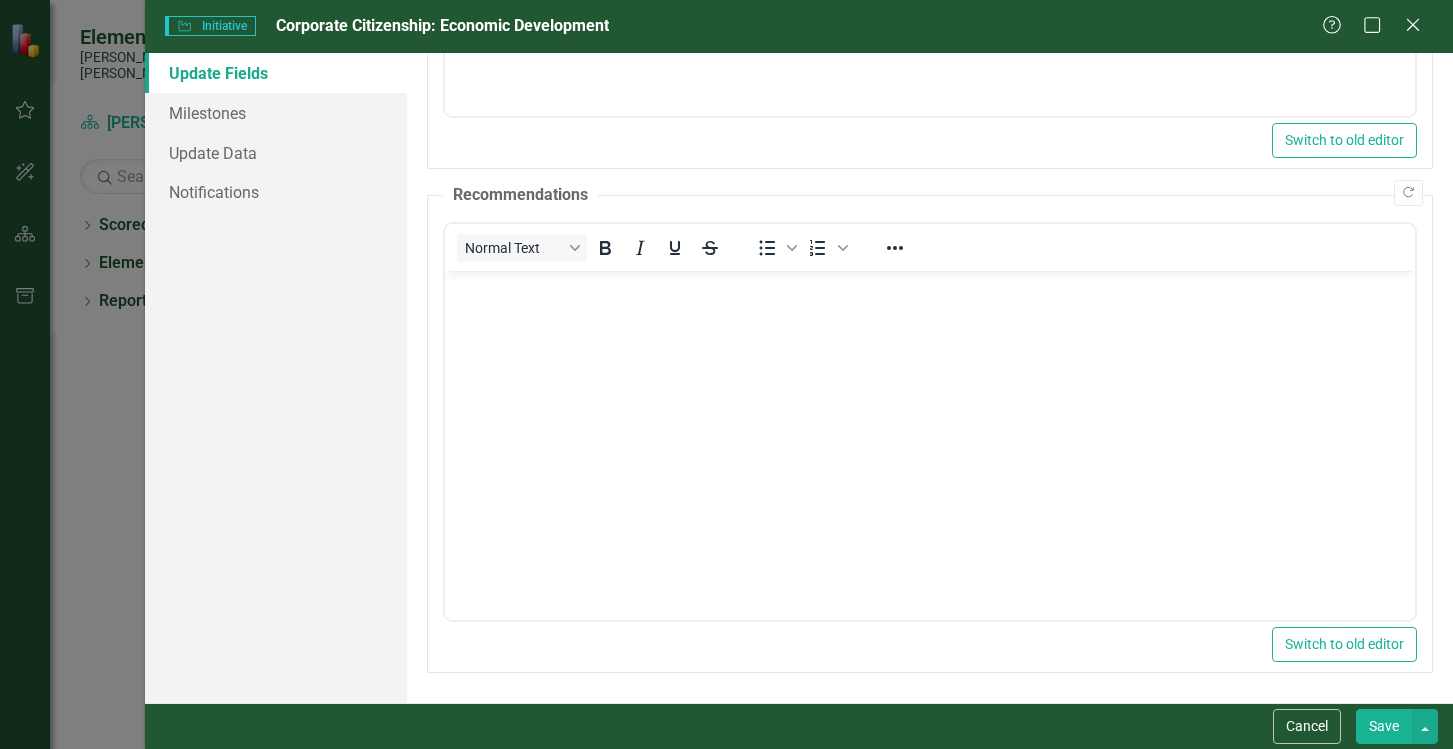 scroll, scrollTop: 0, scrollLeft: 0, axis: both 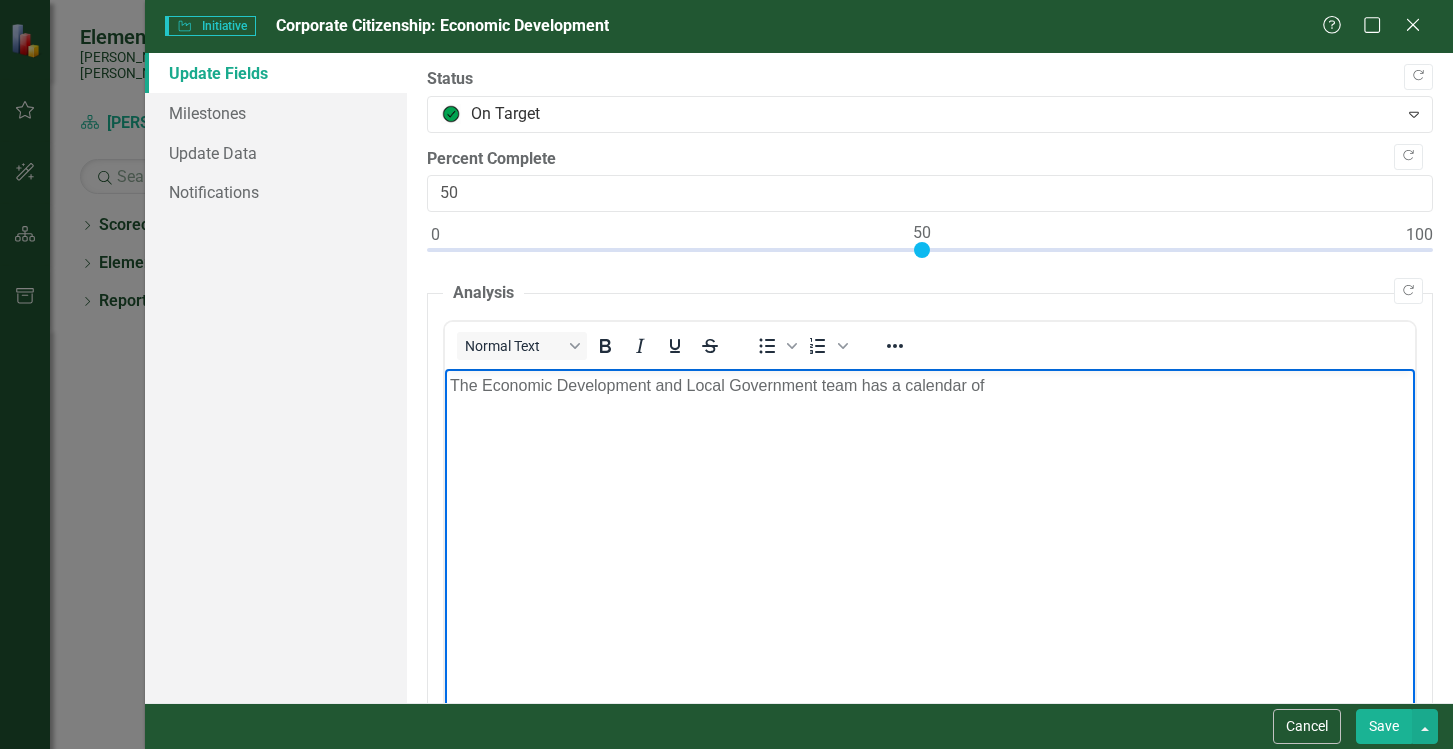 click on "The Economic Development and Local Government team has a calendar of" at bounding box center (929, 386) 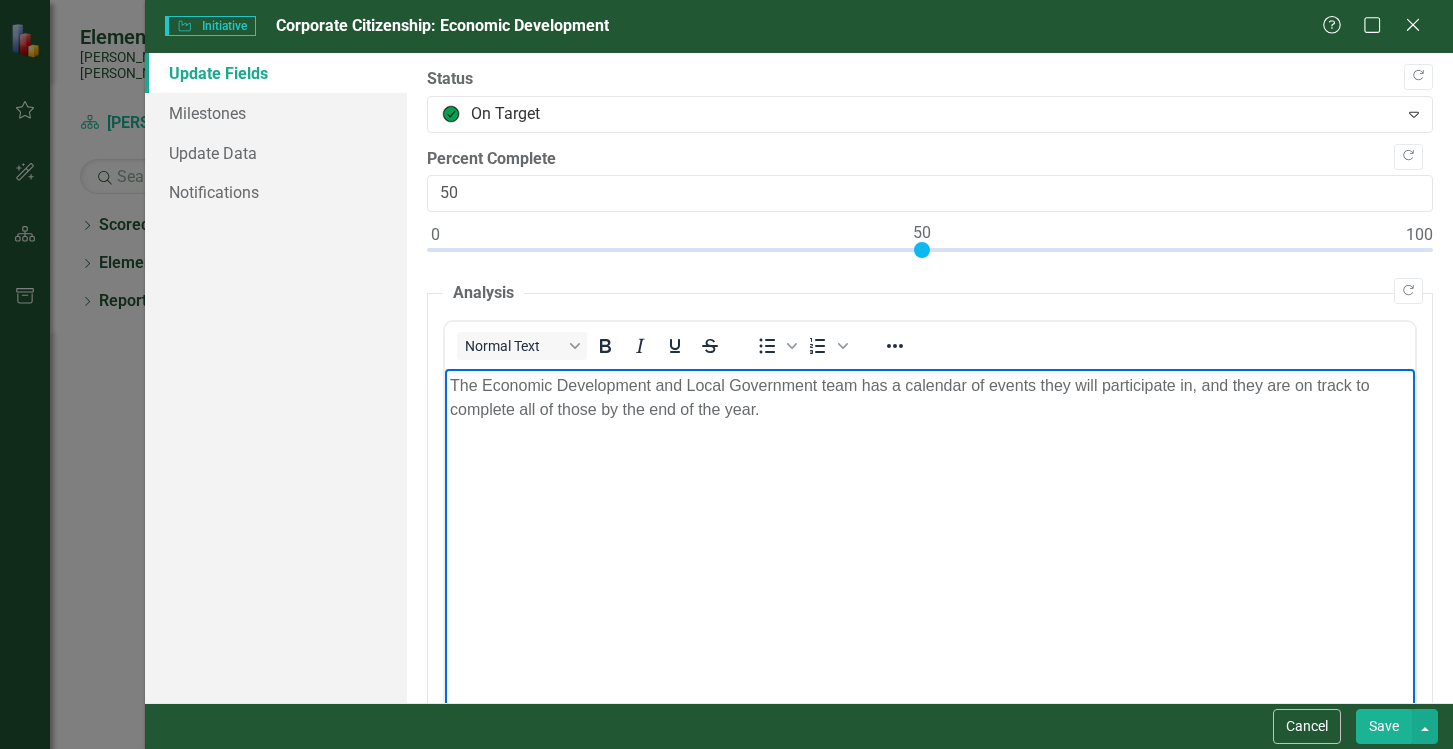 click on "Save" at bounding box center (1384, 726) 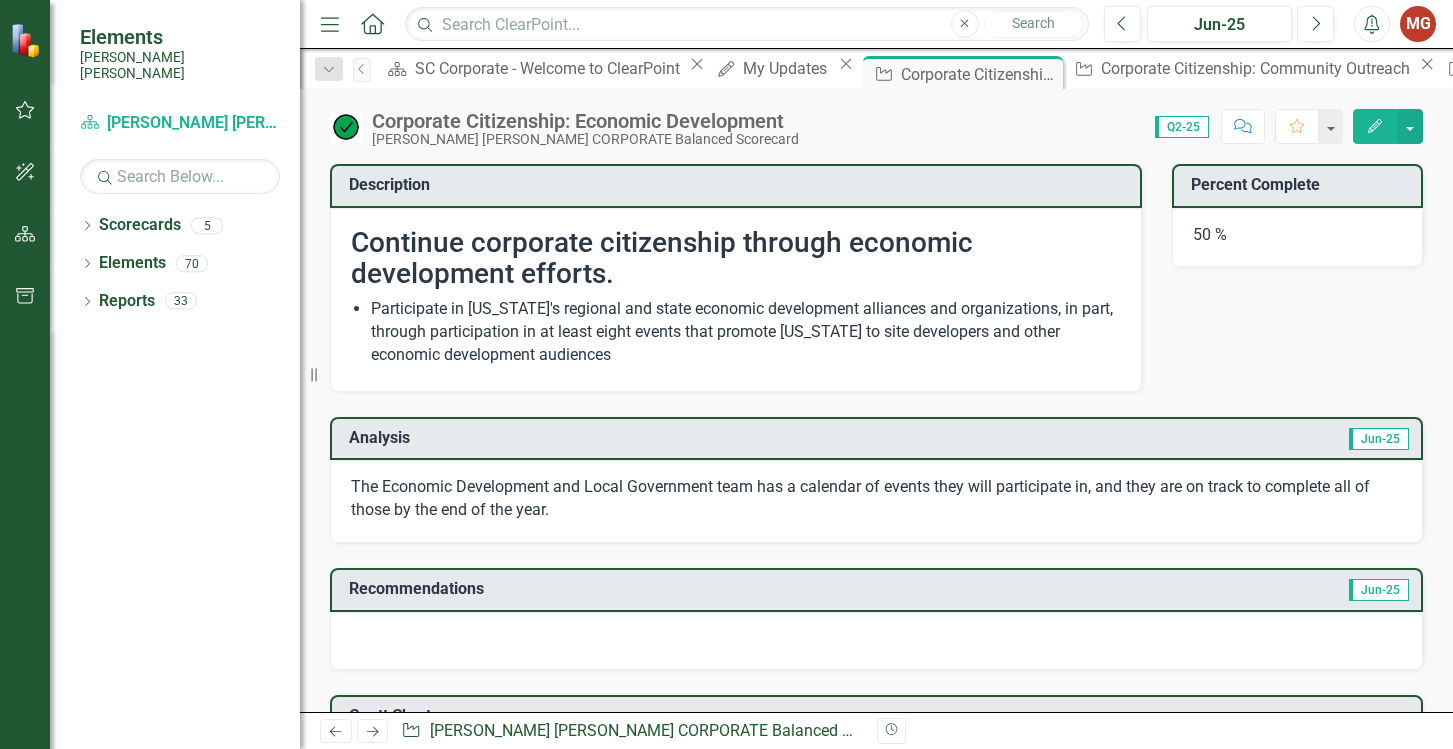 click at bounding box center [876, 641] 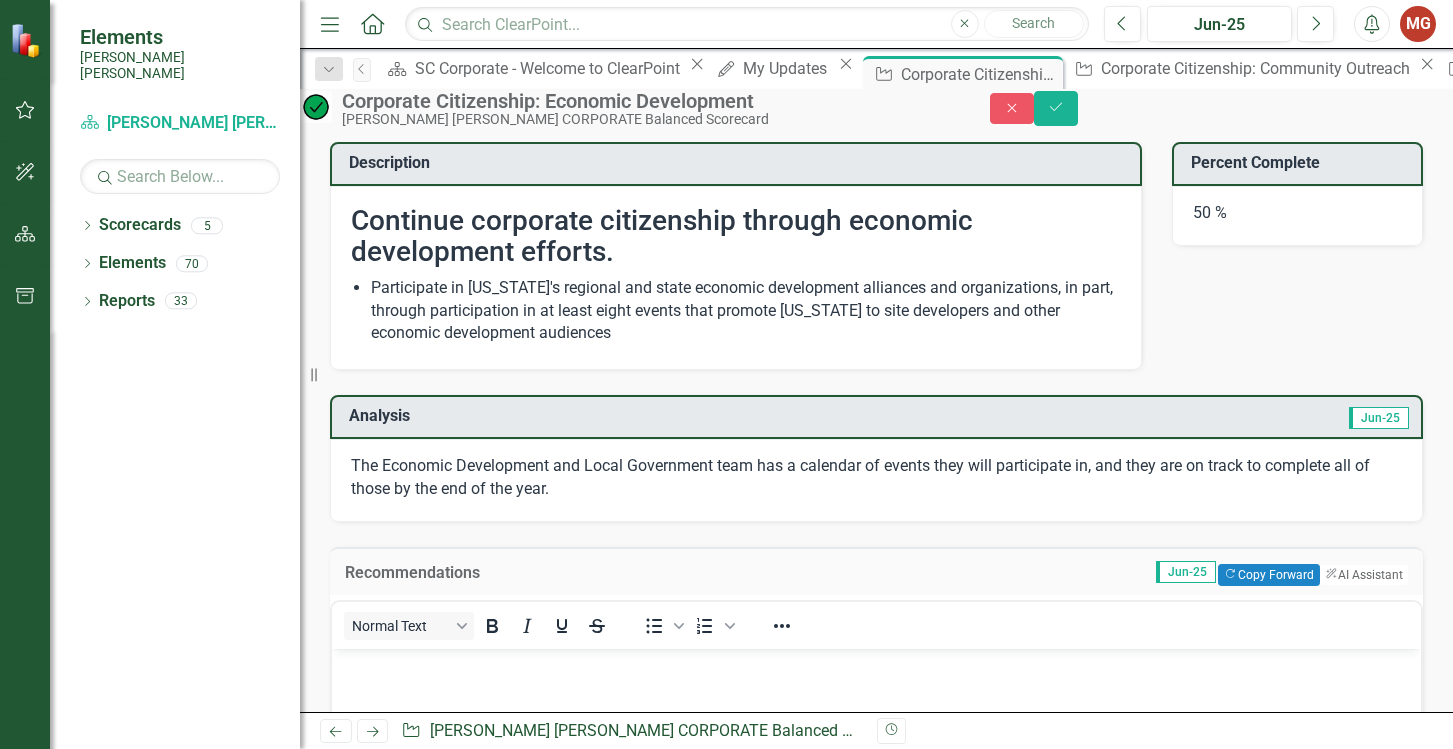 scroll, scrollTop: 0, scrollLeft: 0, axis: both 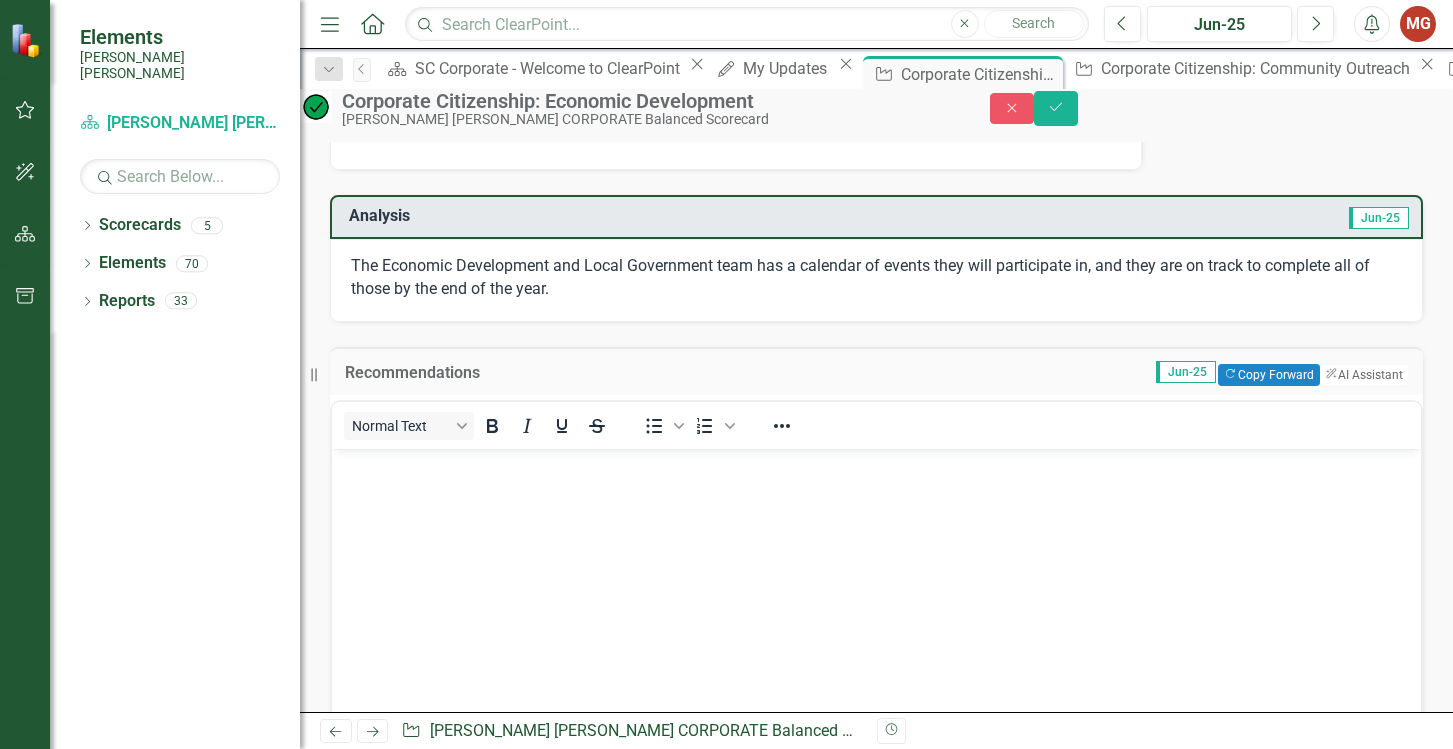 click at bounding box center [876, 599] 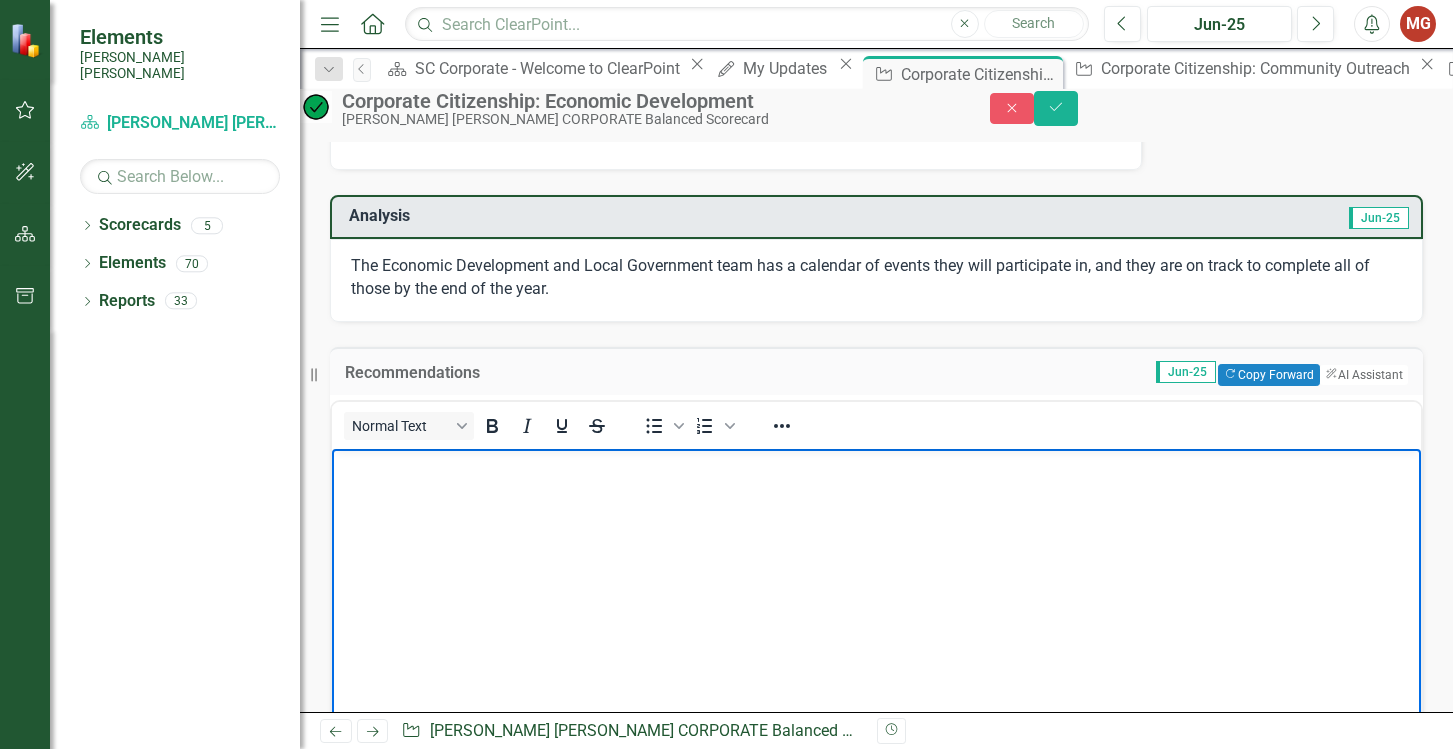 type 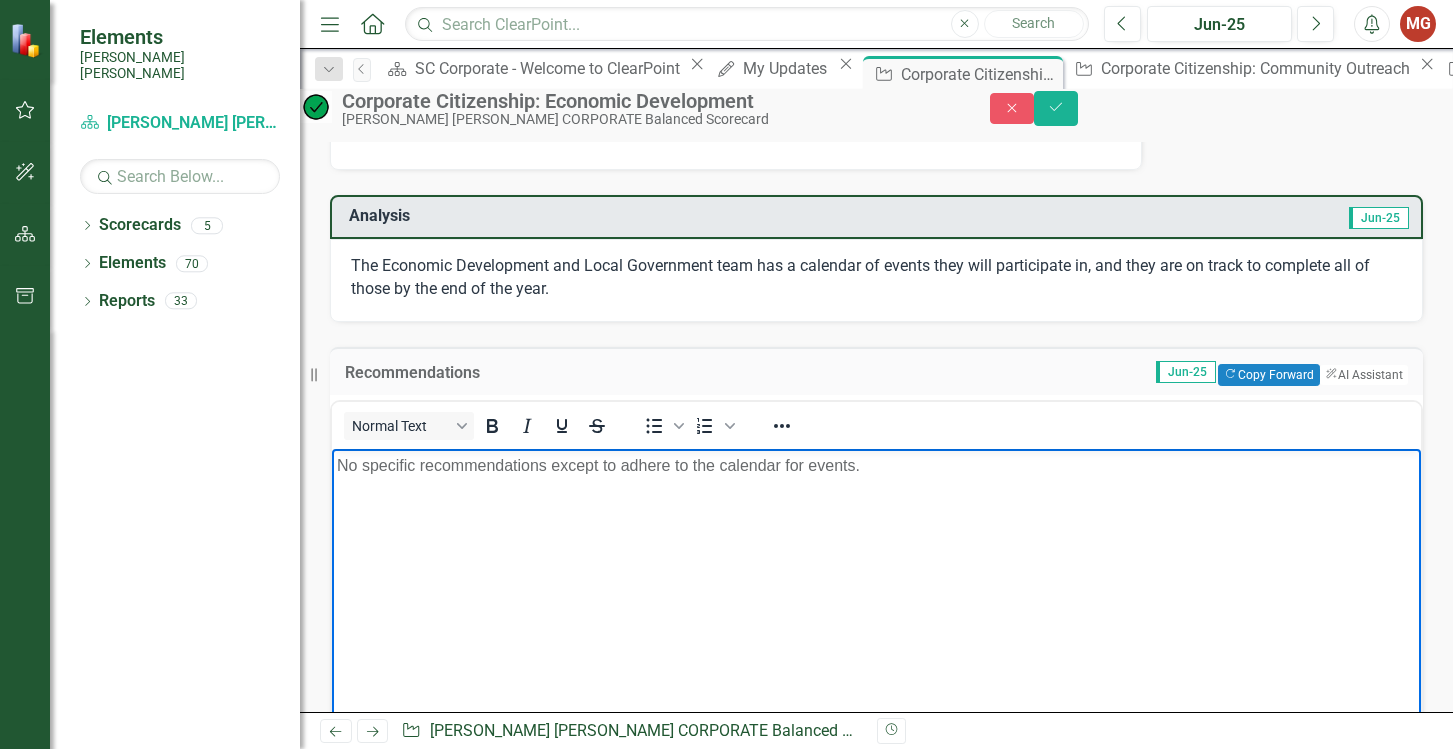 scroll, scrollTop: 400, scrollLeft: 0, axis: vertical 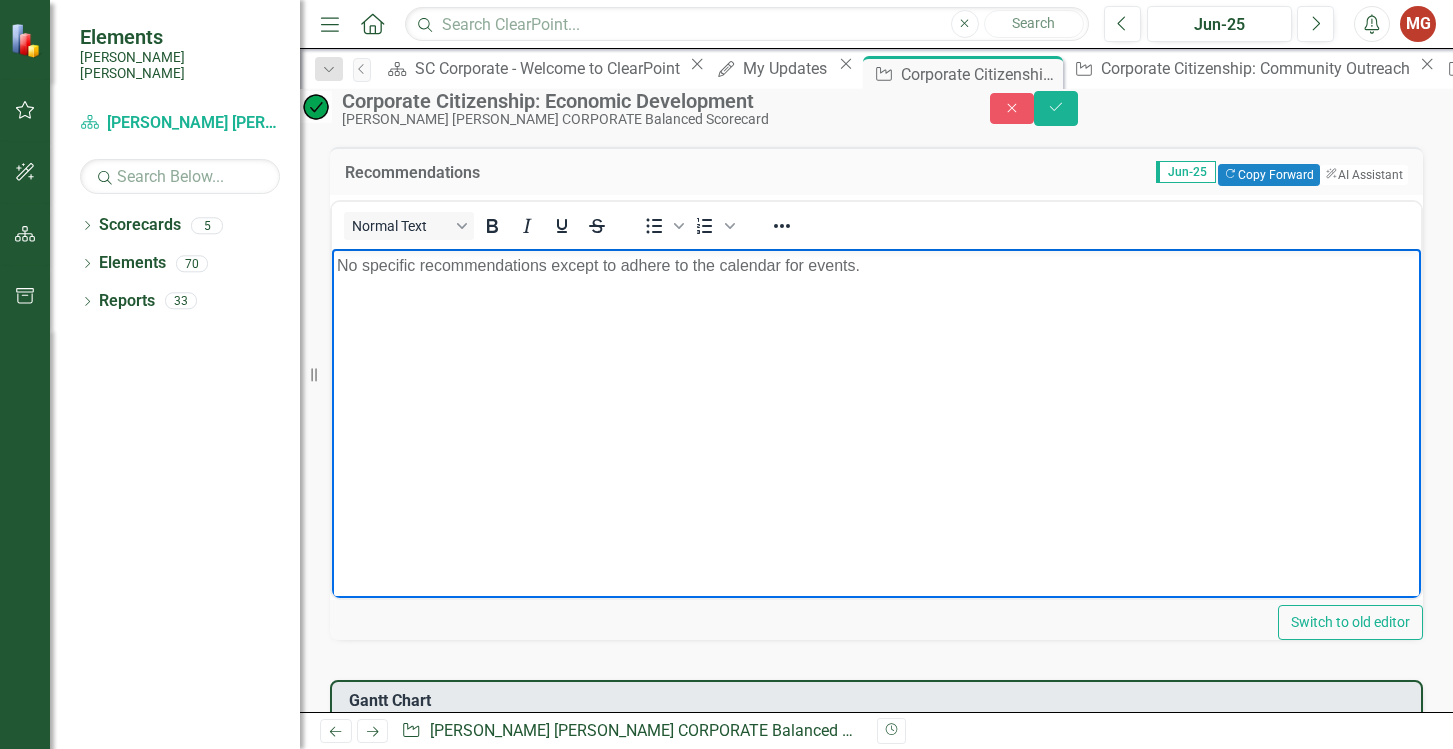 click on "No specific recommendations except to adhere to the calendar for events." at bounding box center (876, 266) 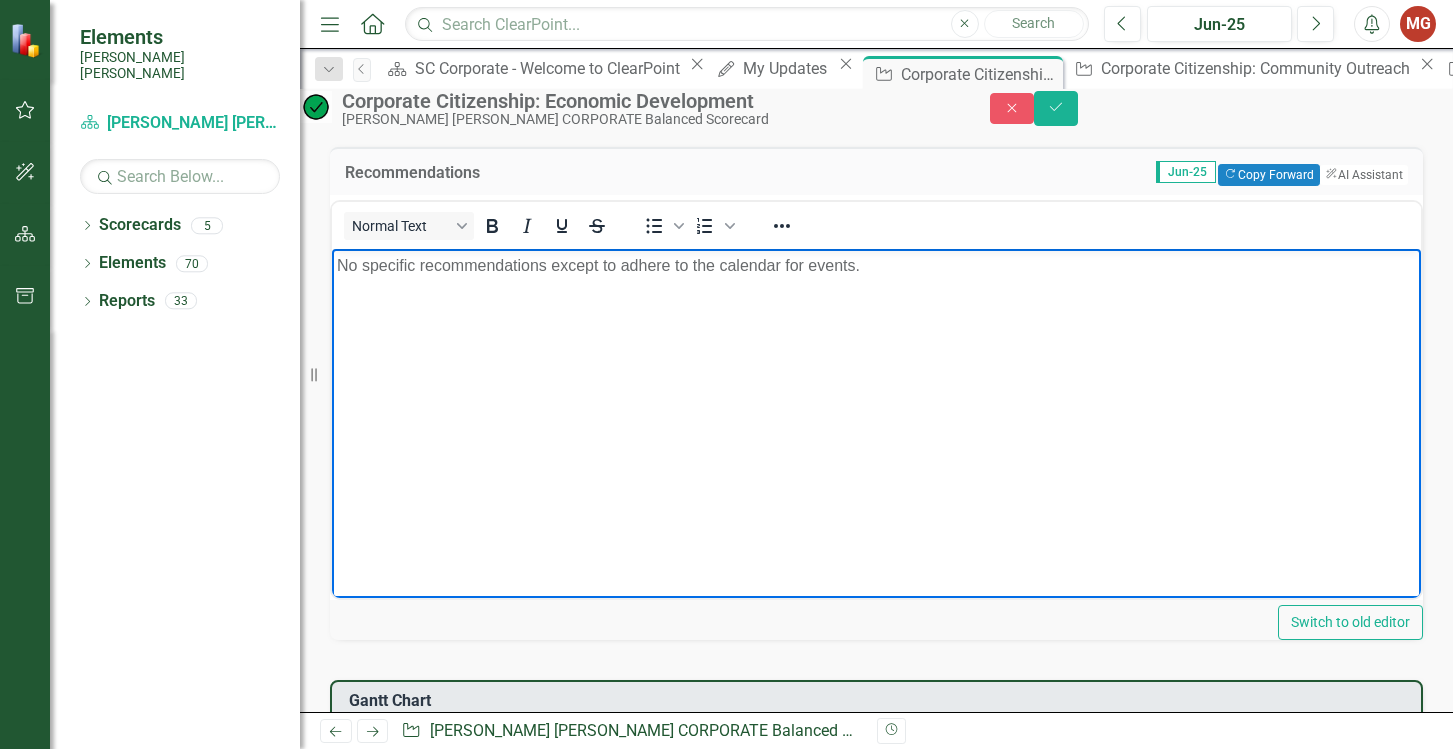 click on "No specific recommendations except to adhere to the calendar for events." at bounding box center (876, 266) 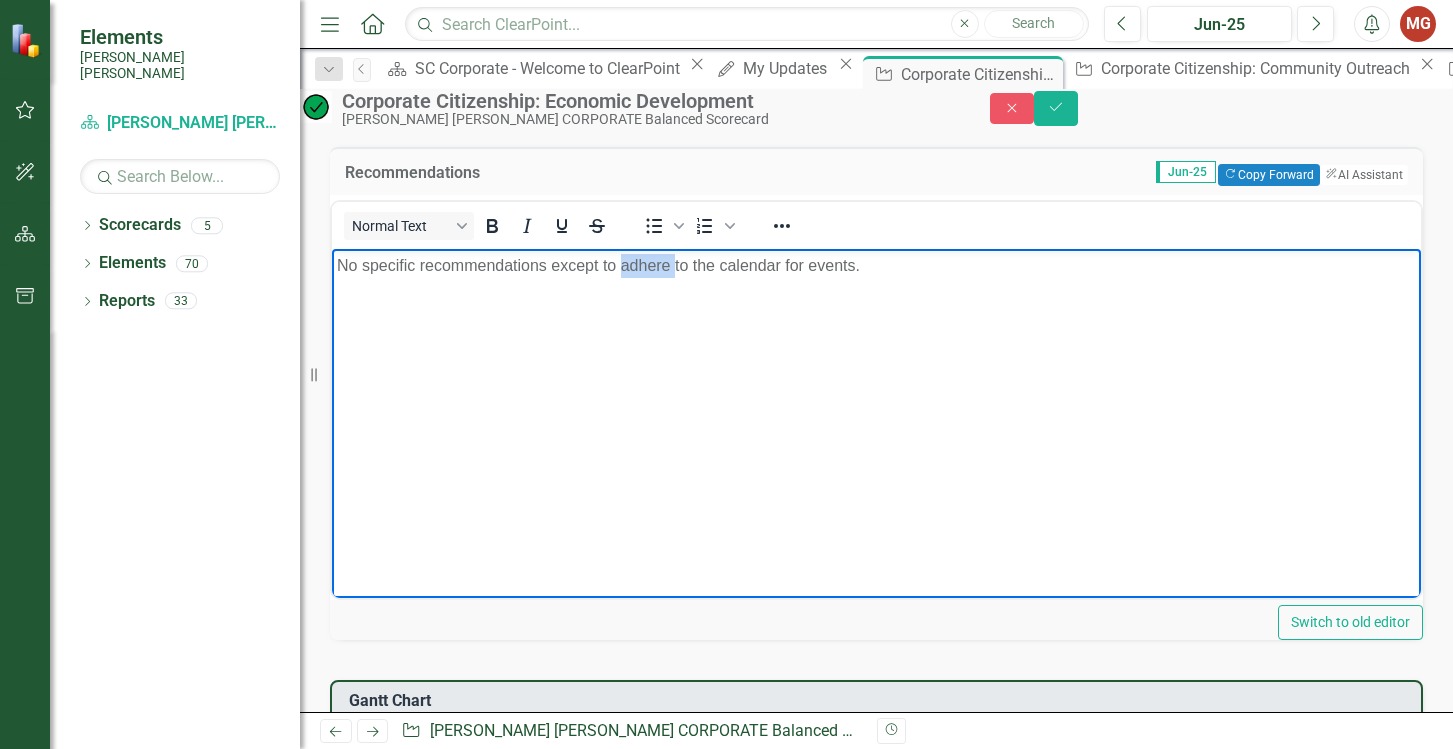 click on "No specific recommendations except to adhere to the calendar for events." at bounding box center [876, 266] 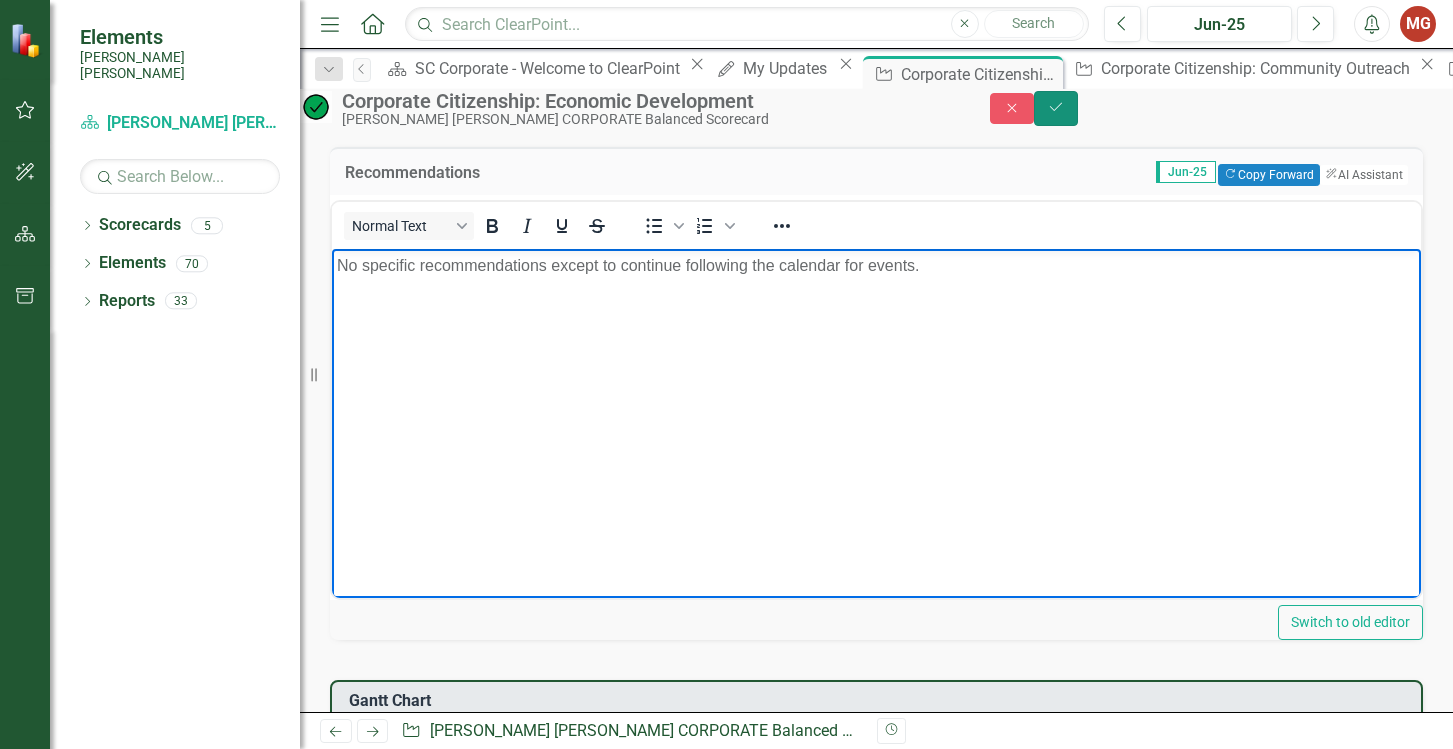 click on "Save" 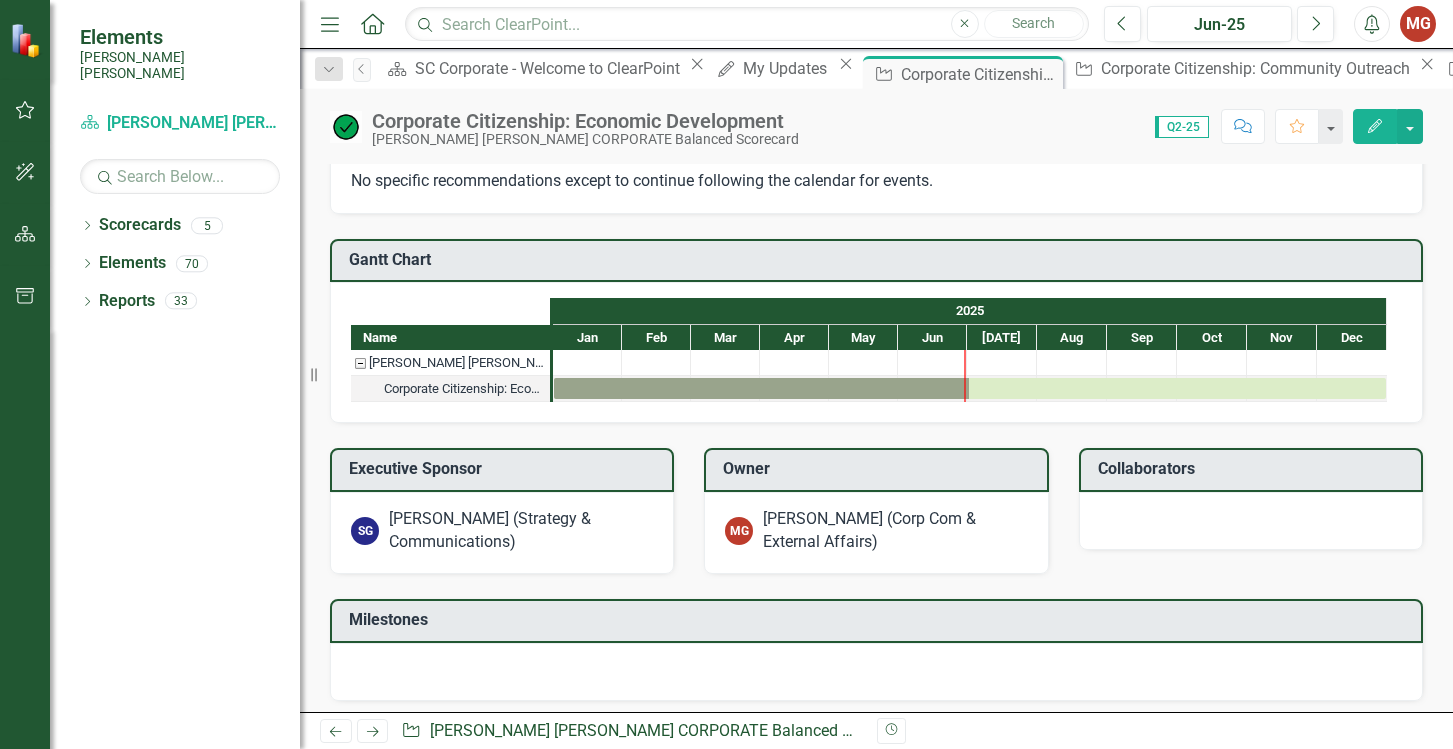 scroll, scrollTop: 0, scrollLeft: 0, axis: both 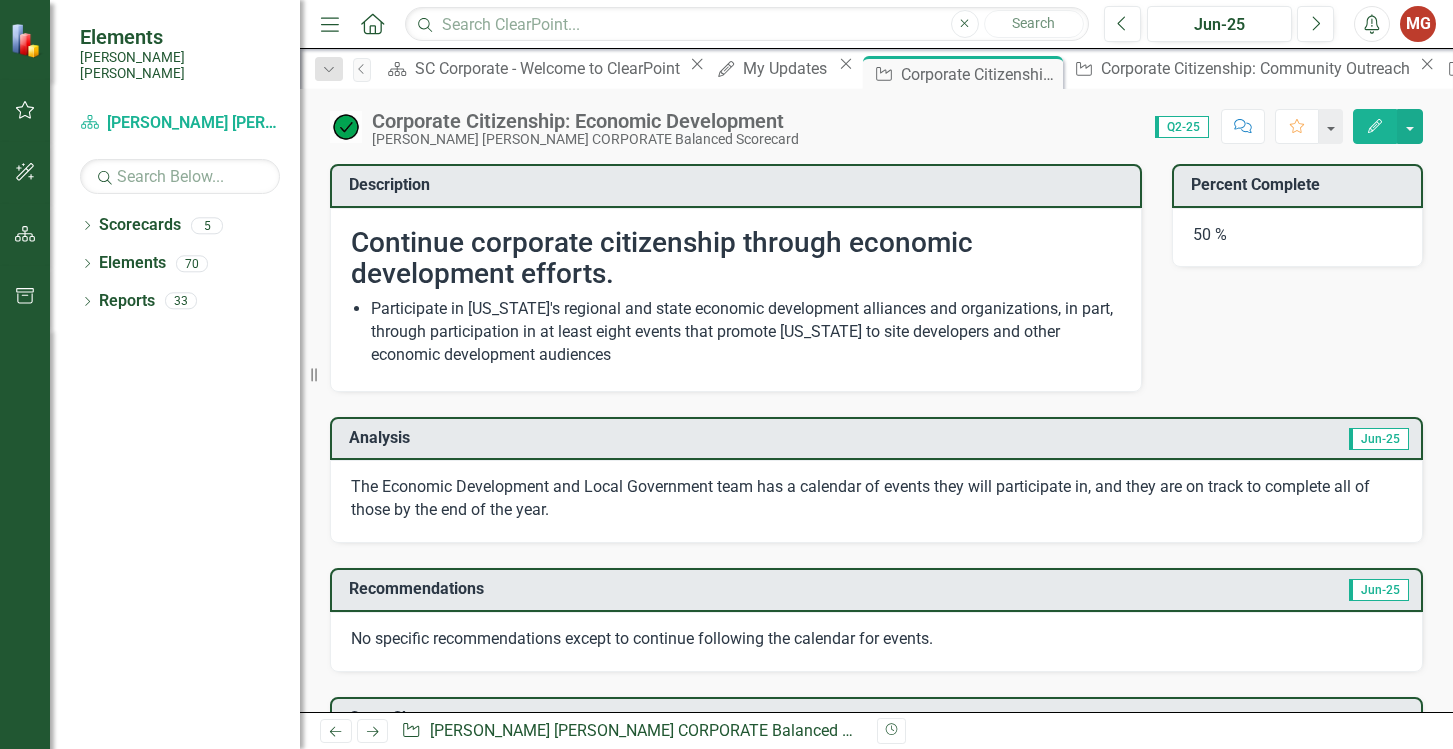 click at bounding box center (346, 127) 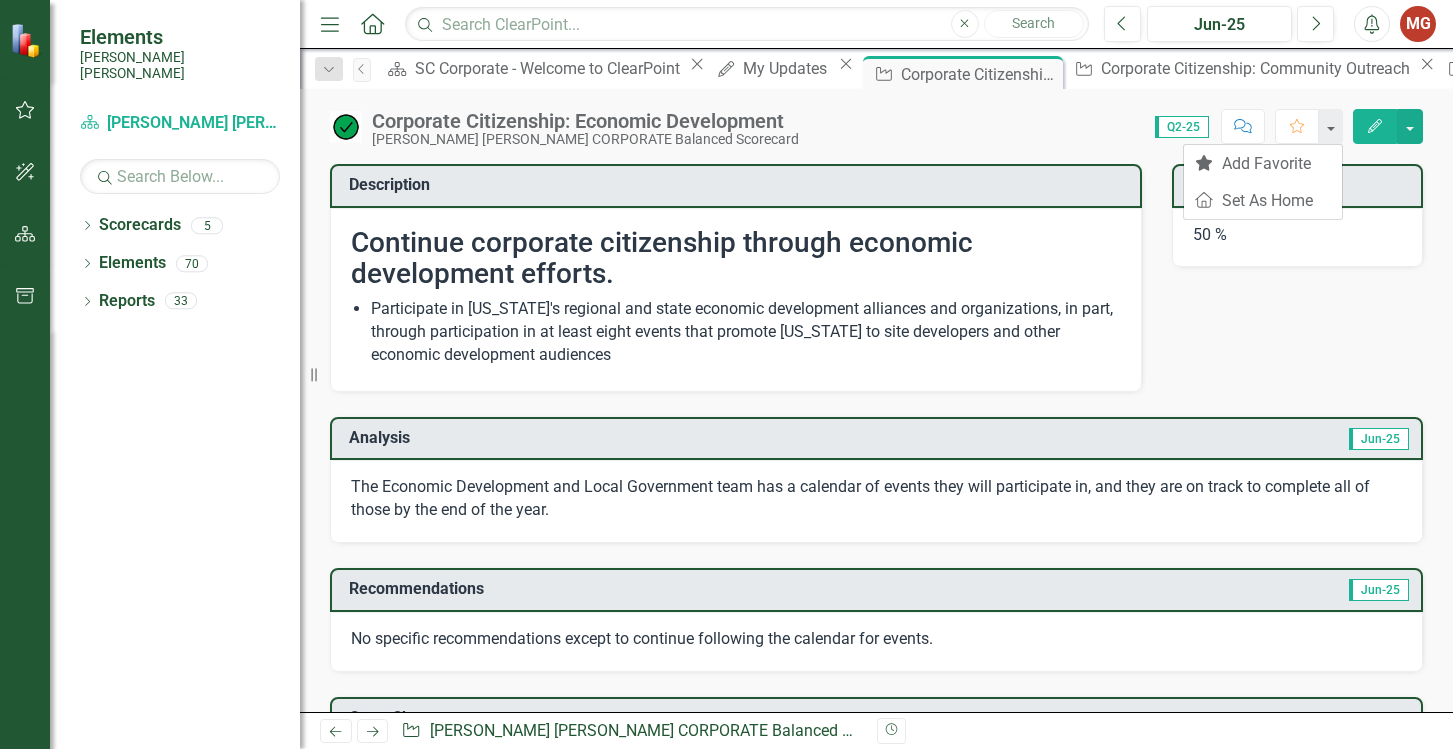 click at bounding box center [1331, 126] 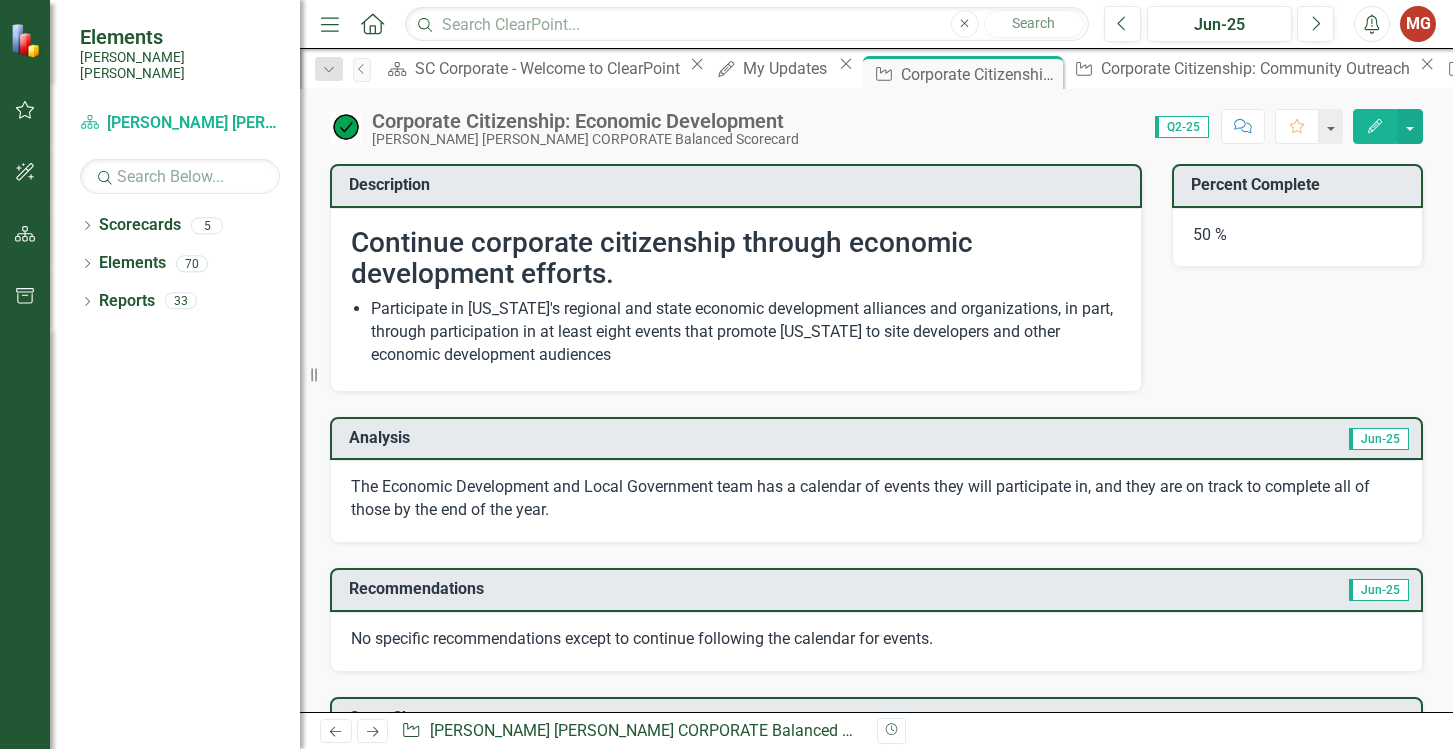 click on "Q2-25" at bounding box center [1182, 127] 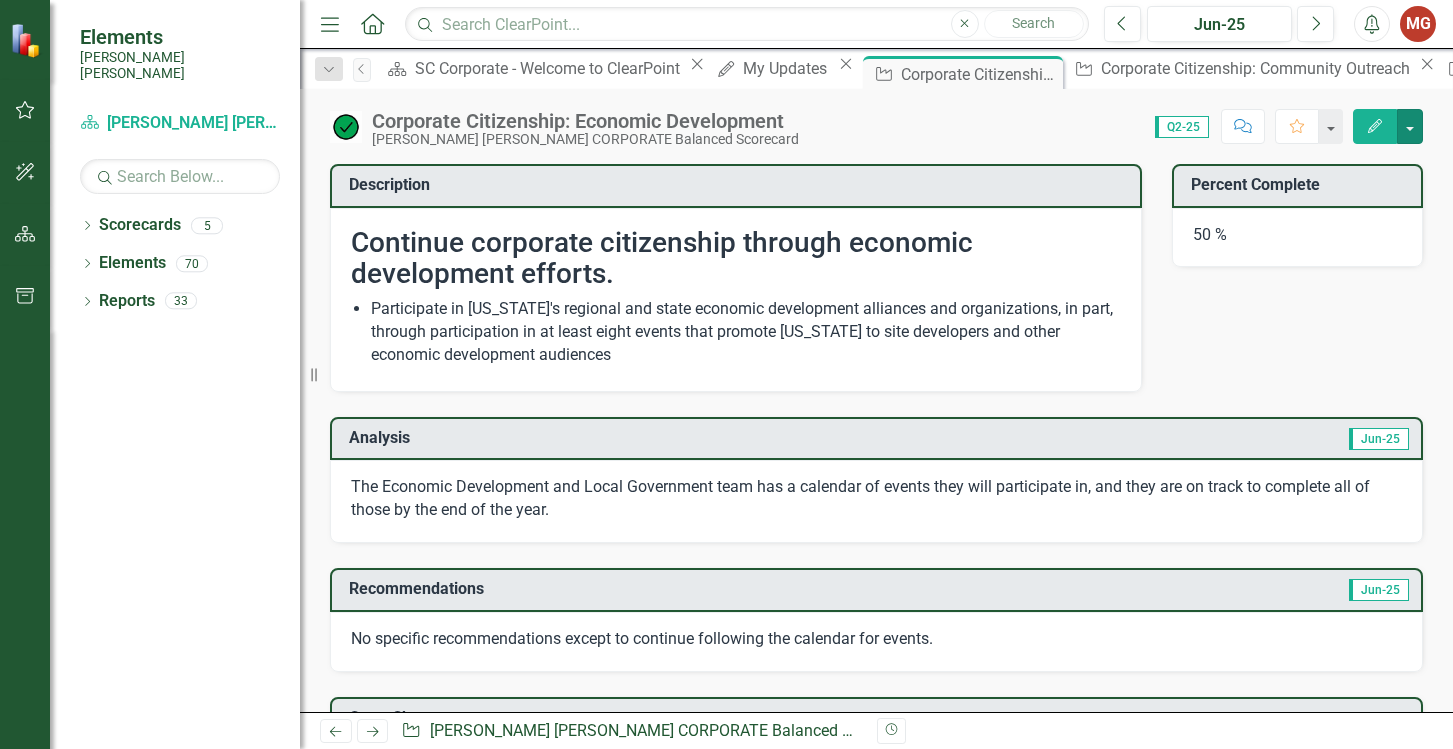click at bounding box center (1410, 126) 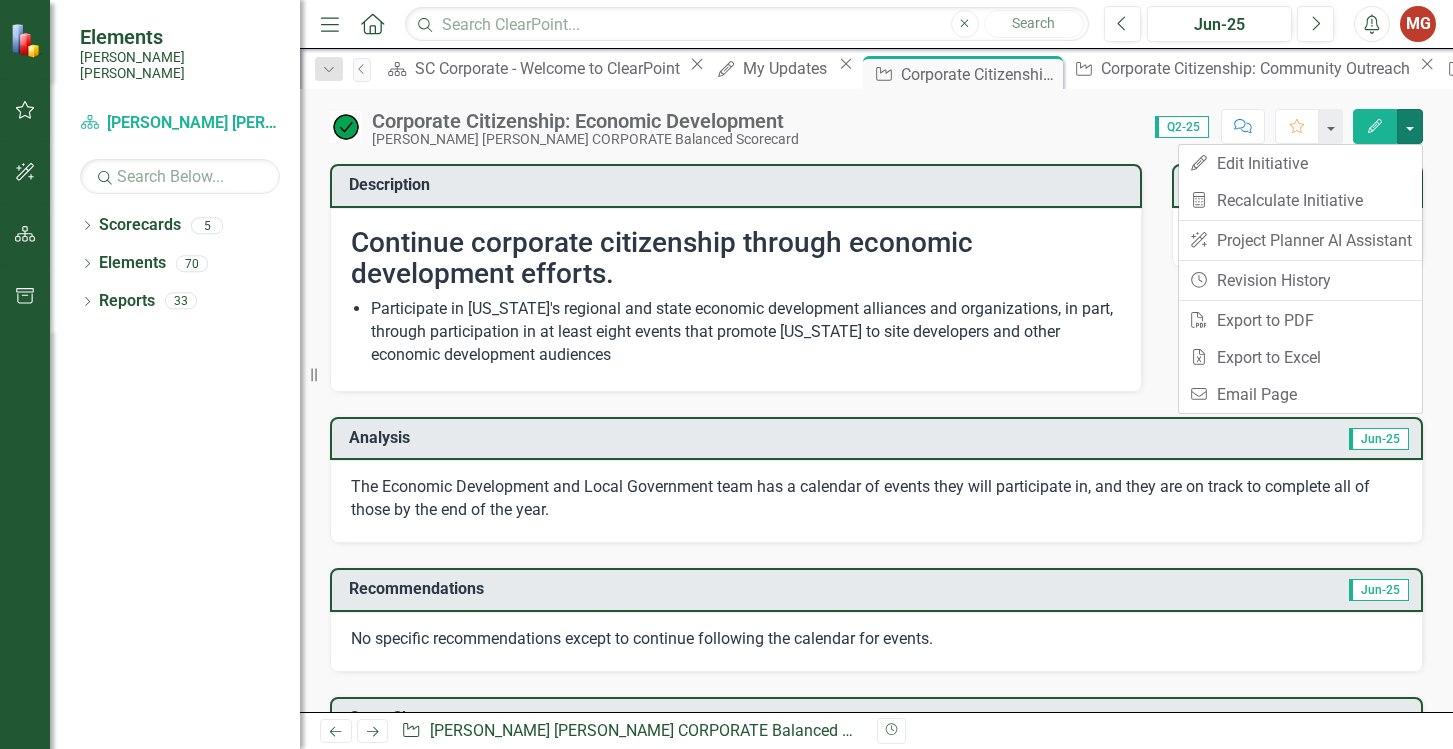 click on "Continue corporate citizenship through economic development efforts.
Participate in [US_STATE]'s regional and state economic development alliances and organizations, in part, through participation in at least eight events that promote [US_STATE] to site developers and other economic development audiences" at bounding box center (736, 299) 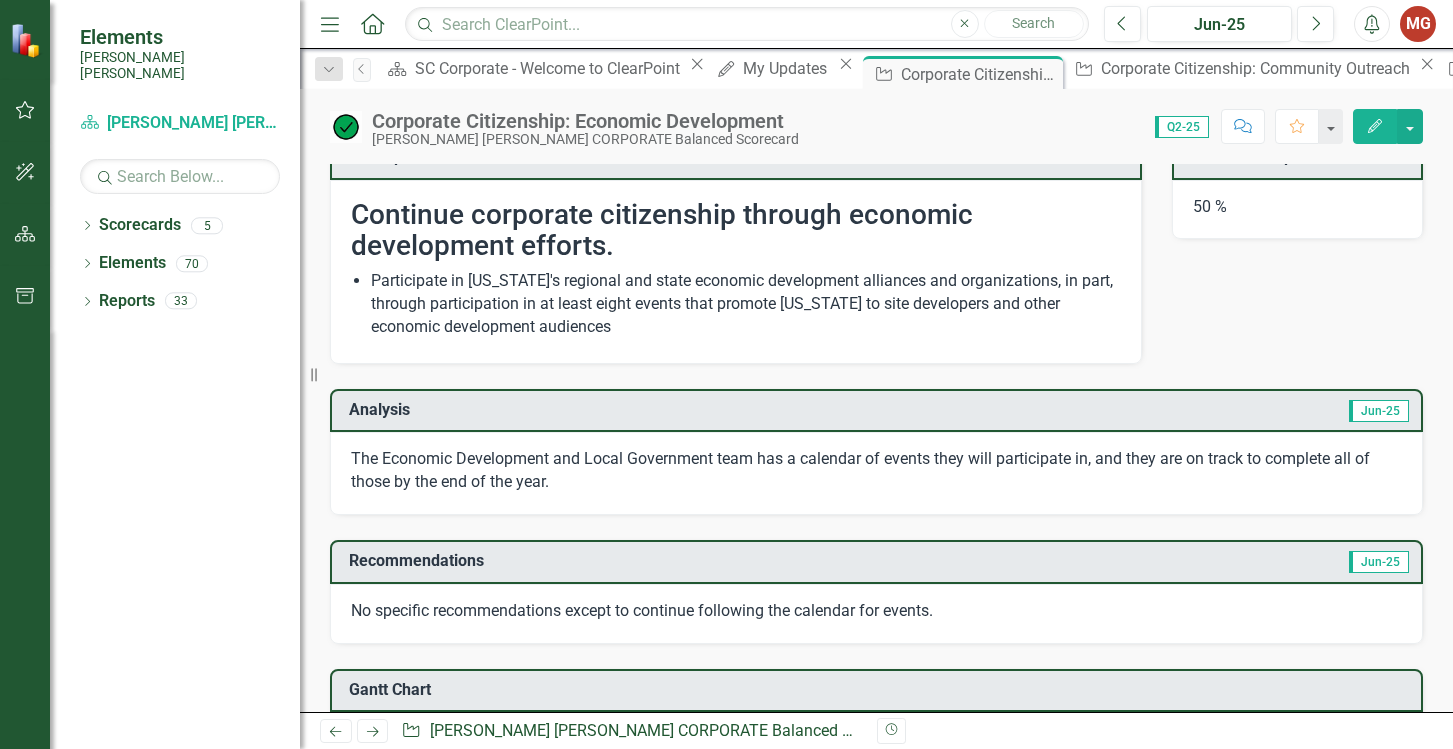 scroll, scrollTop: 0, scrollLeft: 0, axis: both 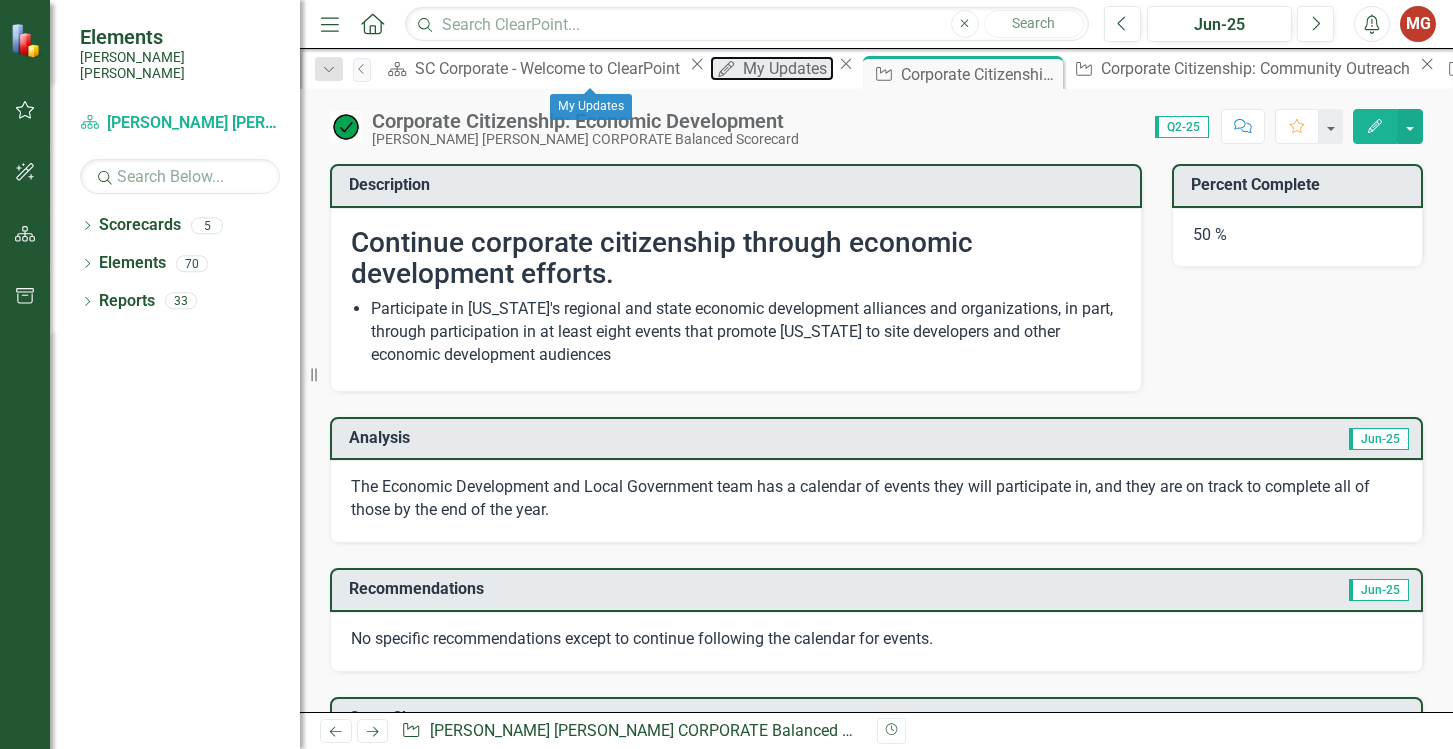 click on "My Updates" at bounding box center (788, 68) 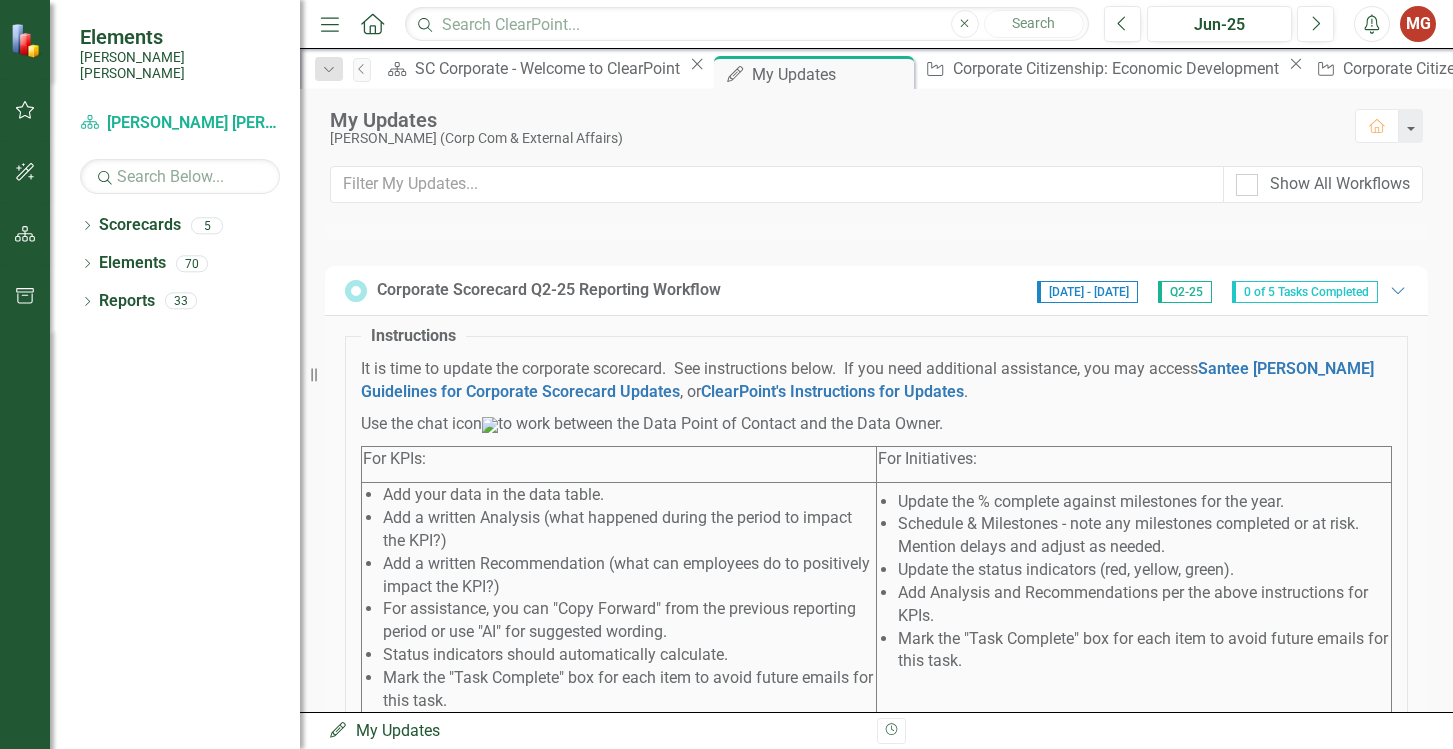 scroll, scrollTop: 867, scrollLeft: 0, axis: vertical 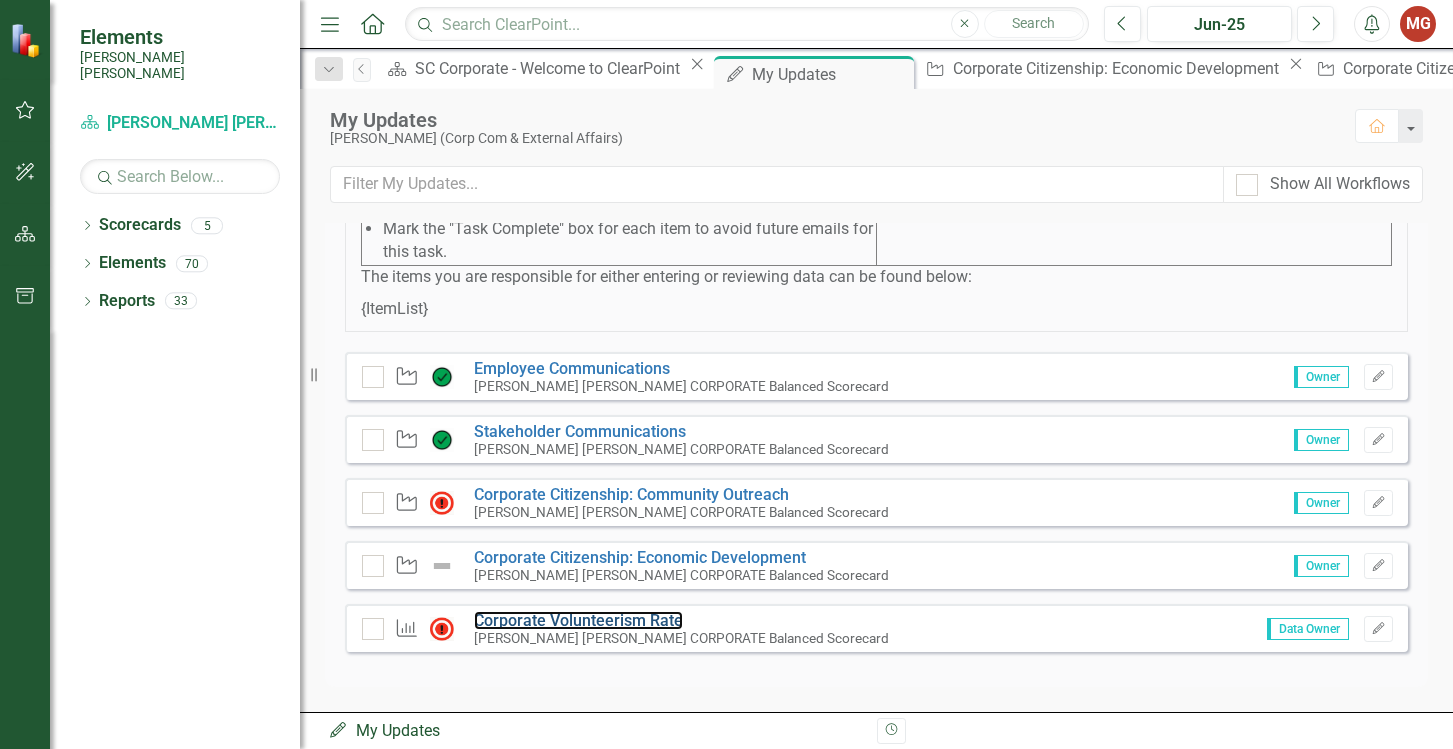 click on "Corporate Volunteerism Rate" at bounding box center [578, 620] 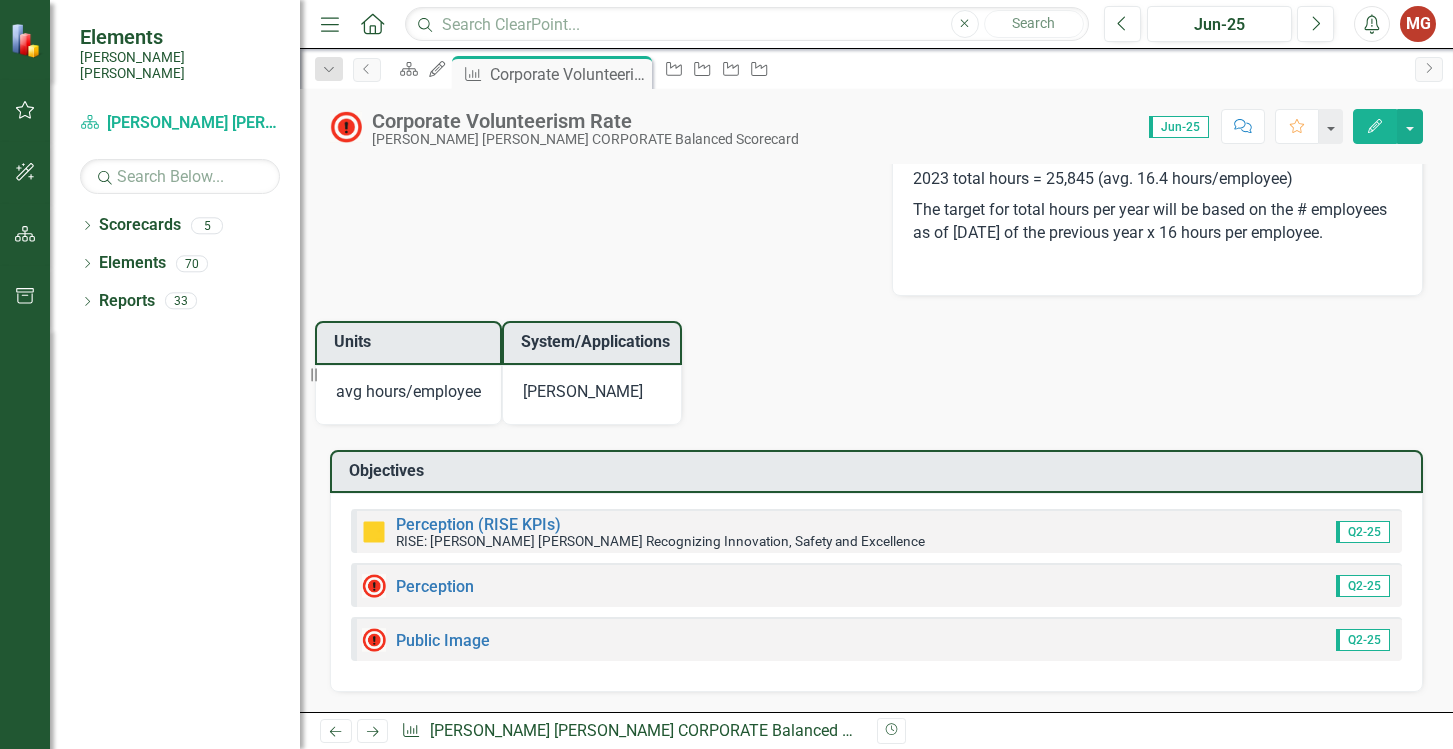 scroll, scrollTop: 2445, scrollLeft: 0, axis: vertical 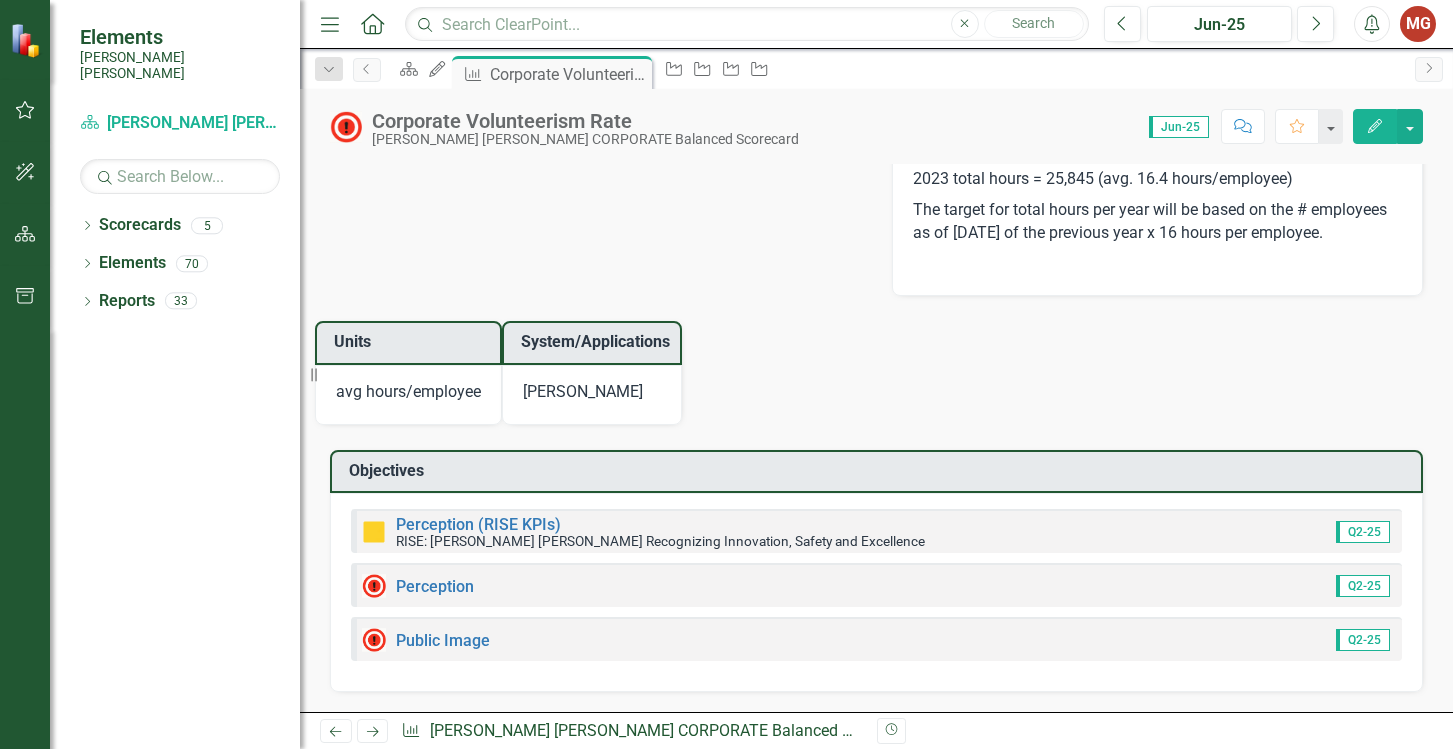 click on "Q2-25" at bounding box center (1363, 532) 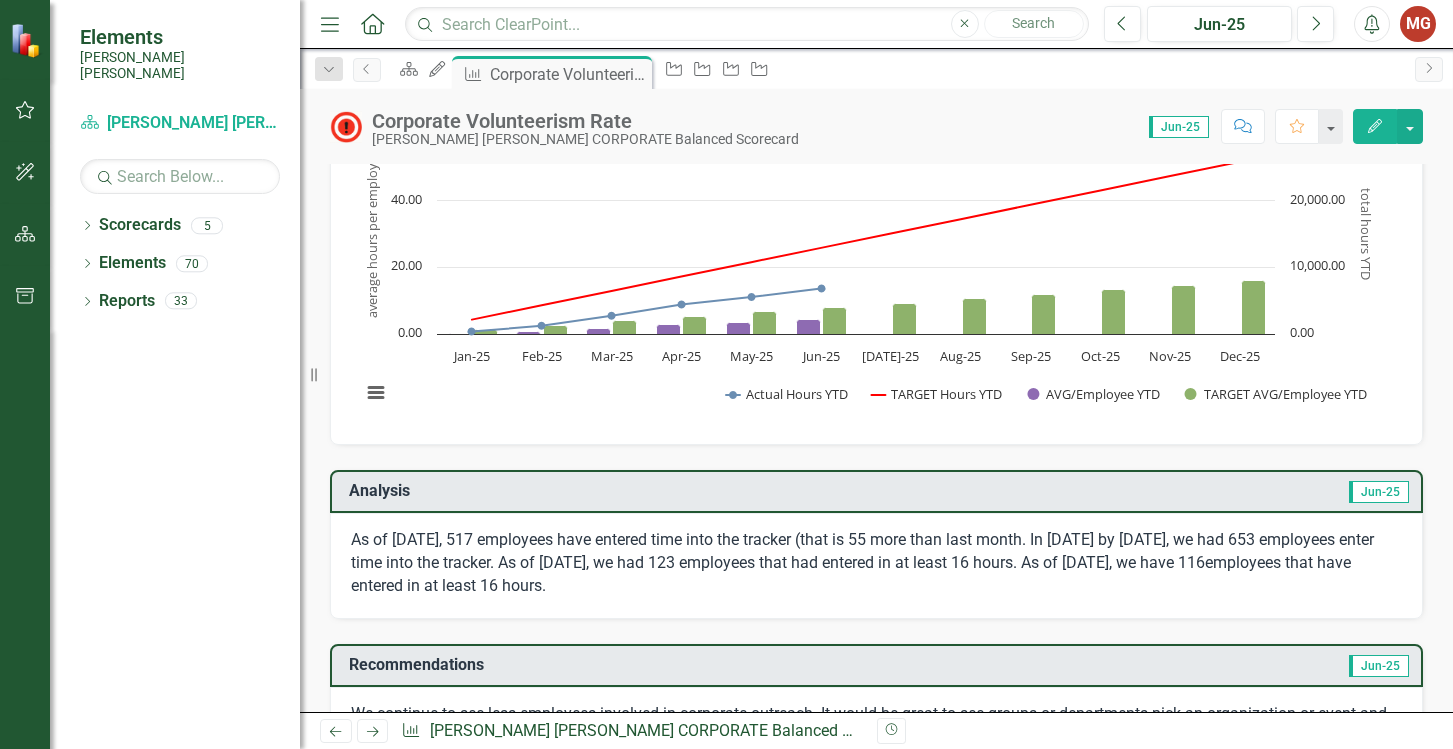 scroll, scrollTop: 0, scrollLeft: 0, axis: both 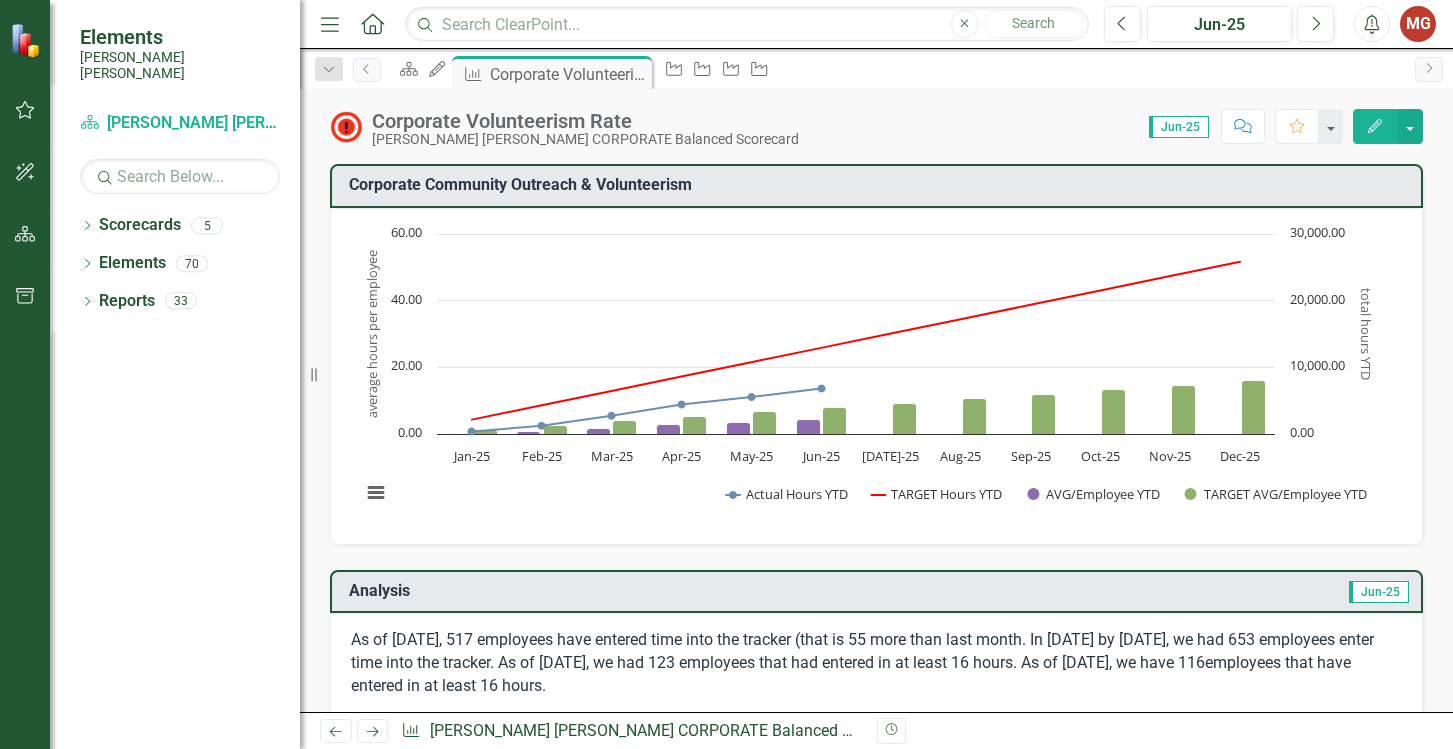 click on "Corporate Volunteerism Rate" at bounding box center [568, 74] 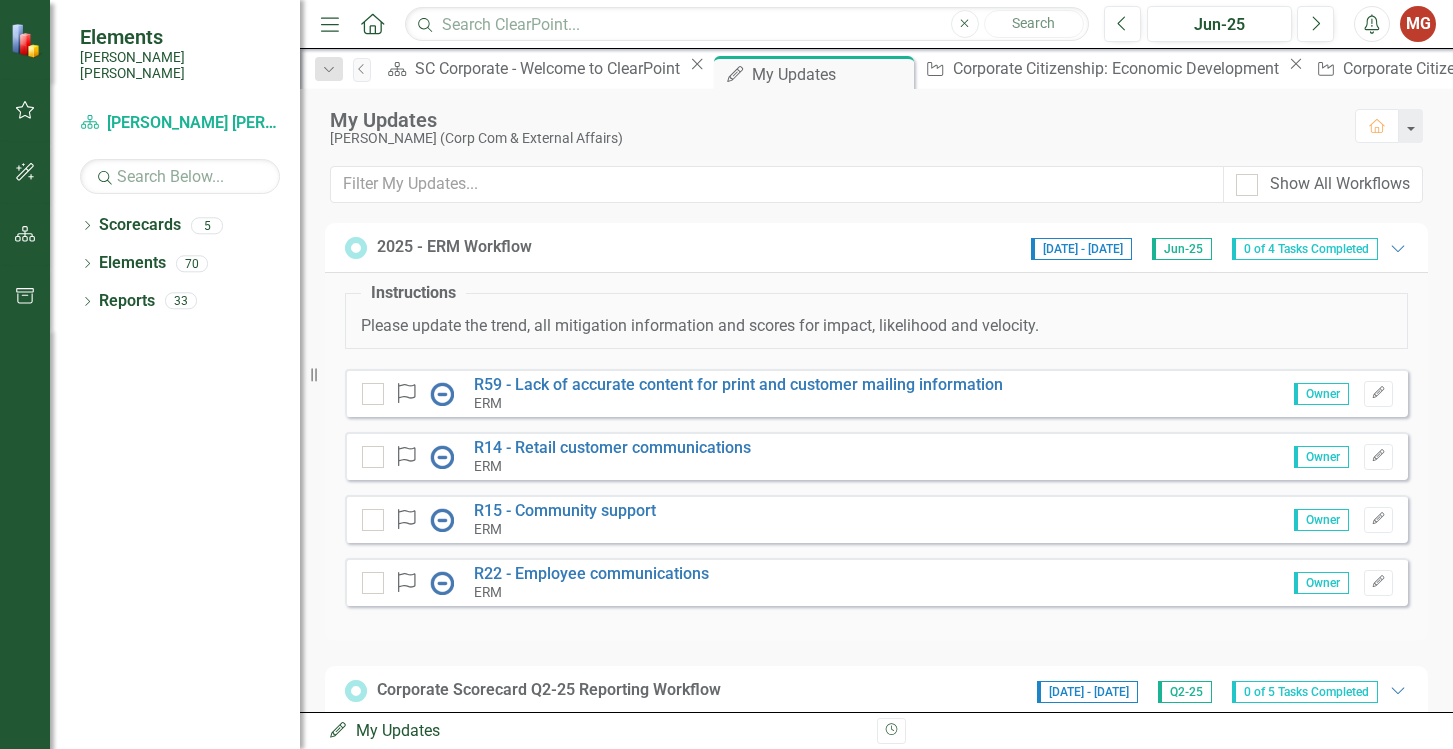 click on "Expanded" 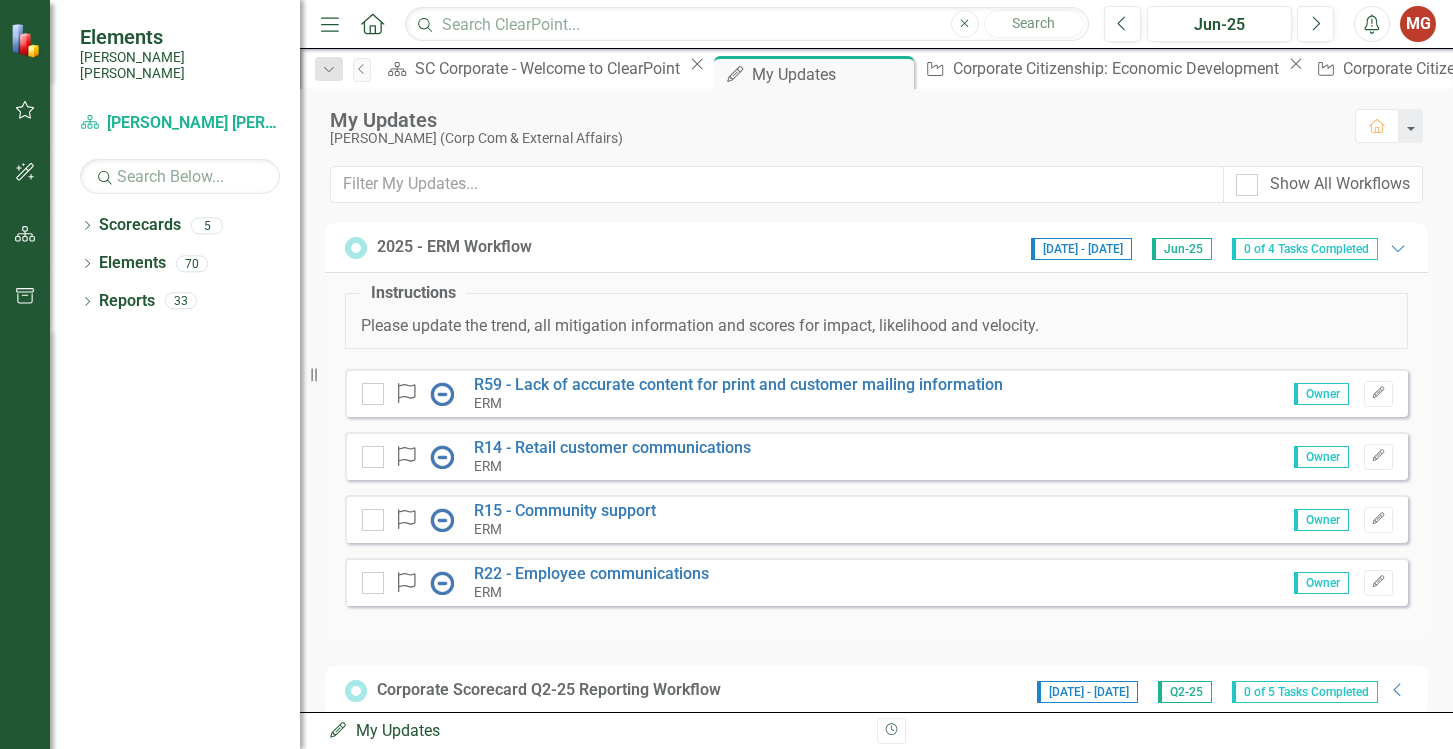 scroll, scrollTop: 28, scrollLeft: 0, axis: vertical 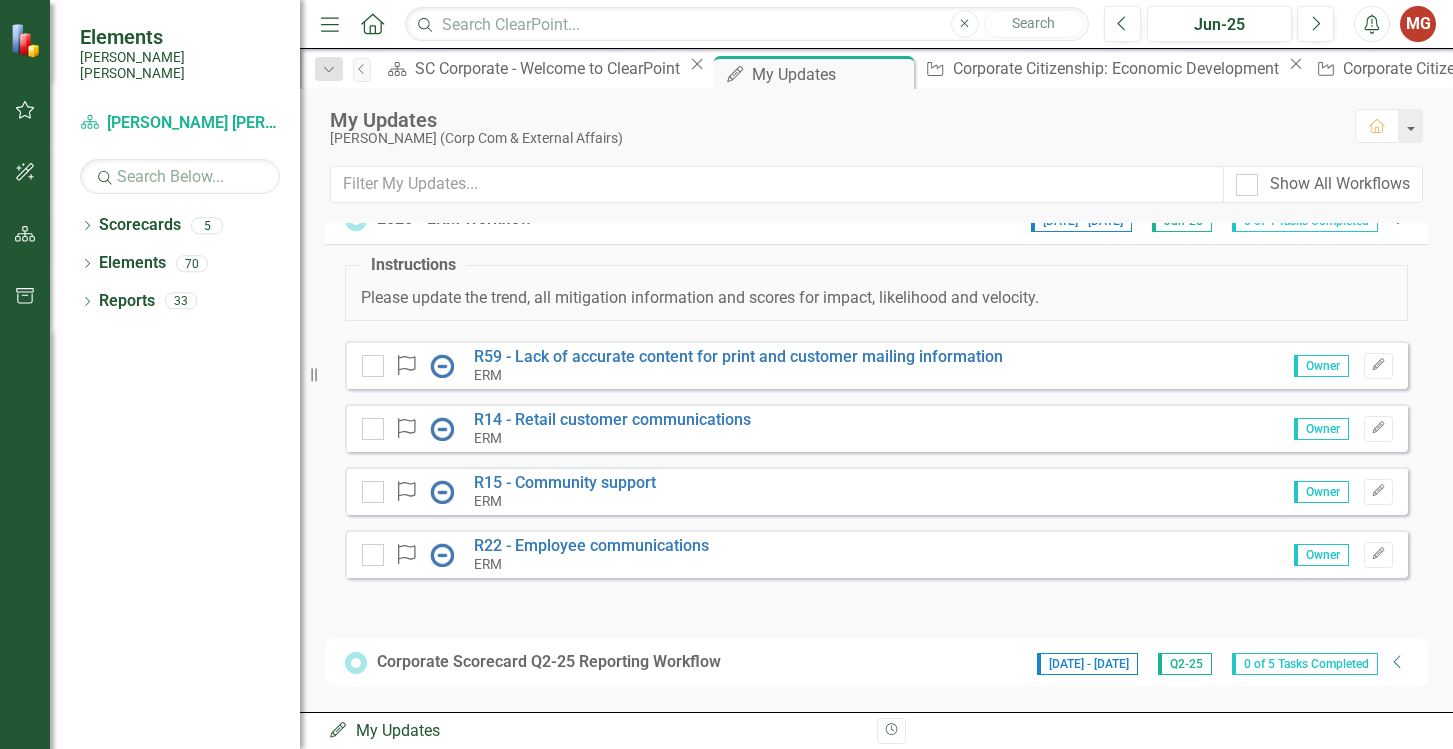 click on "0 of 5 Tasks Completed" at bounding box center (1305, 664) 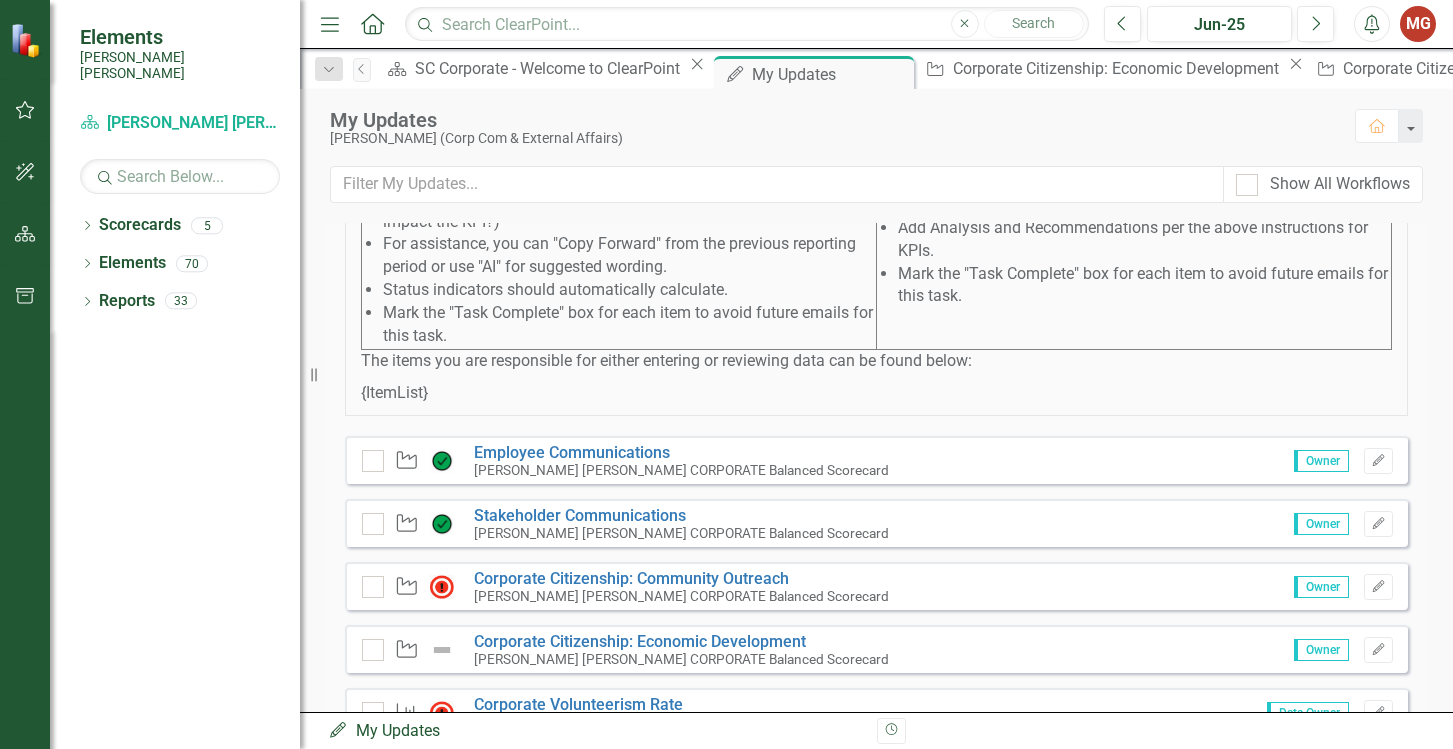 scroll, scrollTop: 767, scrollLeft: 0, axis: vertical 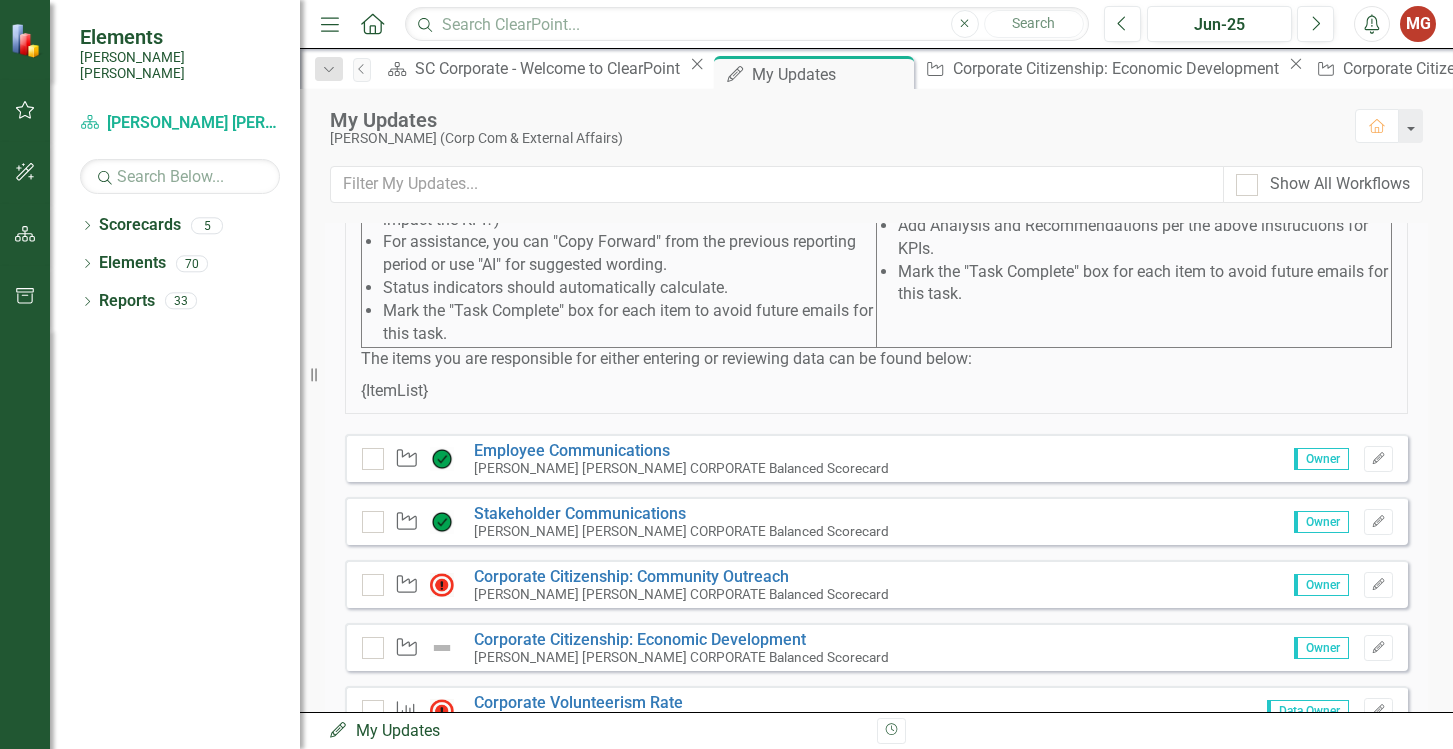 click on "Edit" 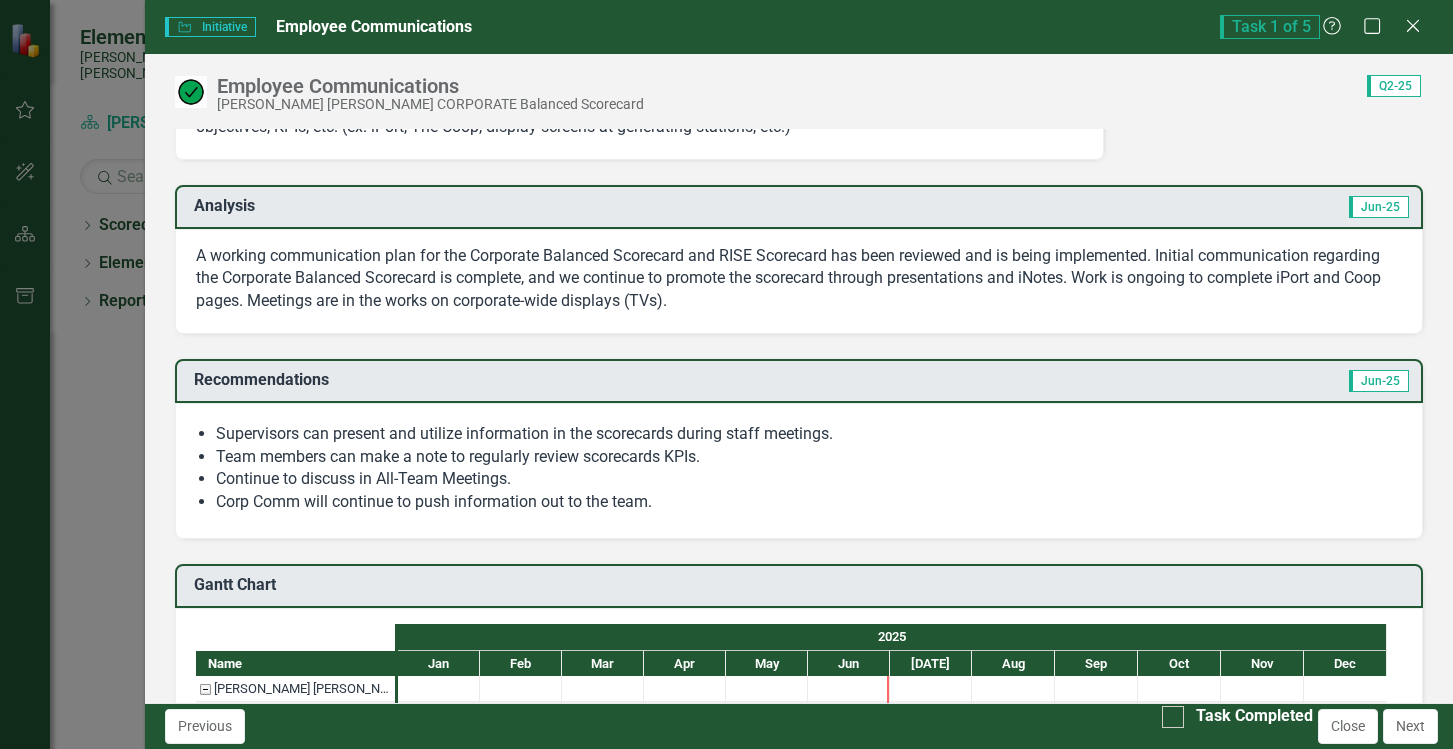 scroll, scrollTop: 300, scrollLeft: 0, axis: vertical 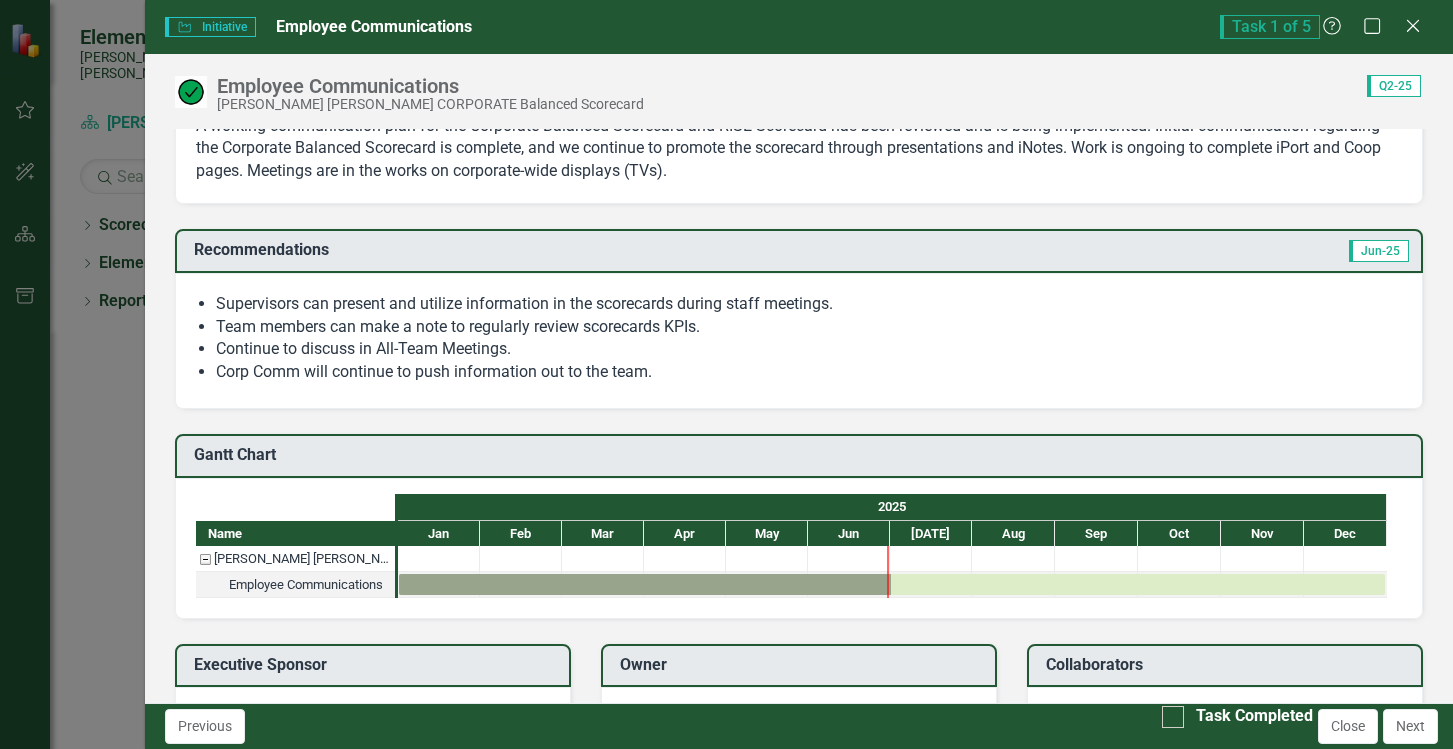 click at bounding box center [1173, 717] 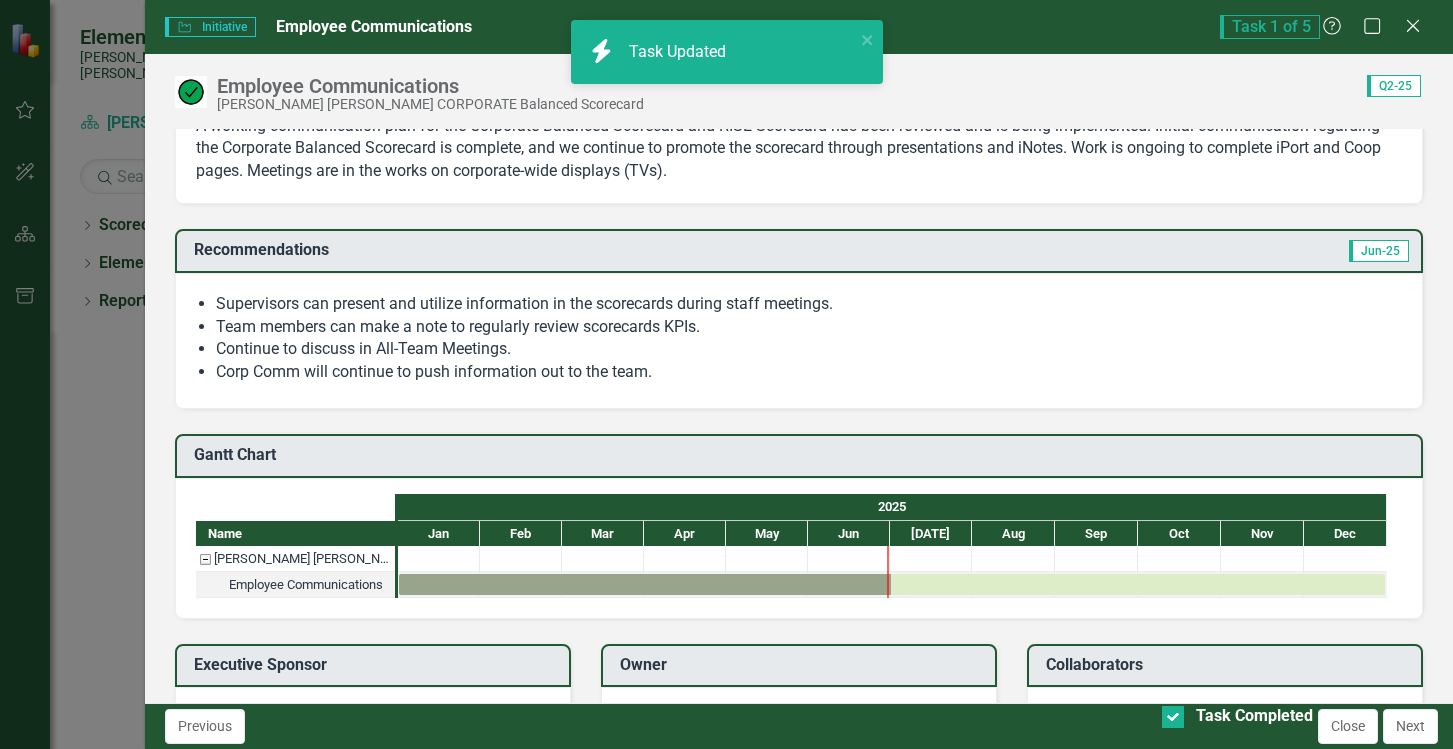 click on "Next" at bounding box center [1410, 726] 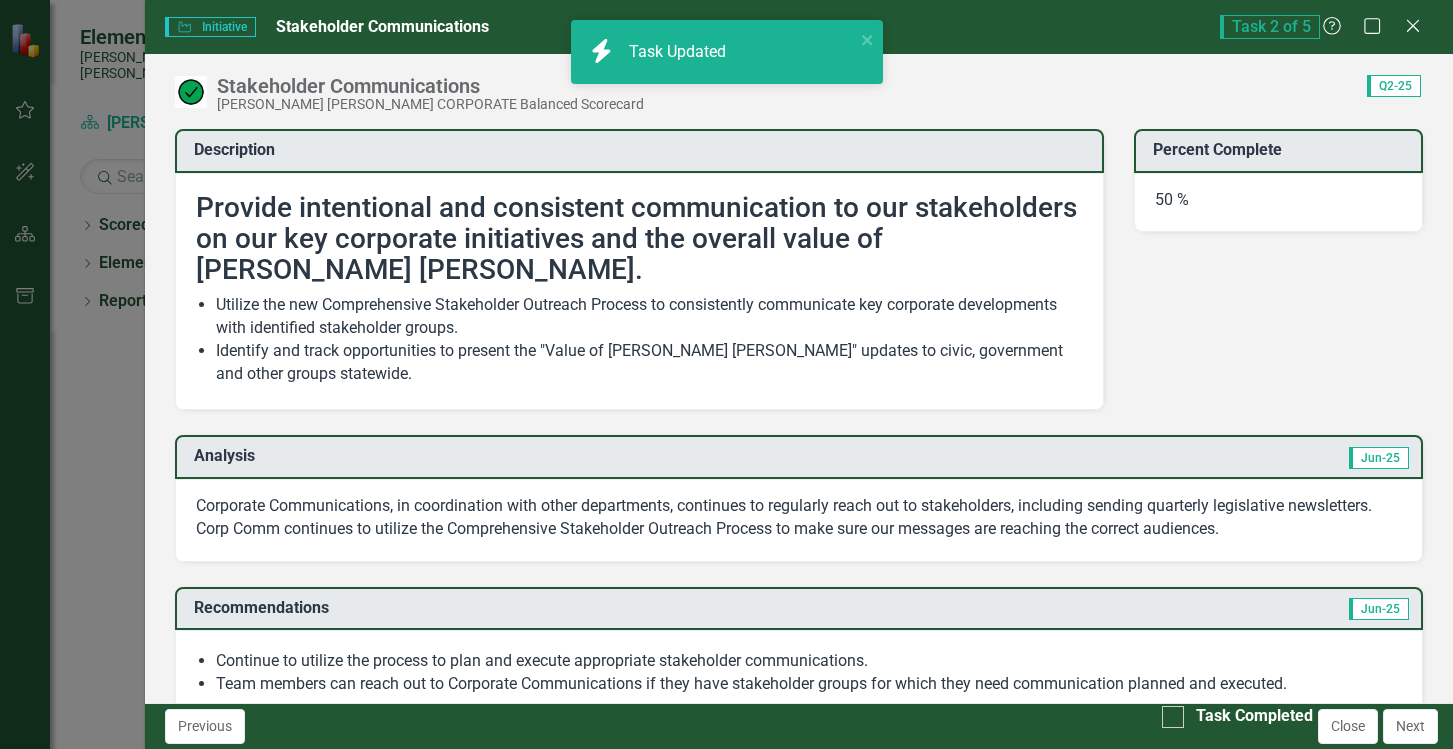 checkbox on "true" 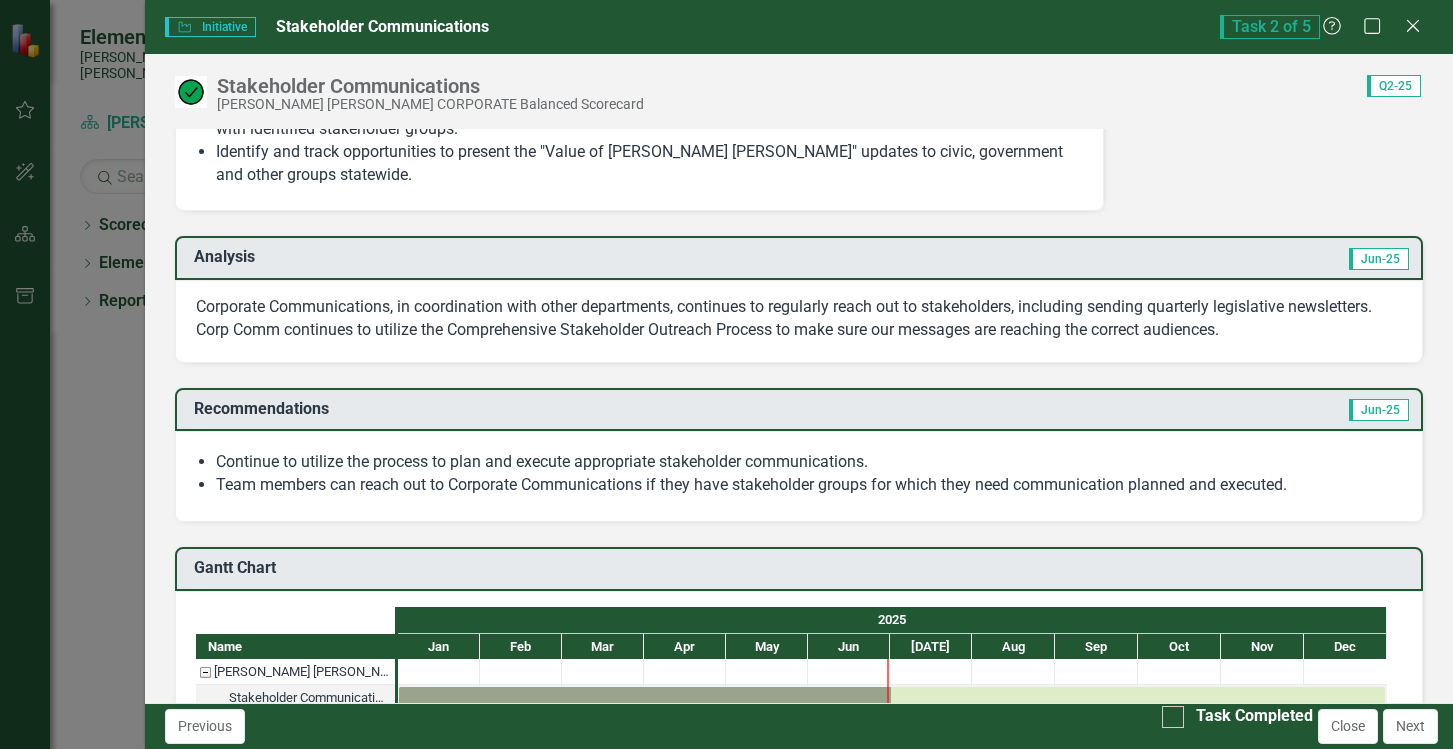 scroll, scrollTop: 200, scrollLeft: 0, axis: vertical 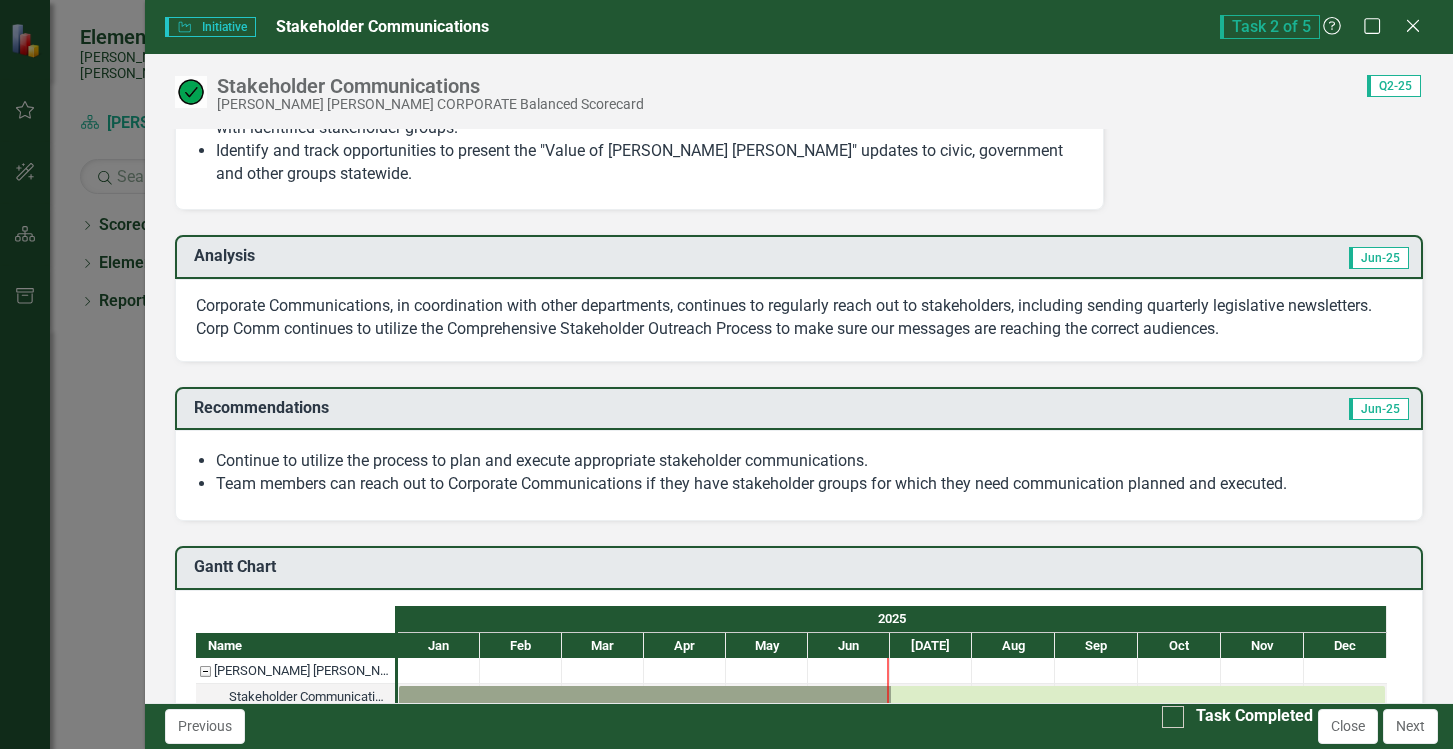 click on "Task Completed Close Next" at bounding box center [1300, 726] 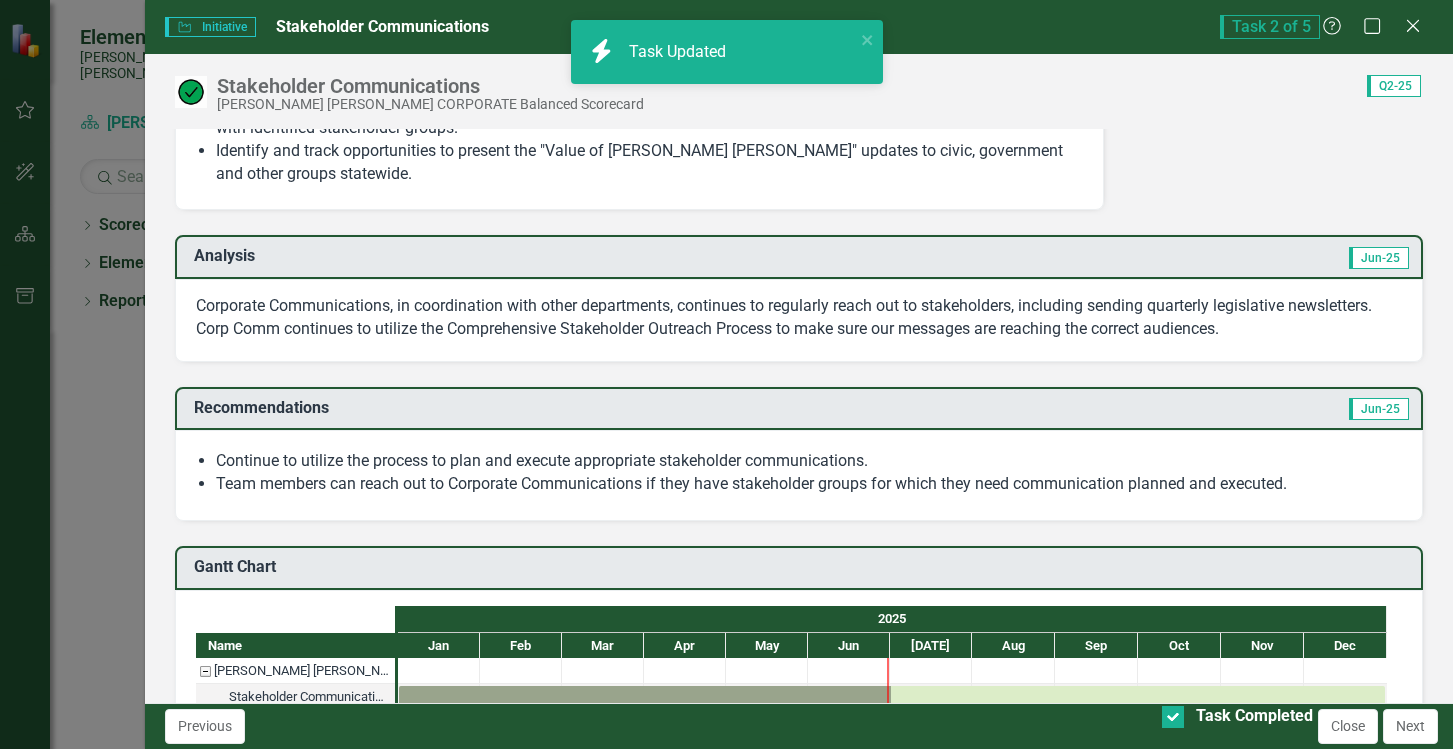 click on "Next" at bounding box center [1410, 726] 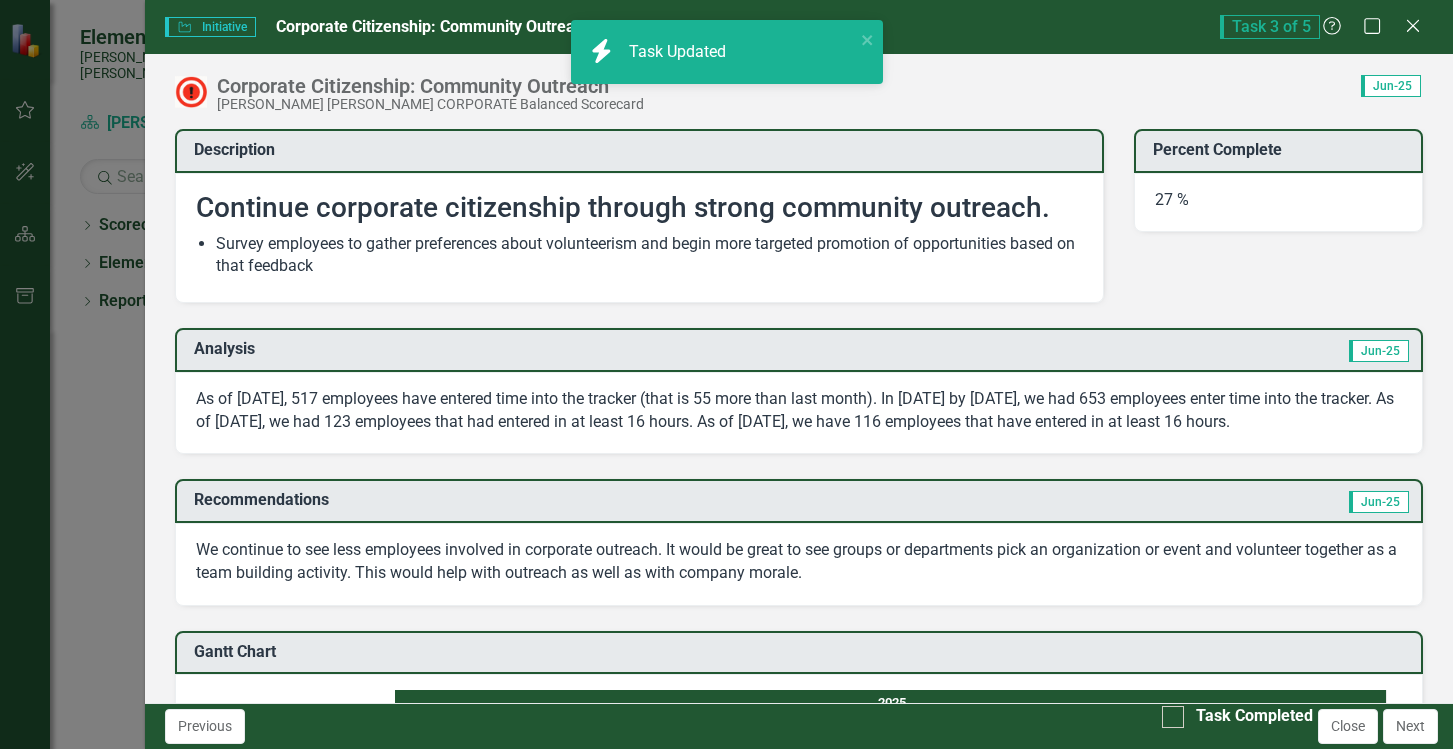 checkbox on "true" 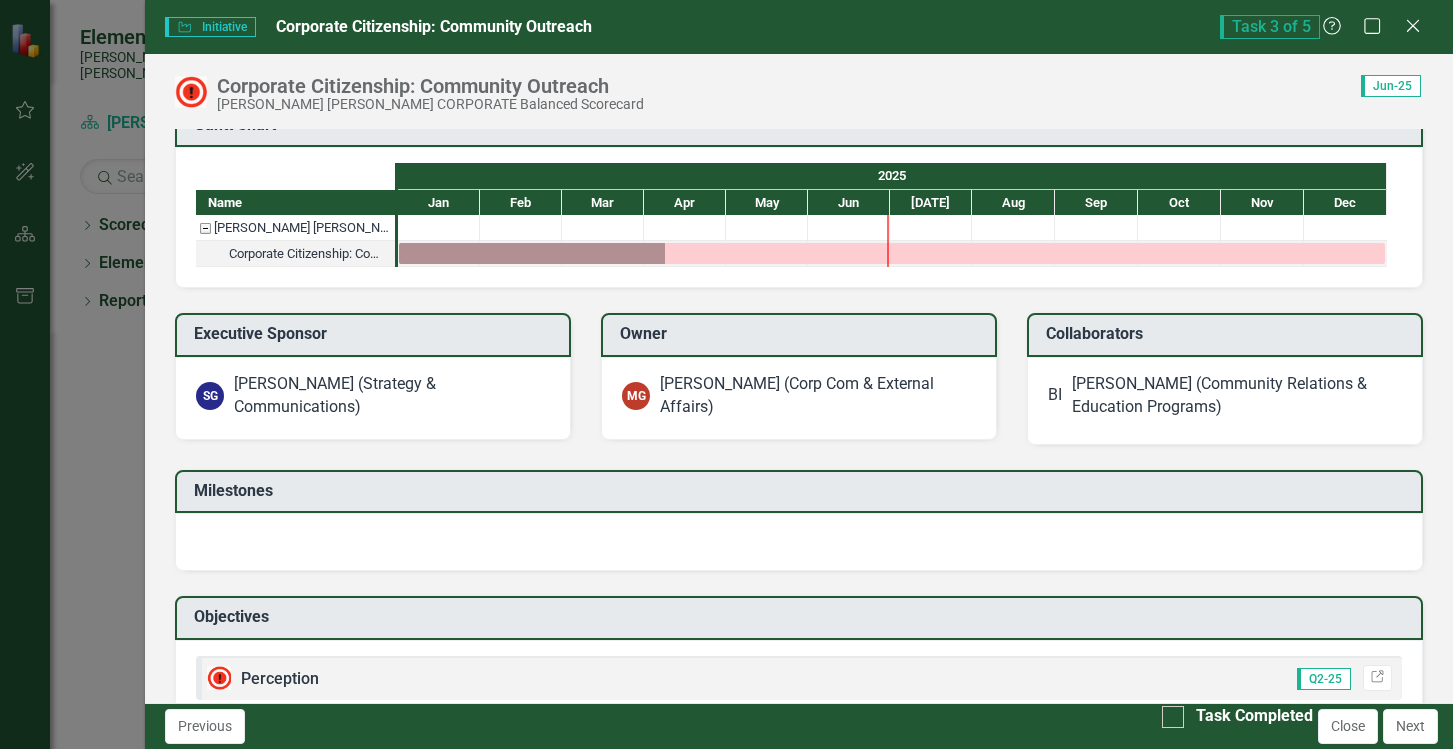 scroll, scrollTop: 529, scrollLeft: 0, axis: vertical 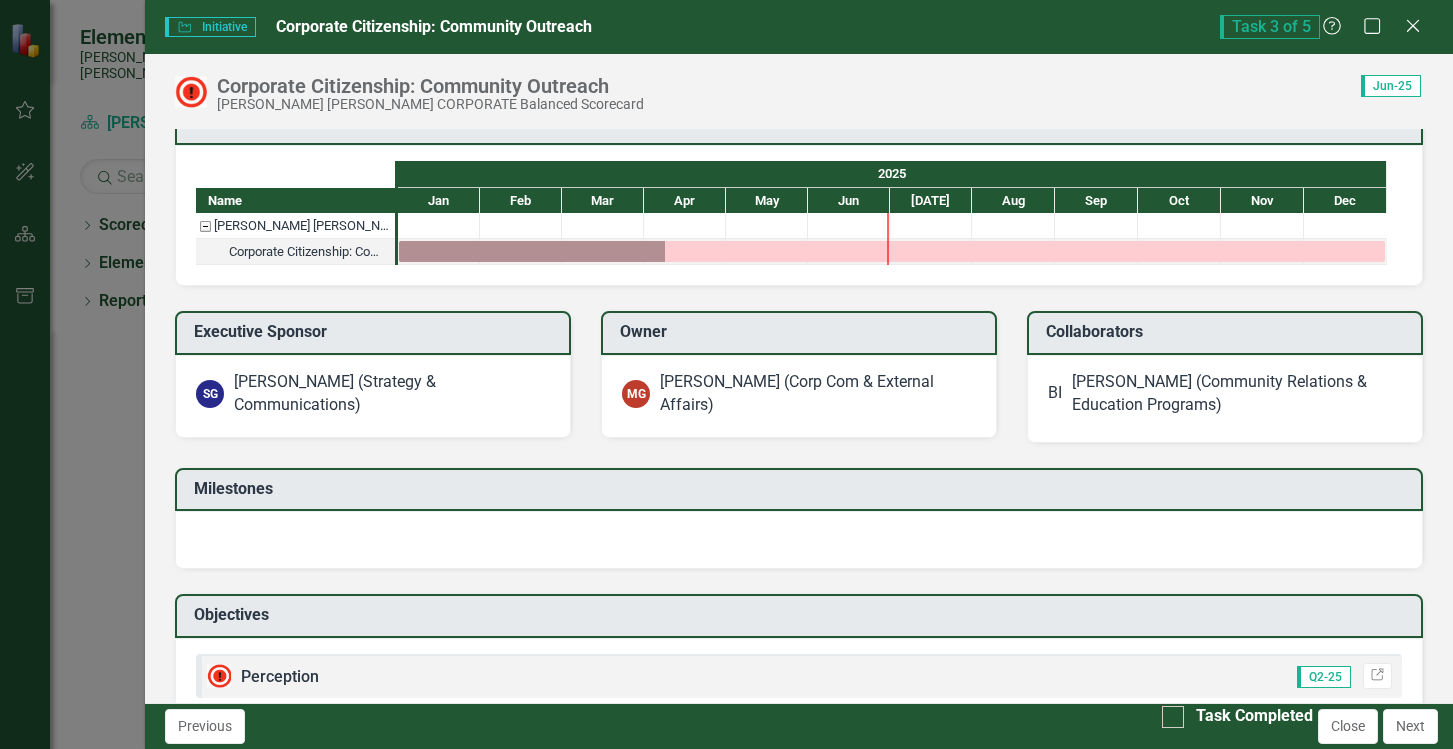 click at bounding box center [1173, 717] 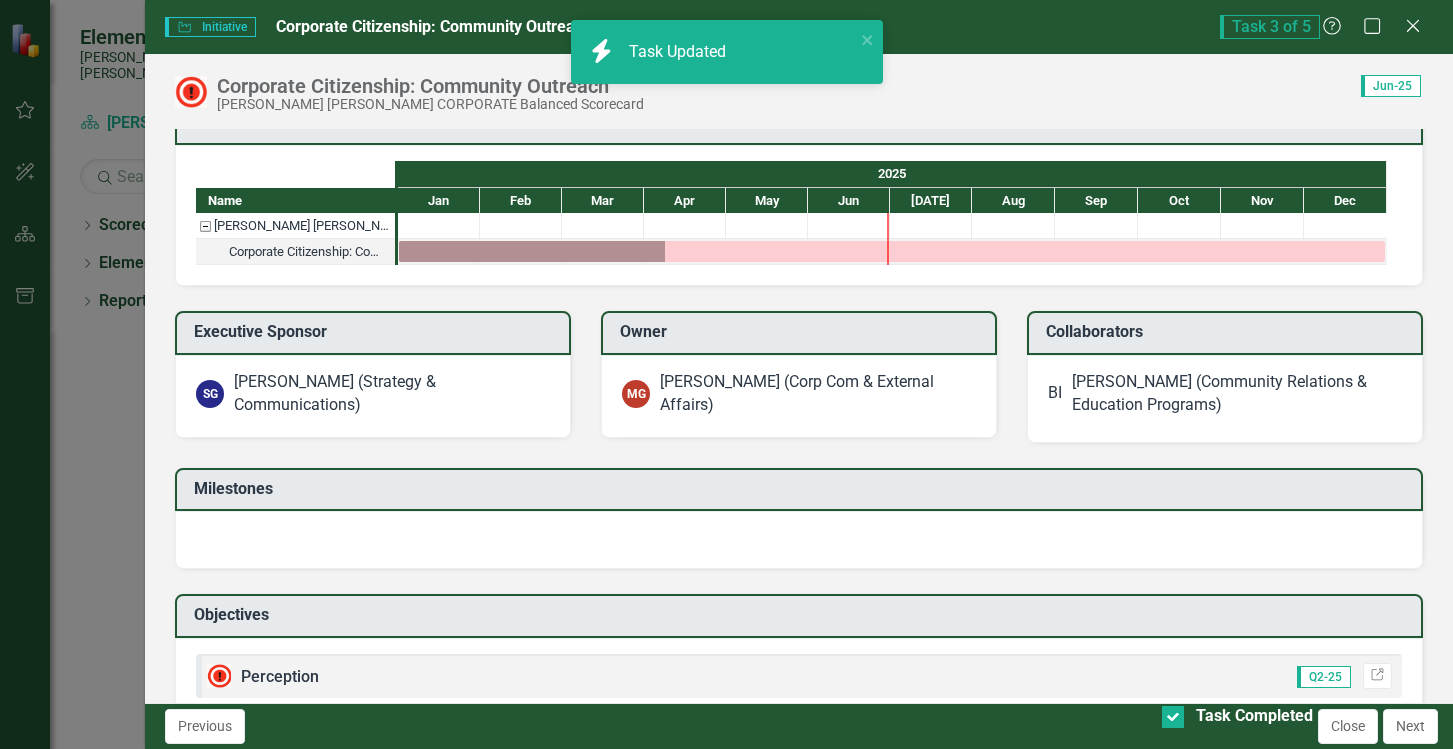 click on "Next" at bounding box center [1410, 726] 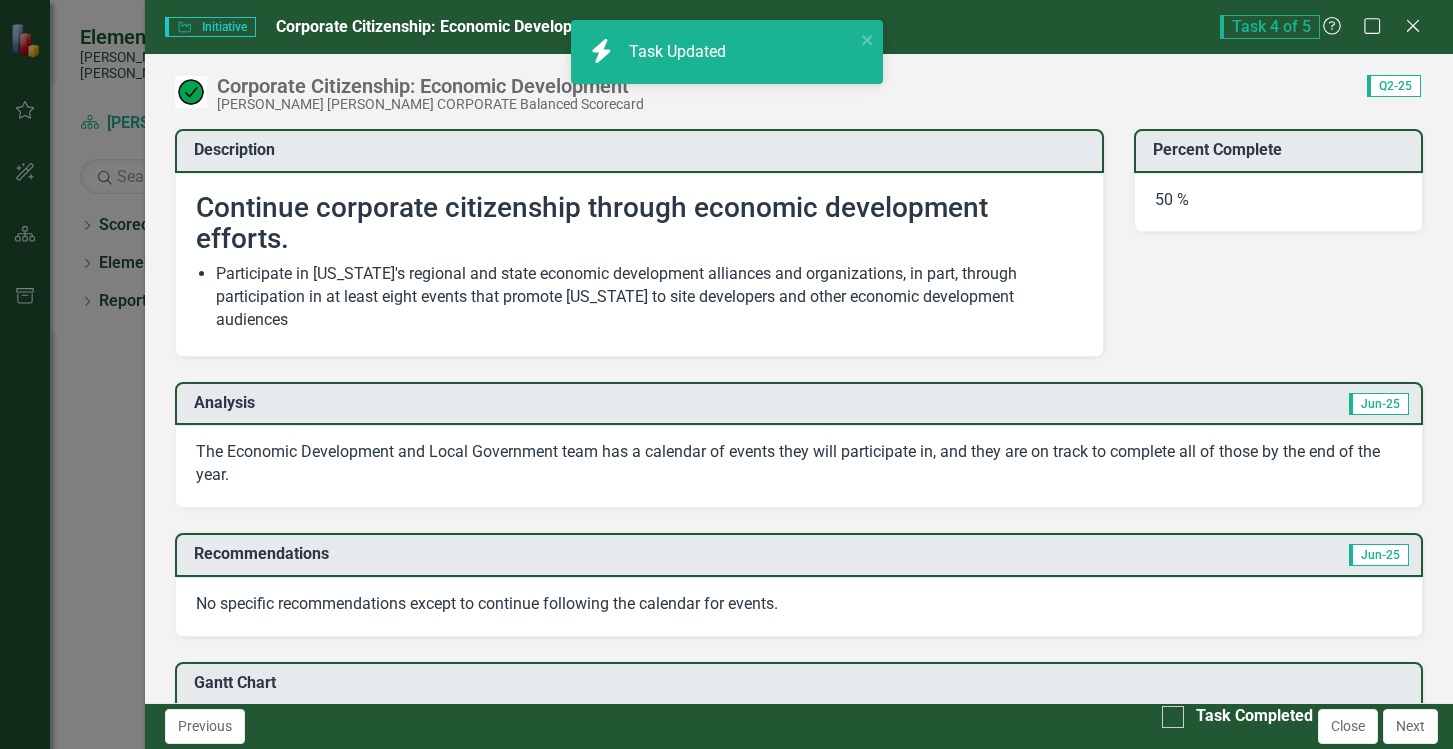 checkbox on "true" 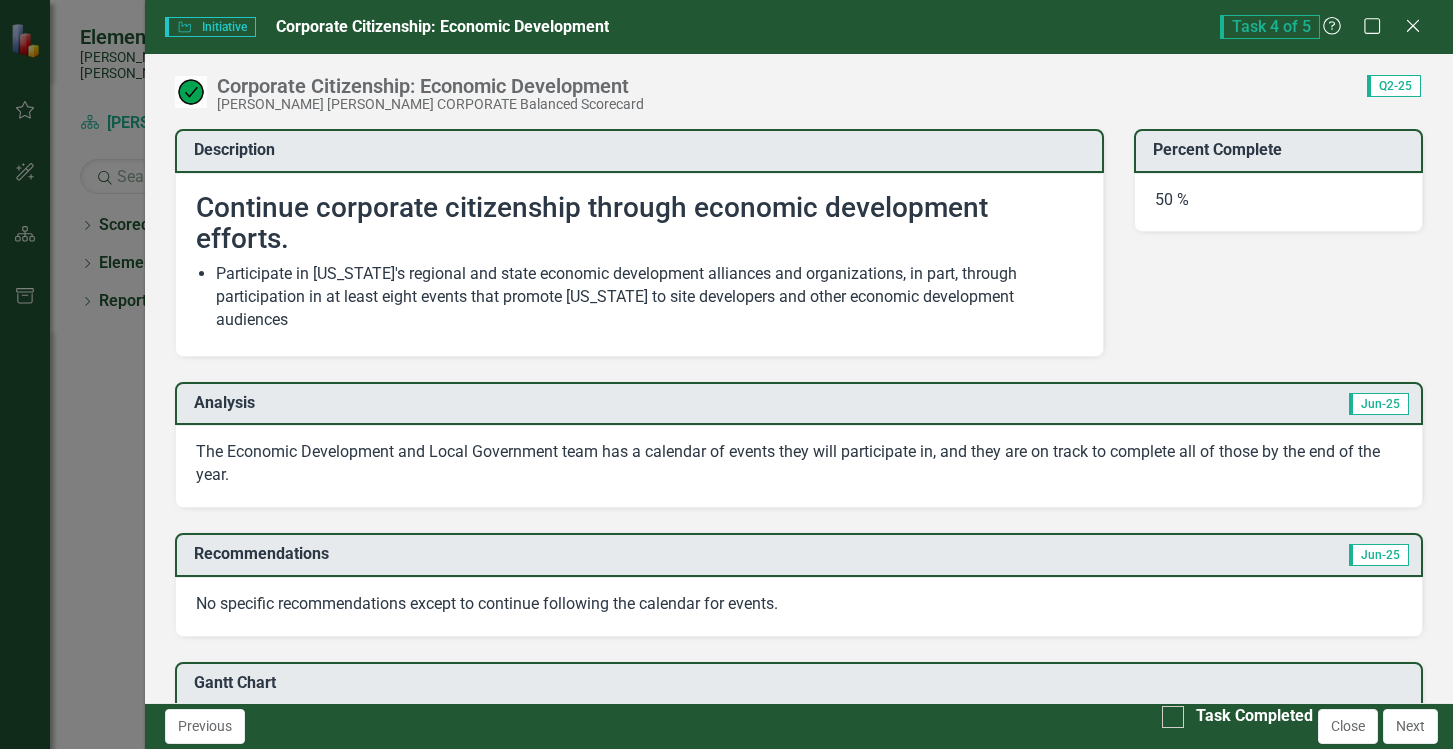 scroll, scrollTop: 200, scrollLeft: 0, axis: vertical 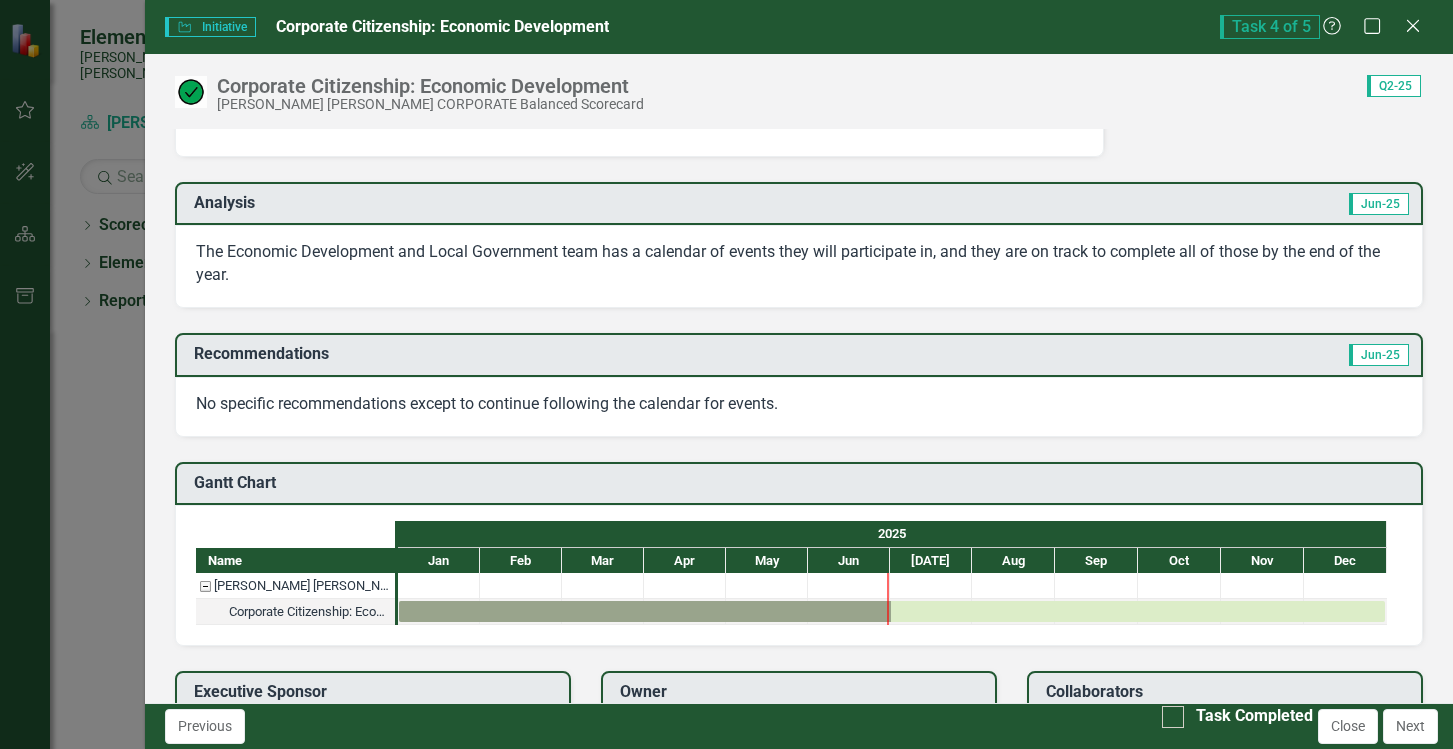 click on "Task Completed" at bounding box center (1168, 712) 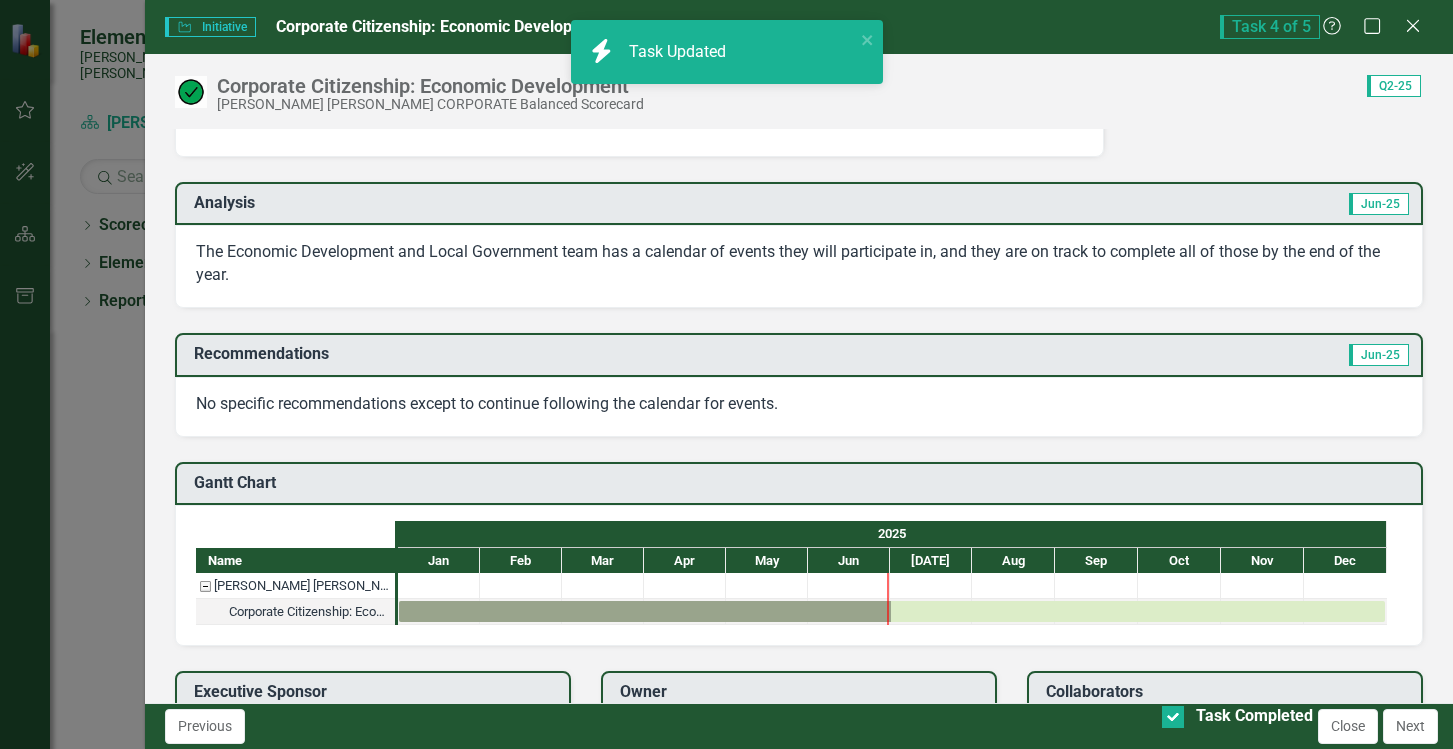 click on "Next" at bounding box center (1410, 726) 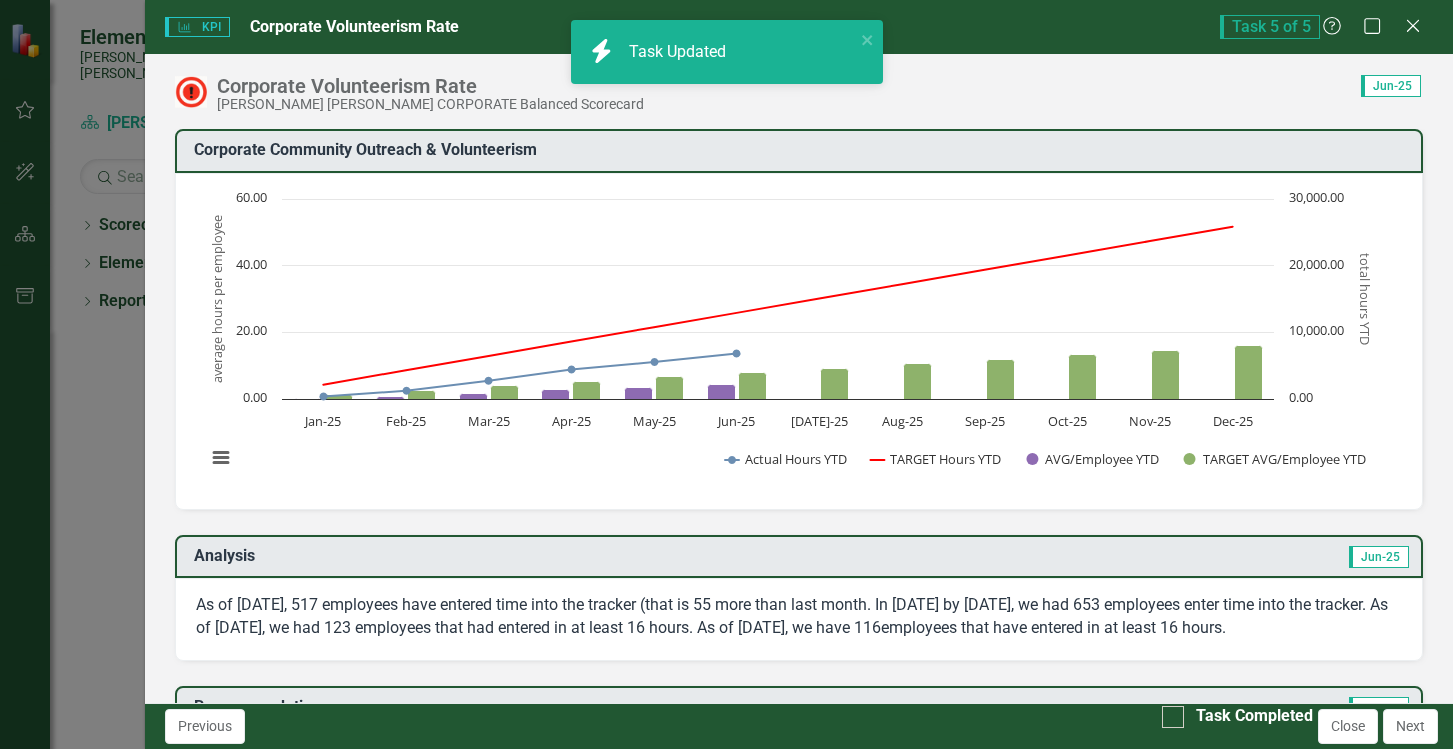 checkbox on "true" 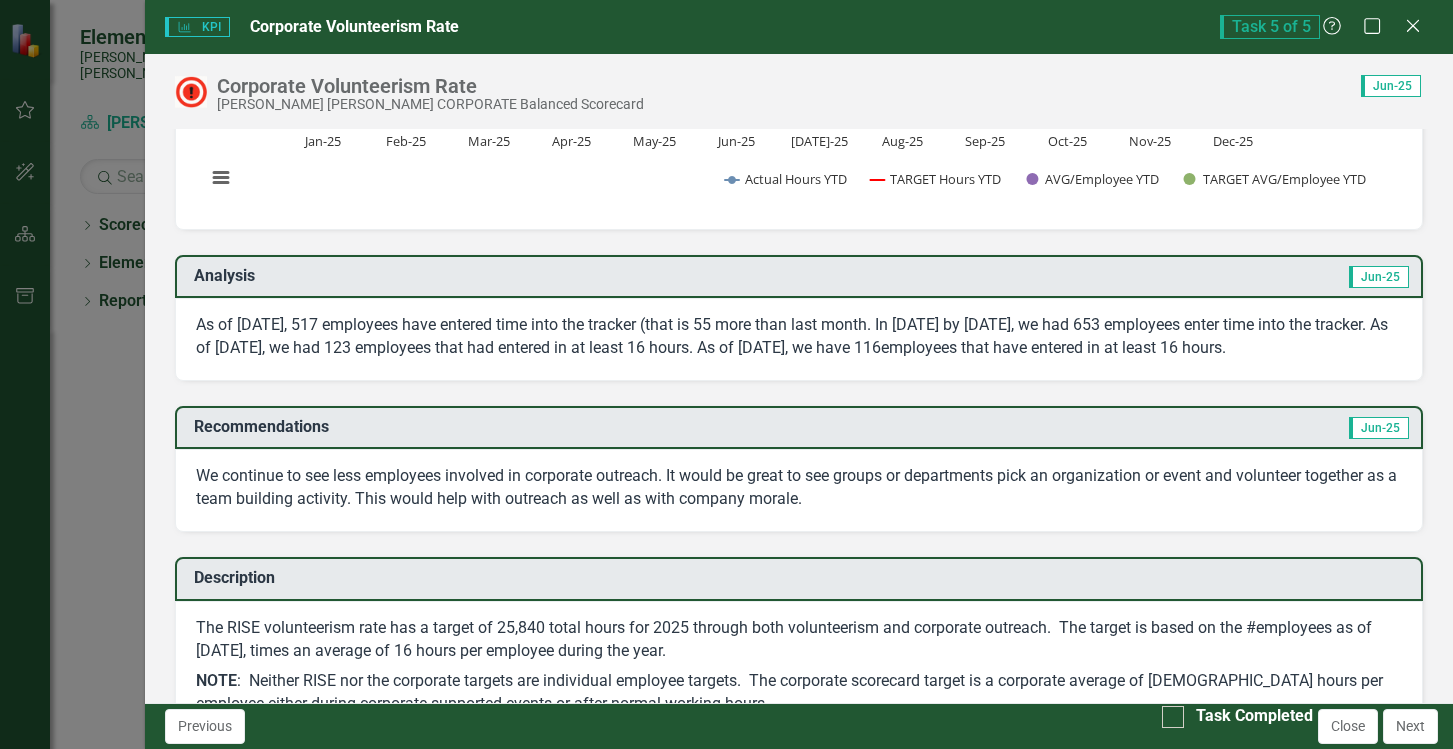 scroll, scrollTop: 500, scrollLeft: 0, axis: vertical 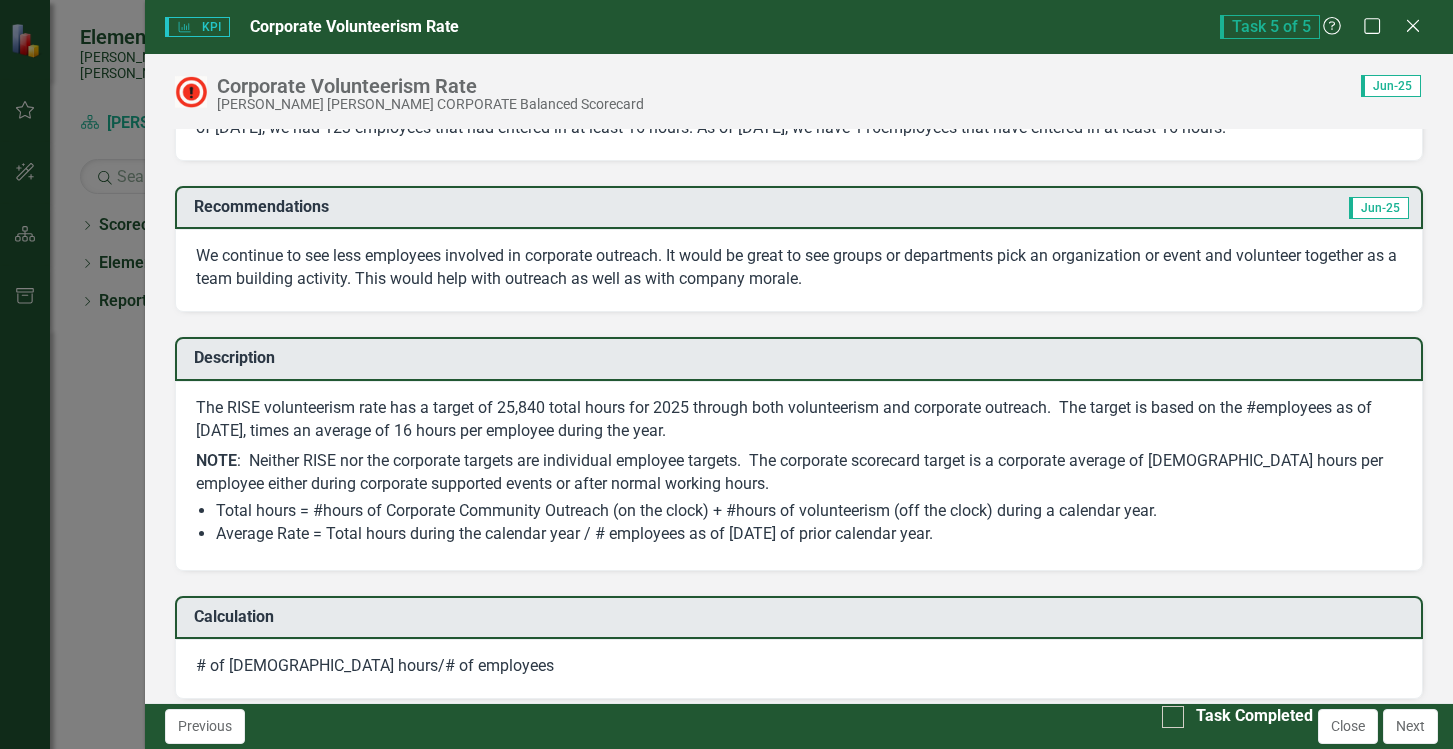 click at bounding box center (1173, 717) 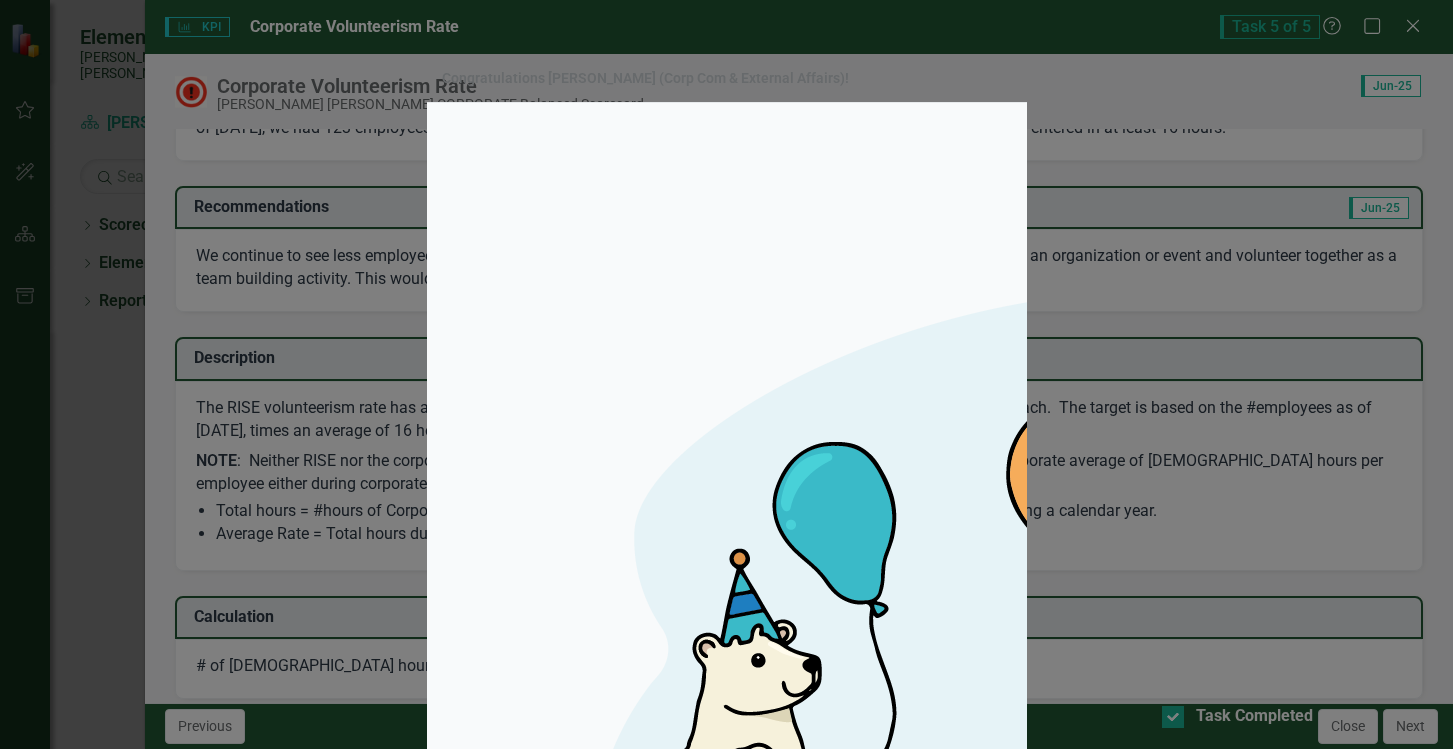 click on "Close" at bounding box center (982, 1379) 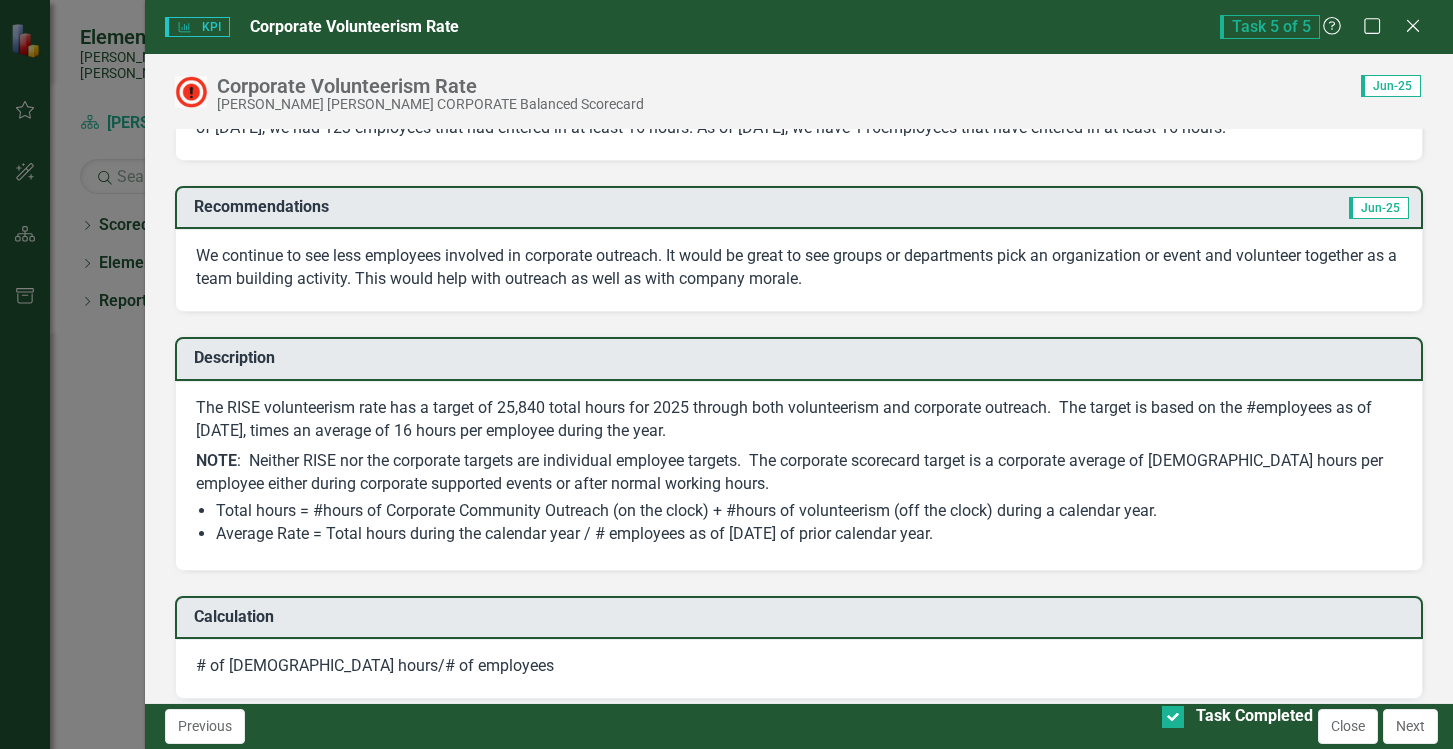 click on "Next" at bounding box center (1410, 726) 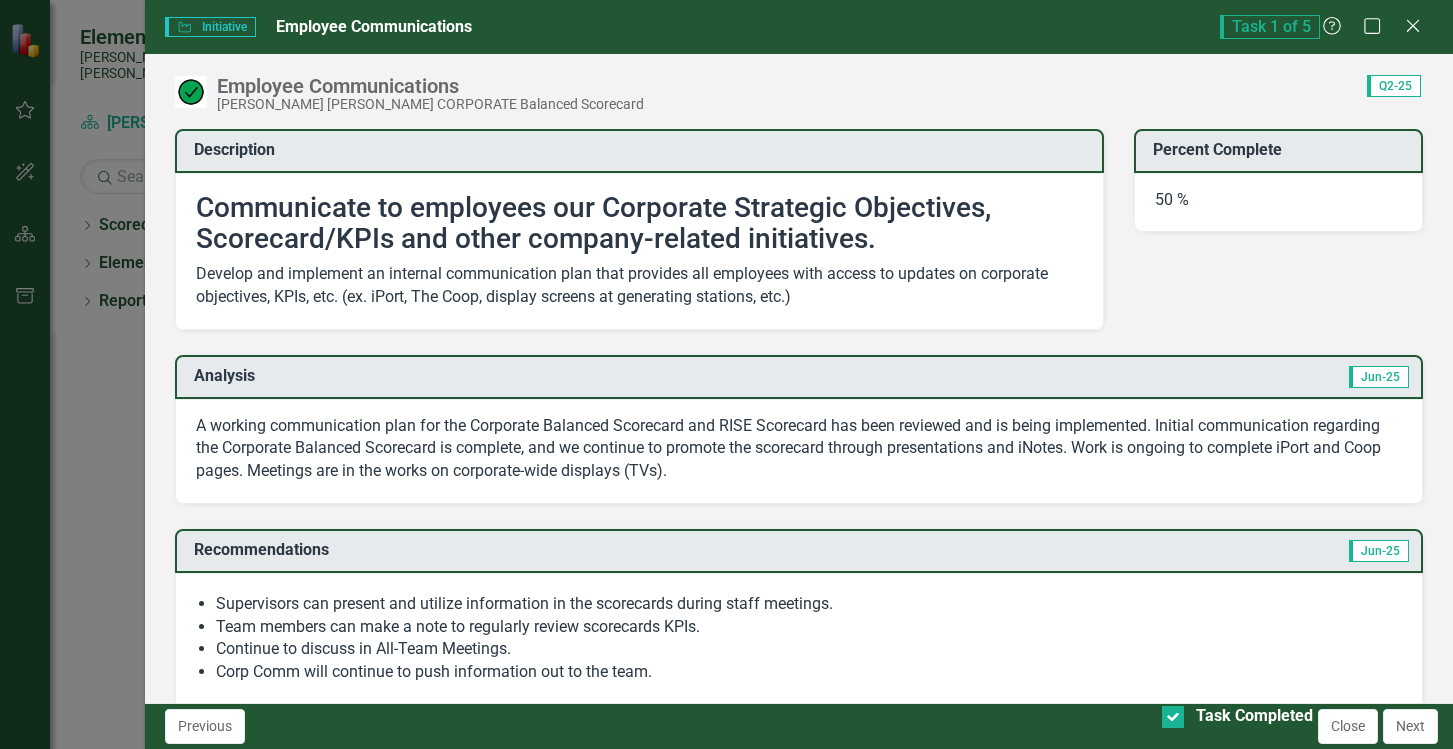 checkbox on "true" 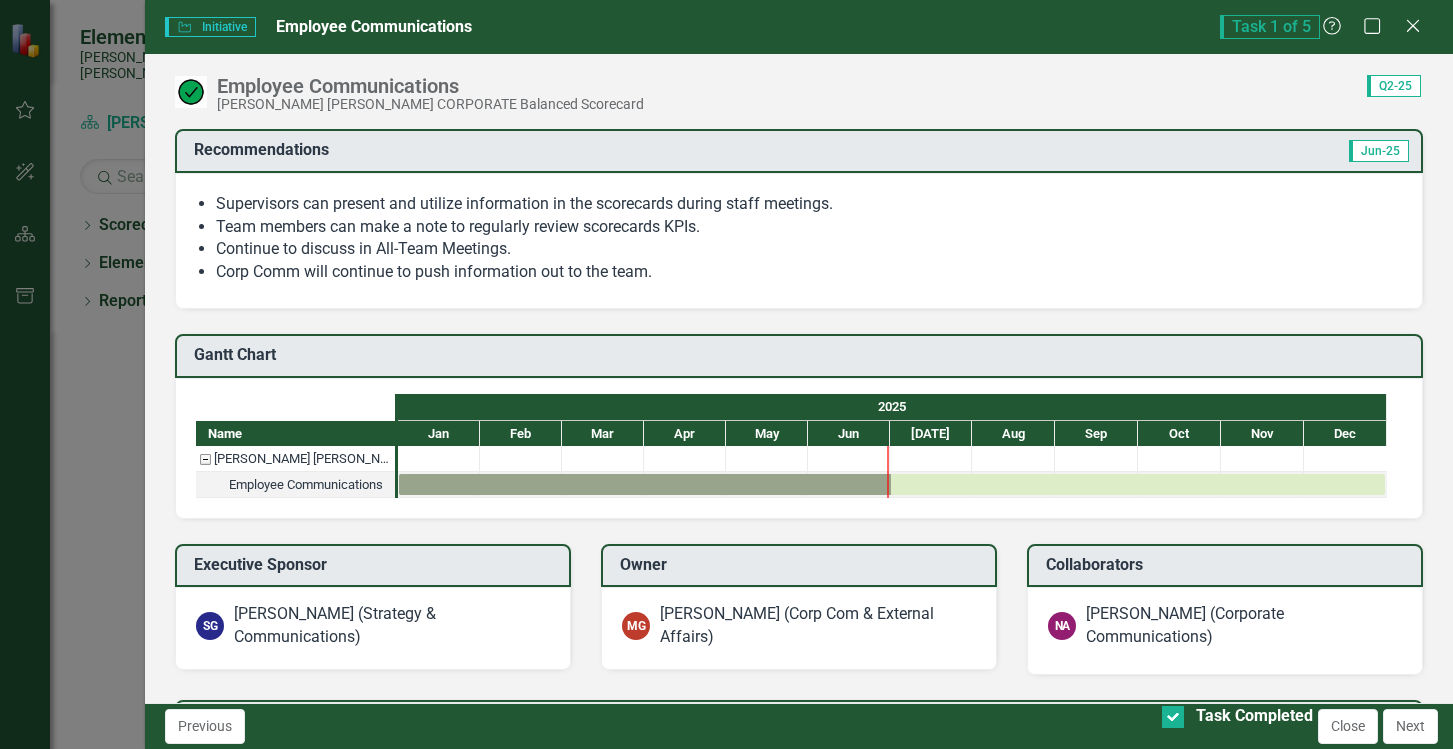 scroll, scrollTop: 0, scrollLeft: 0, axis: both 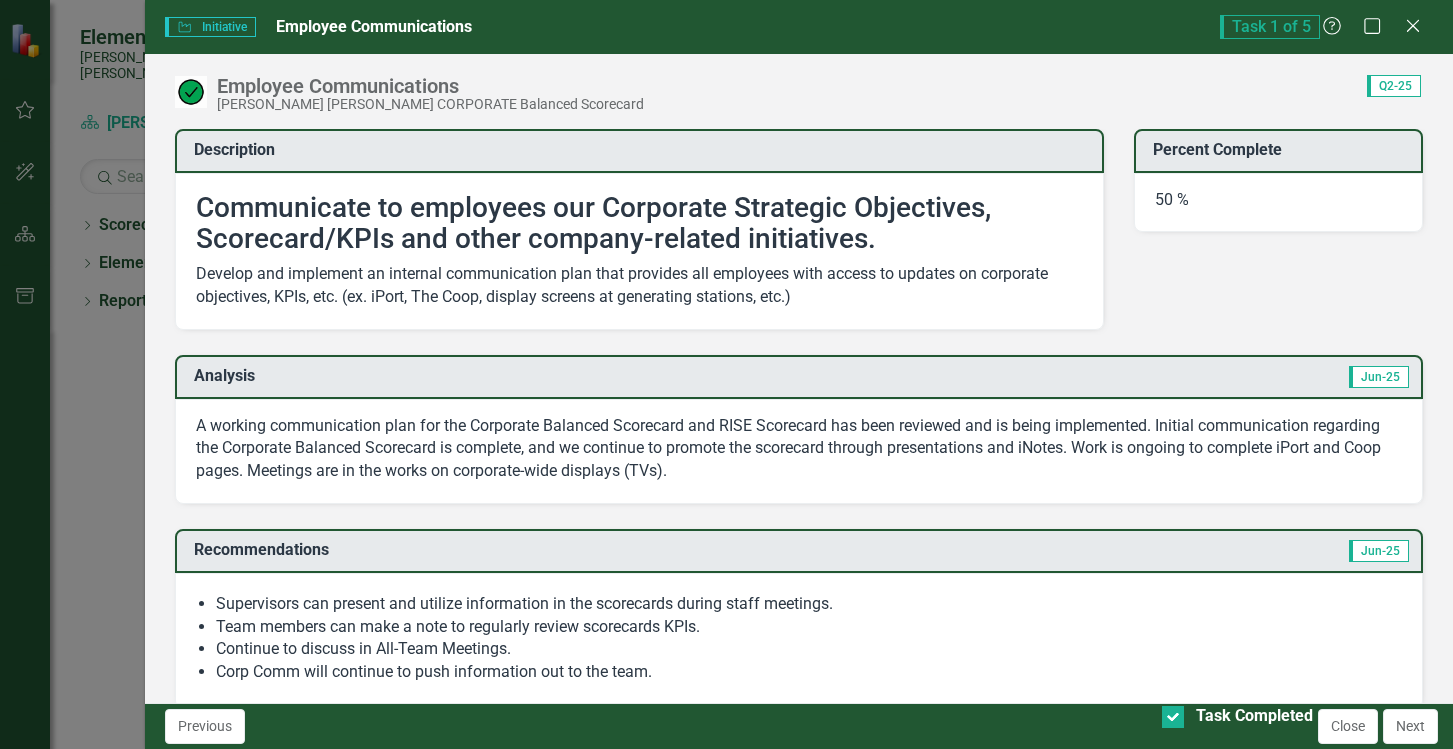 click on "Initiative Initiative Employee Communications Task 1 of 5 Help Maximize Close" at bounding box center (799, 27) 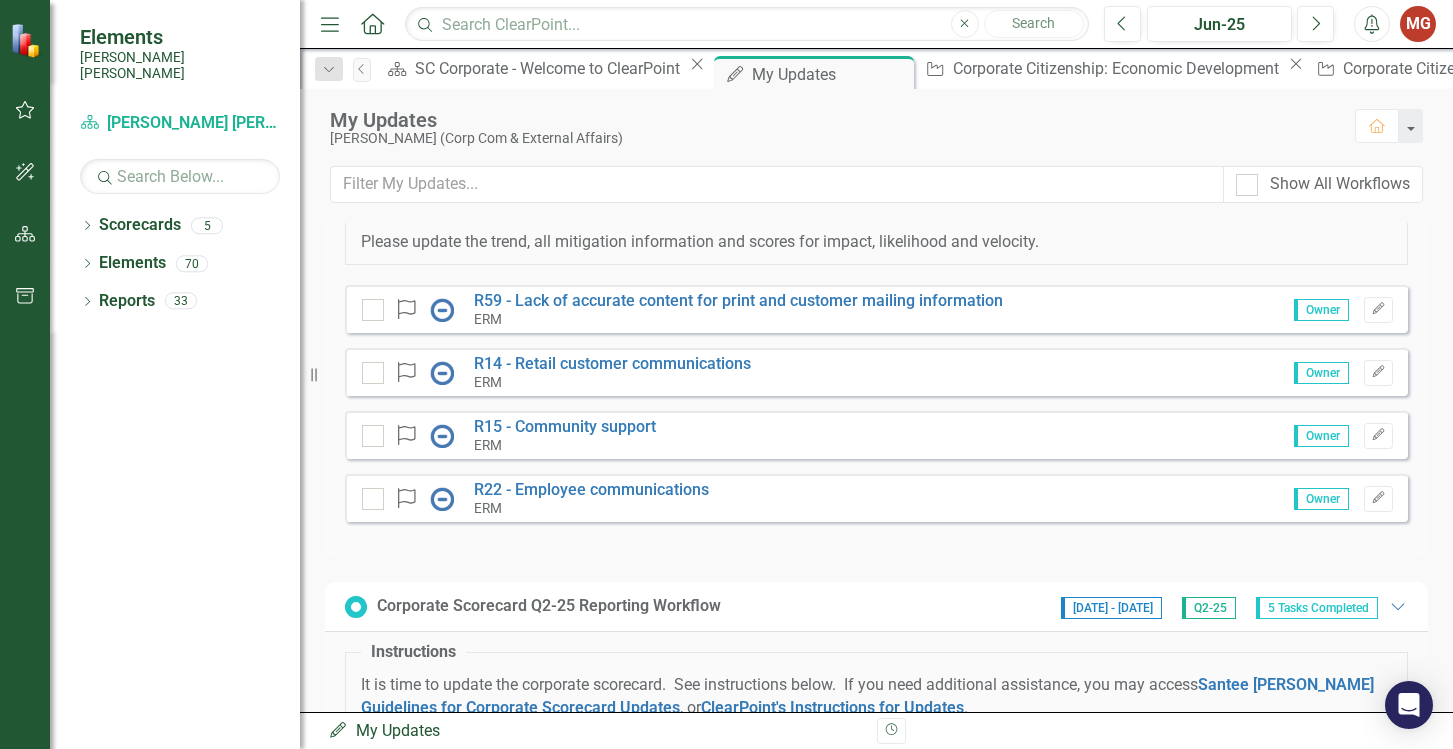 scroll, scrollTop: 0, scrollLeft: 0, axis: both 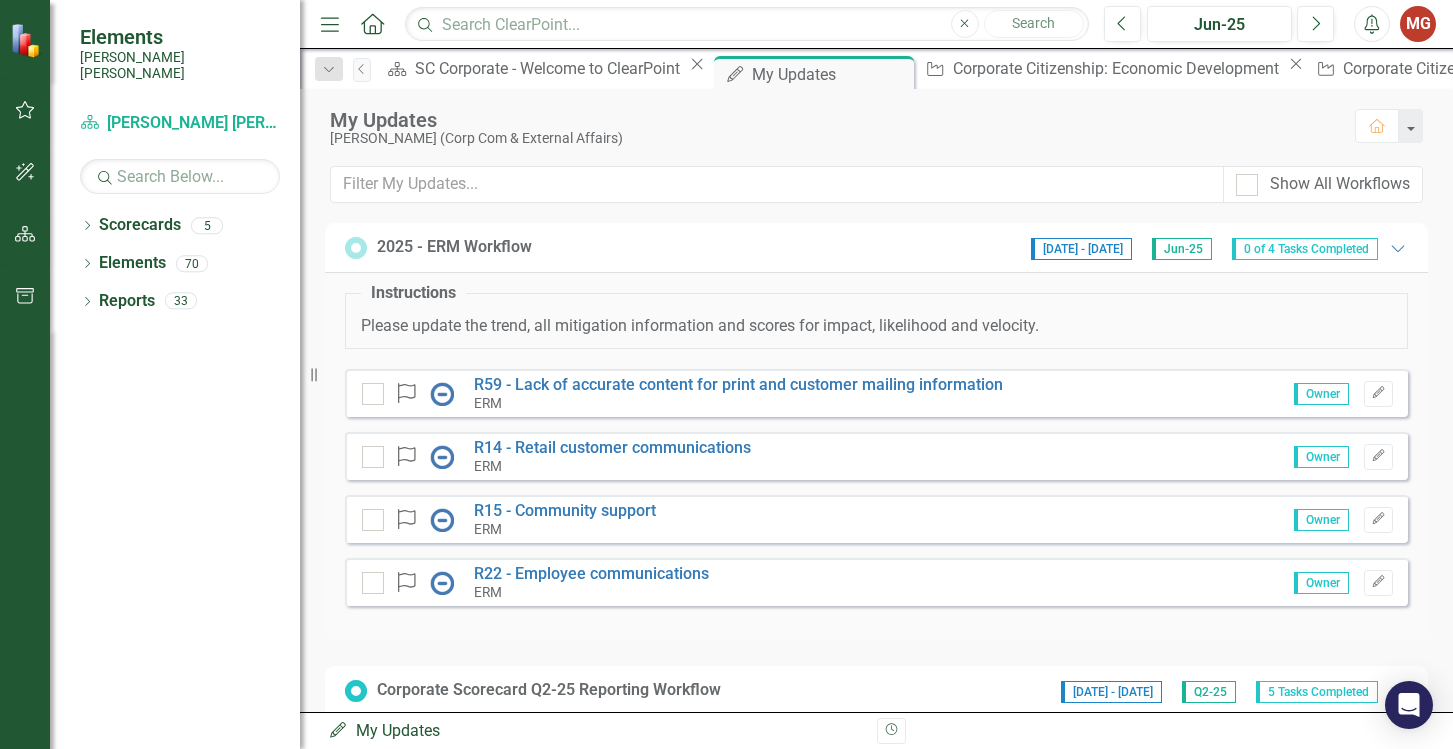 click 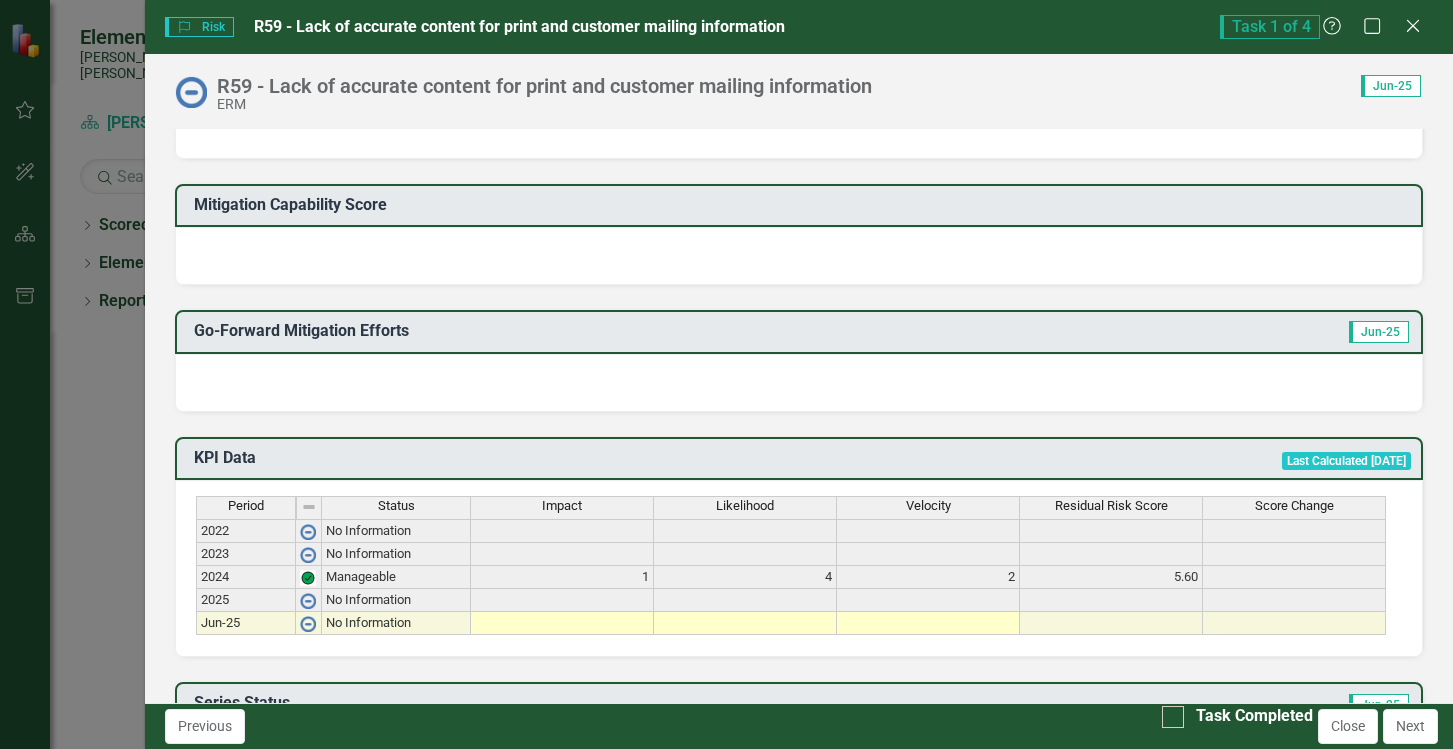 scroll, scrollTop: 700, scrollLeft: 0, axis: vertical 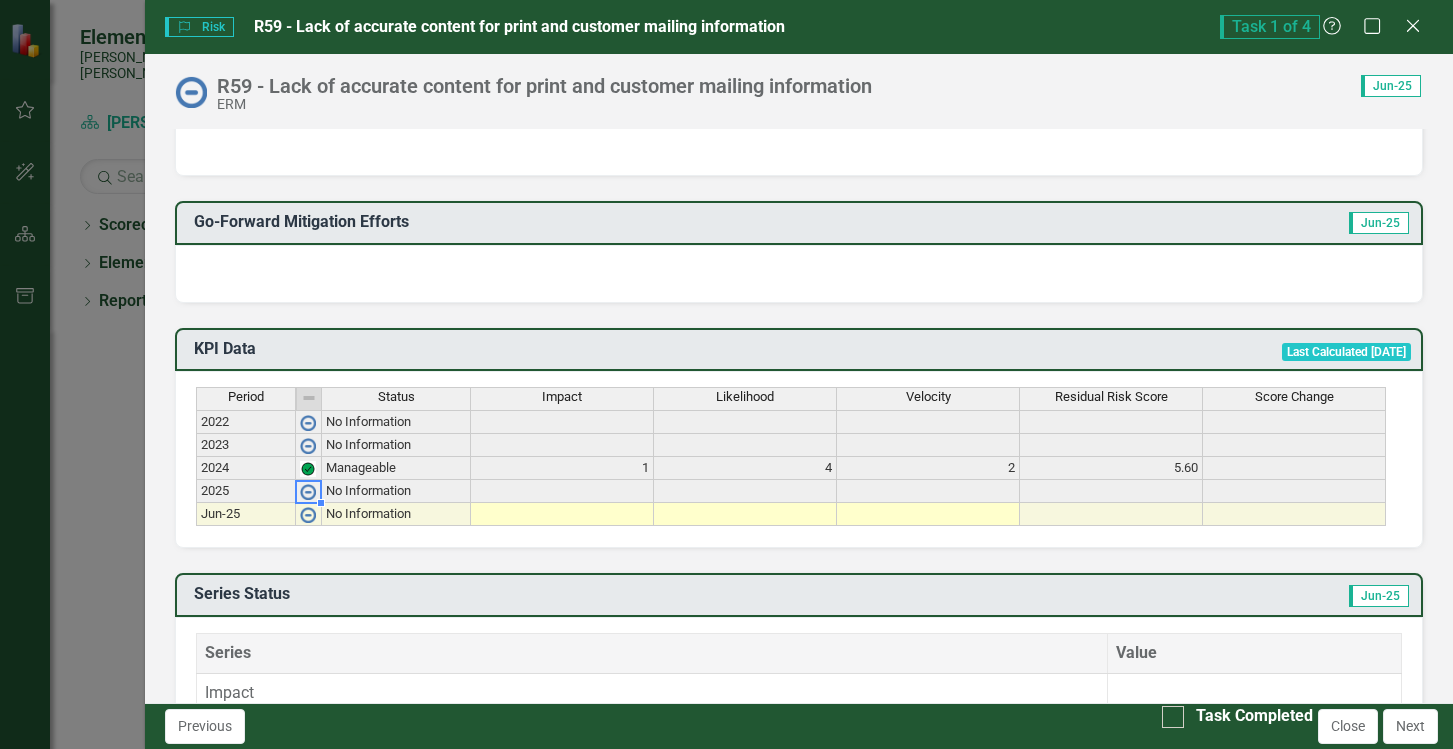 click on "No Information" at bounding box center (396, 491) 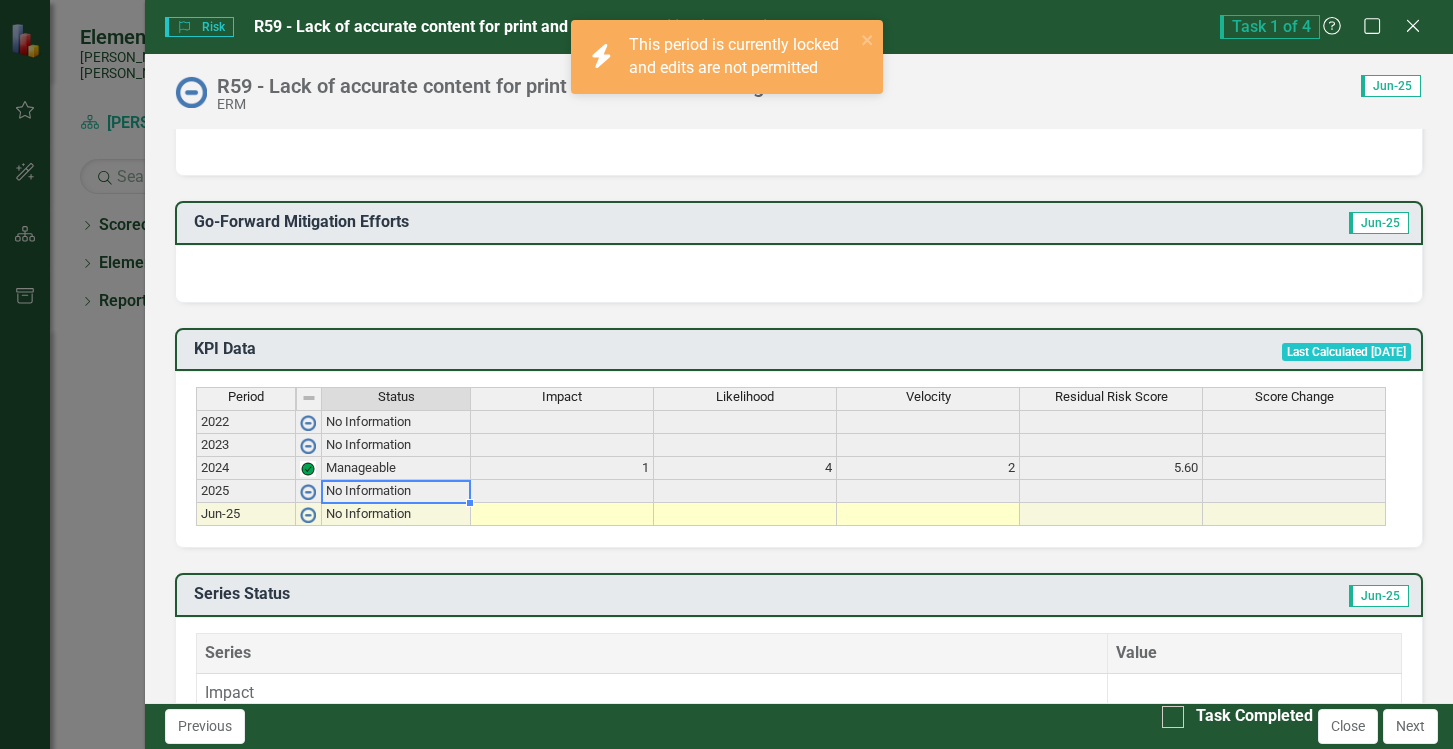 click on "No Information" at bounding box center (396, 491) 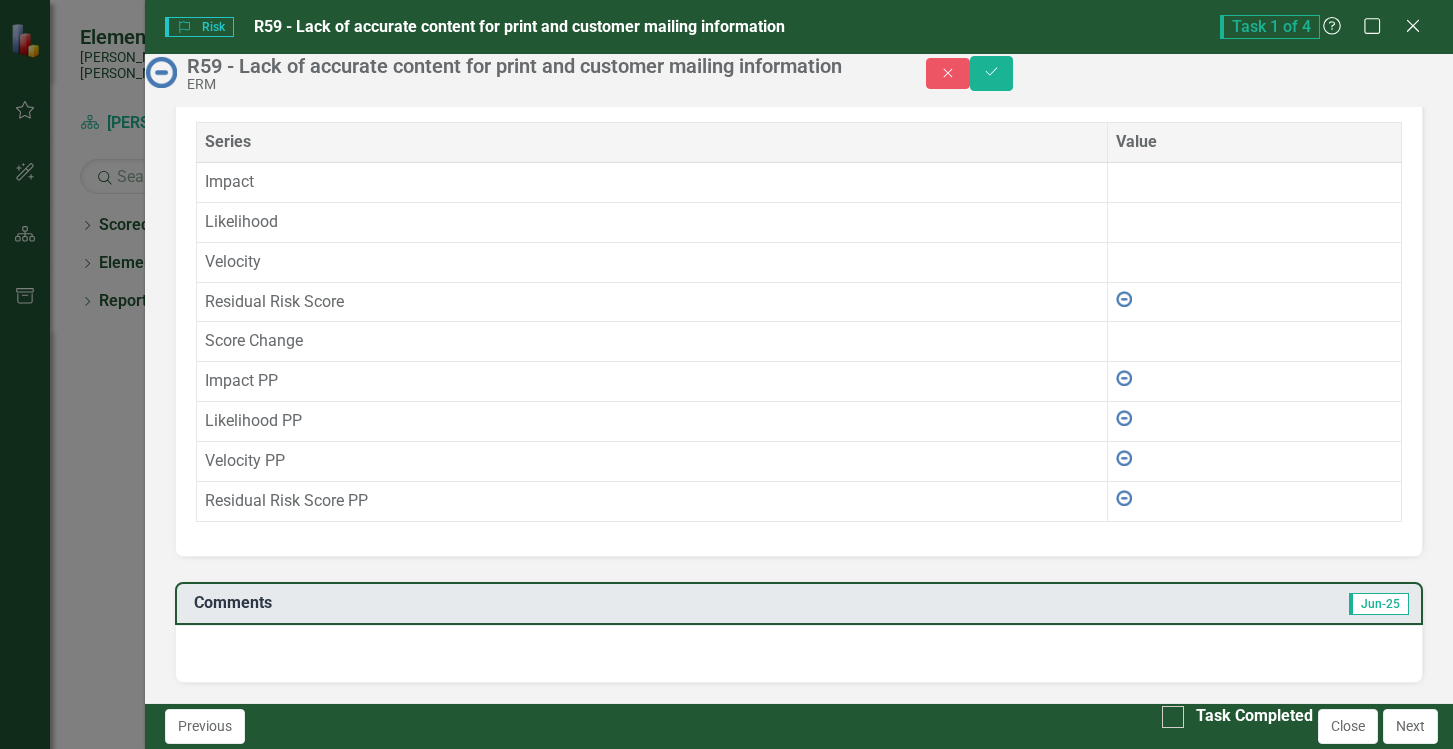 scroll, scrollTop: 1230, scrollLeft: 0, axis: vertical 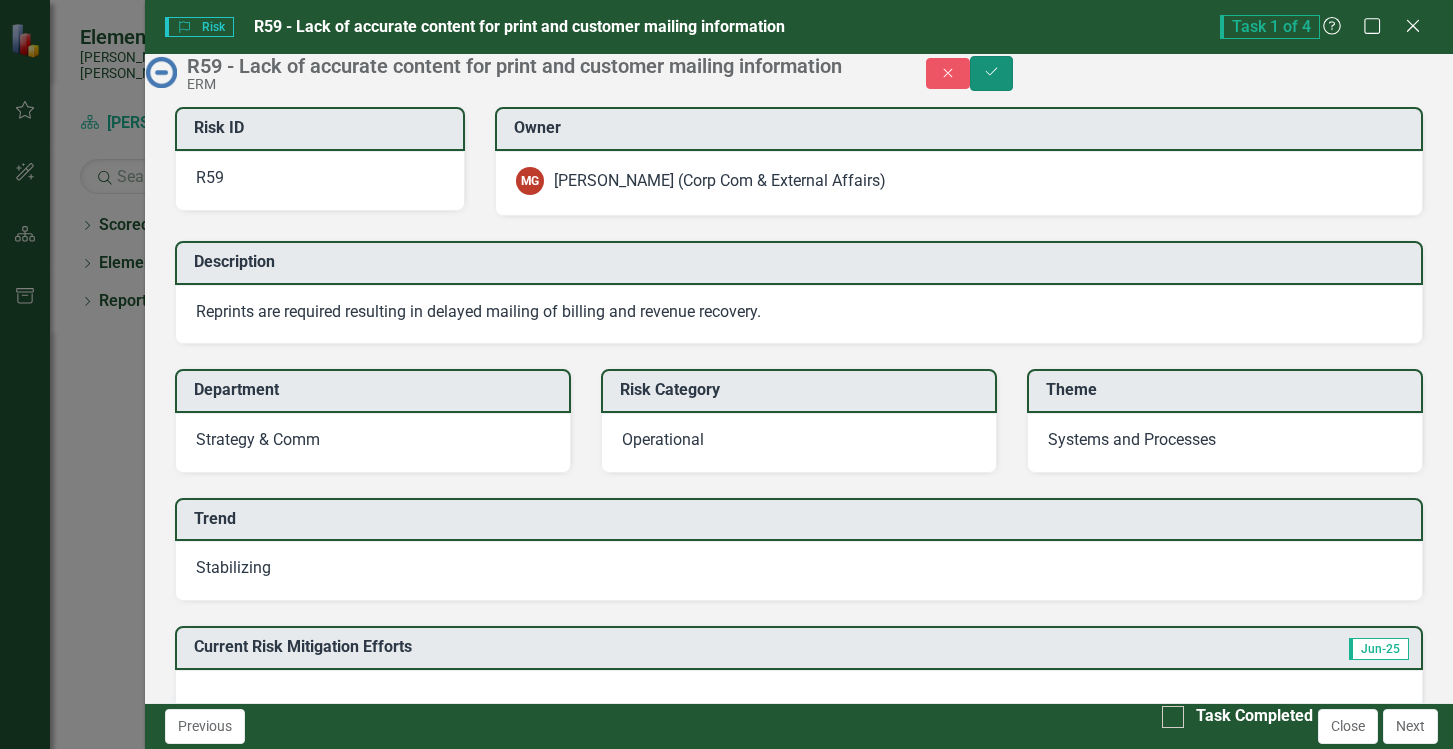 click on "Save" 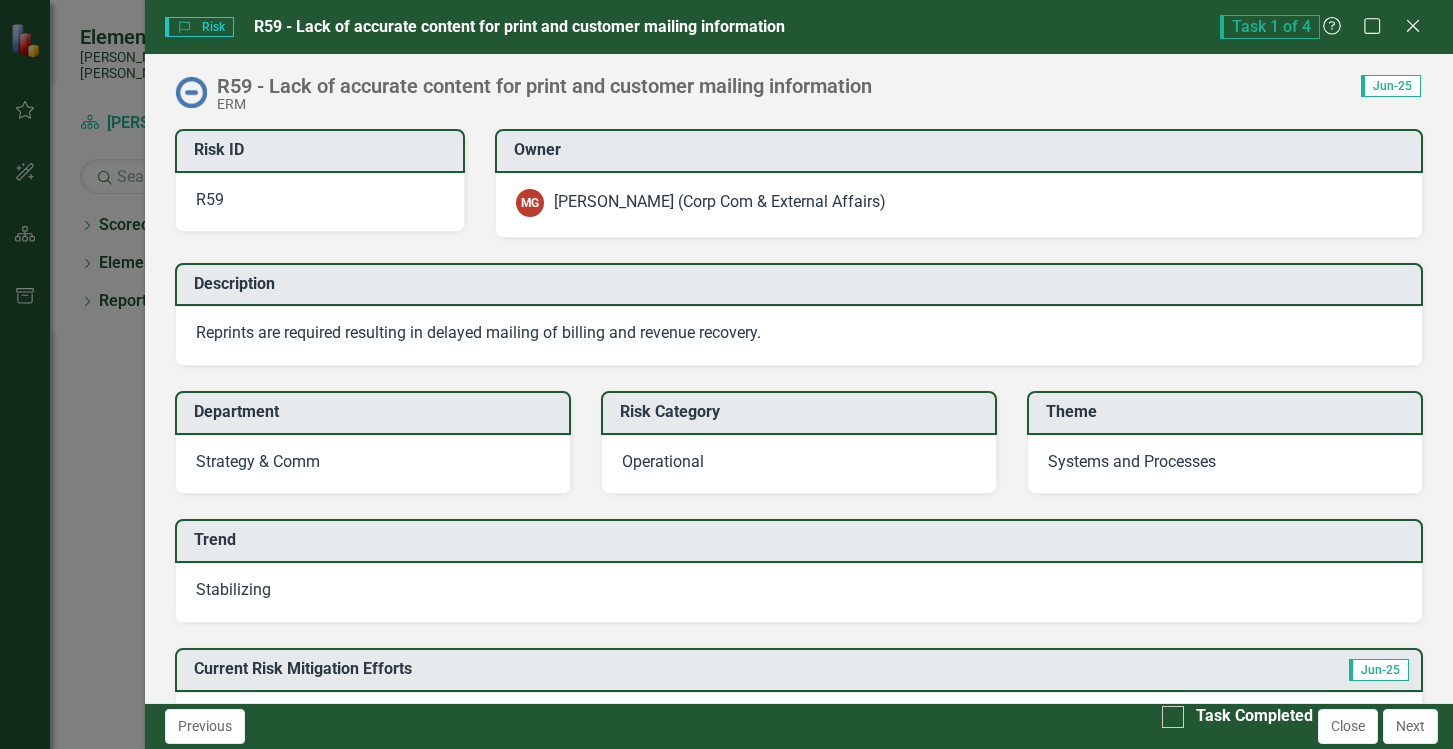 click at bounding box center [1173, 717] 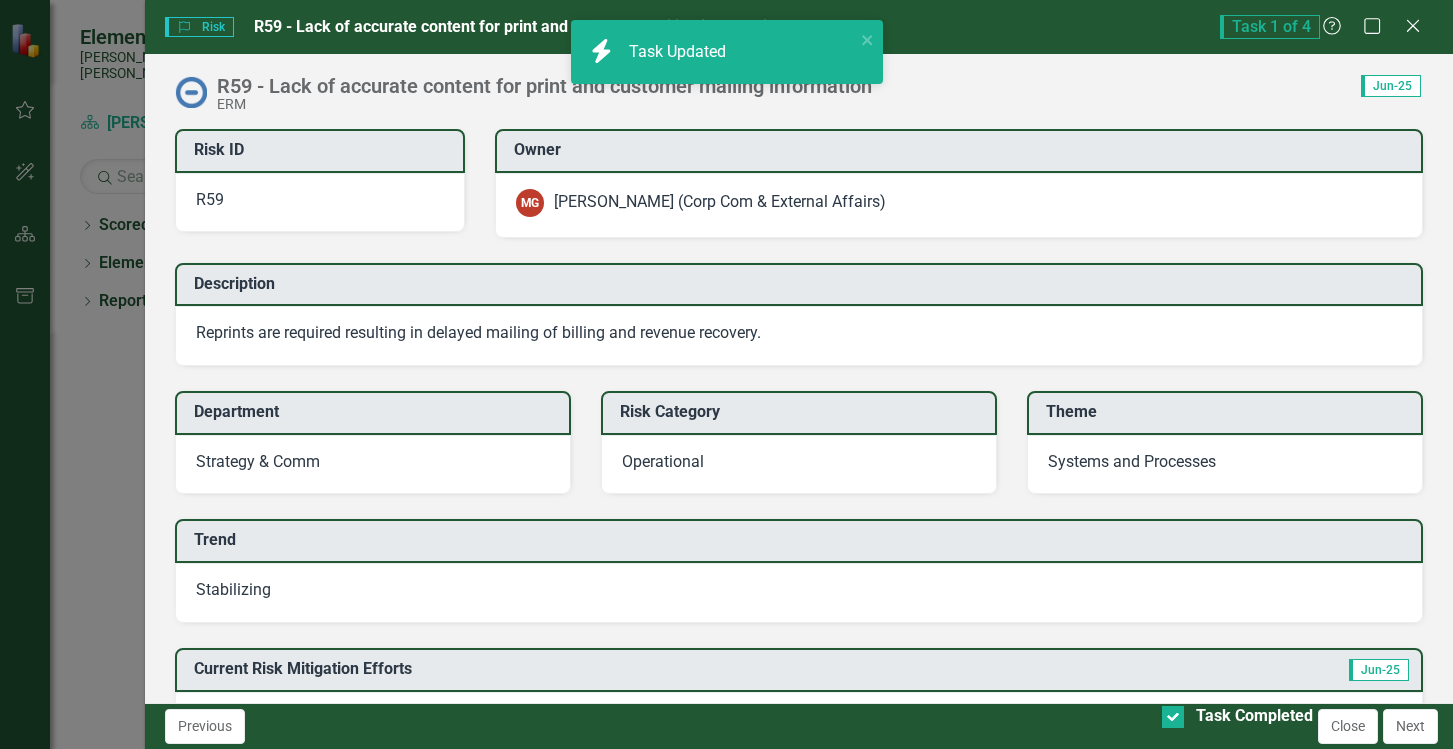 click on "Next" at bounding box center [1410, 726] 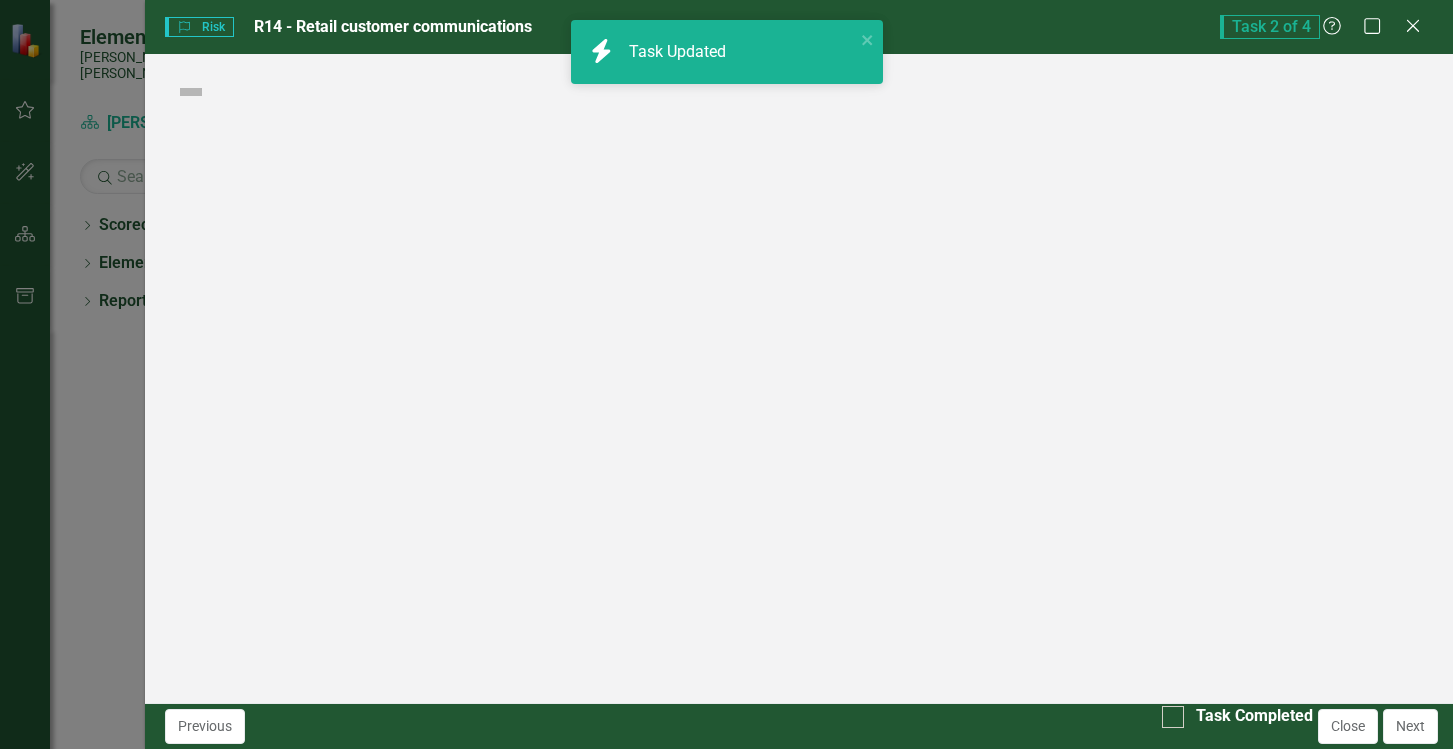 checkbox on "true" 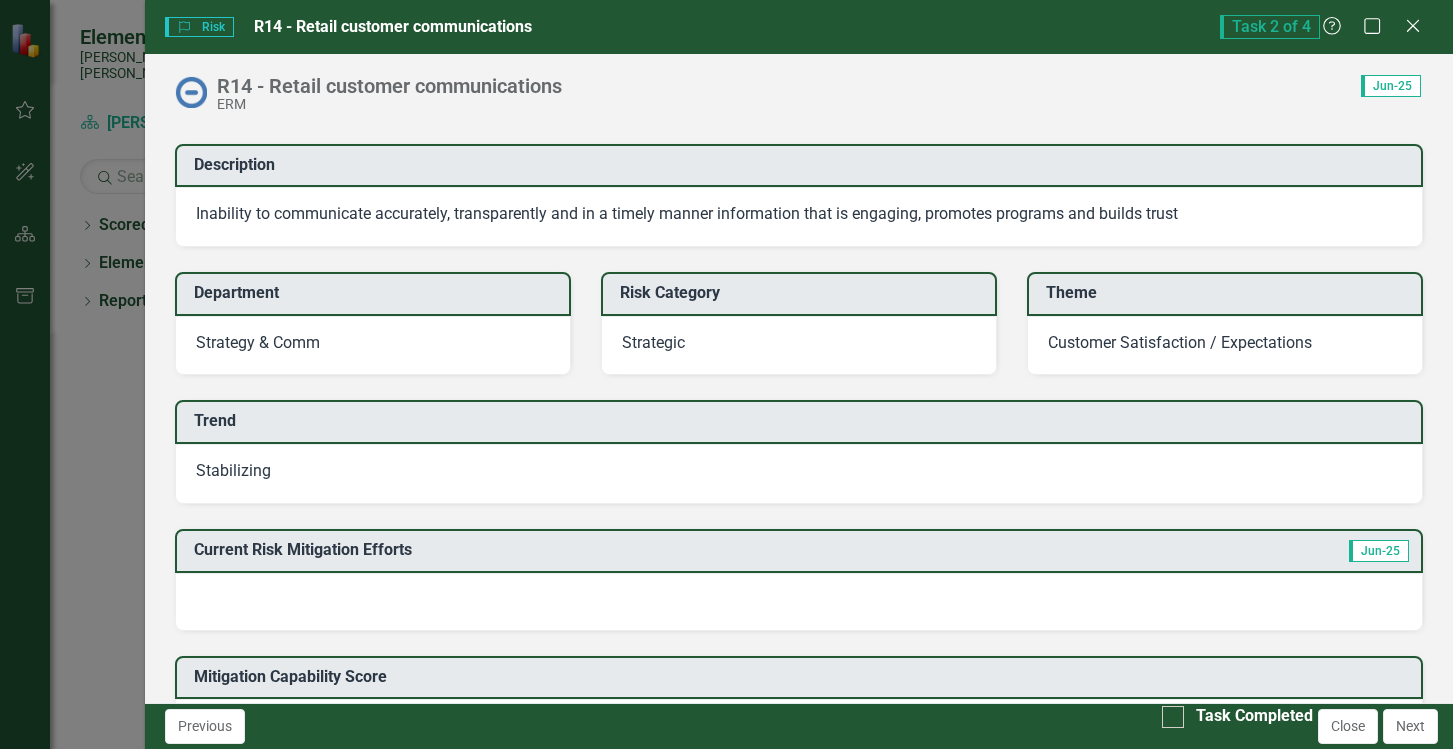 scroll, scrollTop: 300, scrollLeft: 0, axis: vertical 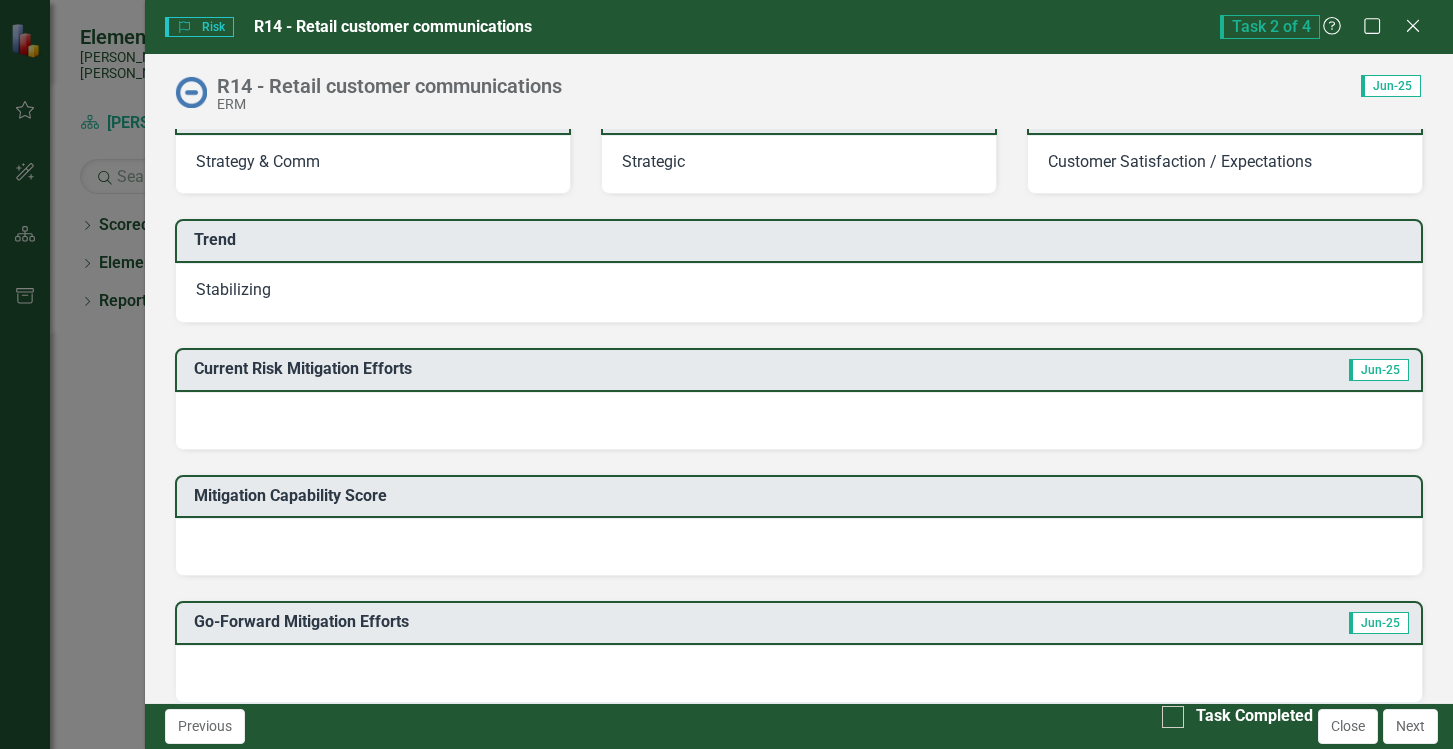 click on "Stabilizing" at bounding box center [799, 293] 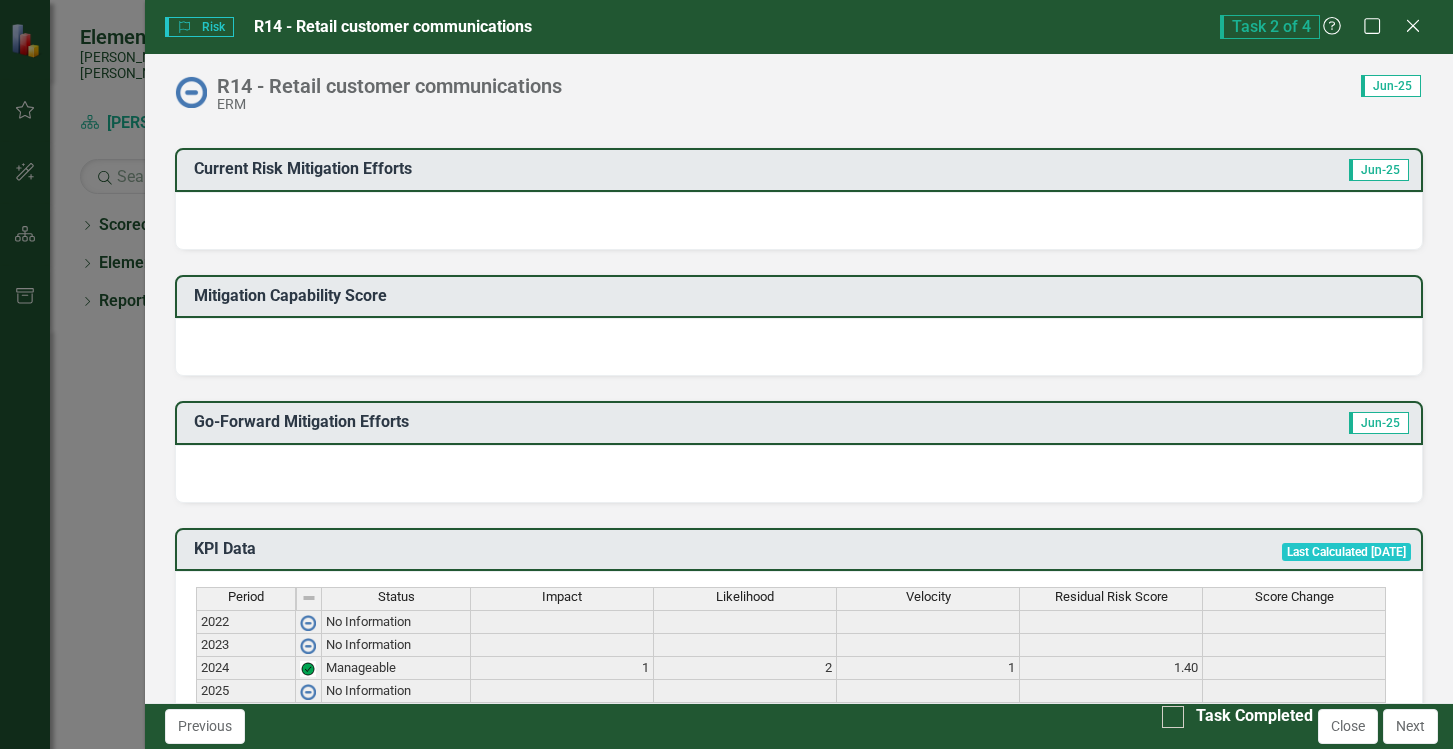 scroll, scrollTop: 700, scrollLeft: 0, axis: vertical 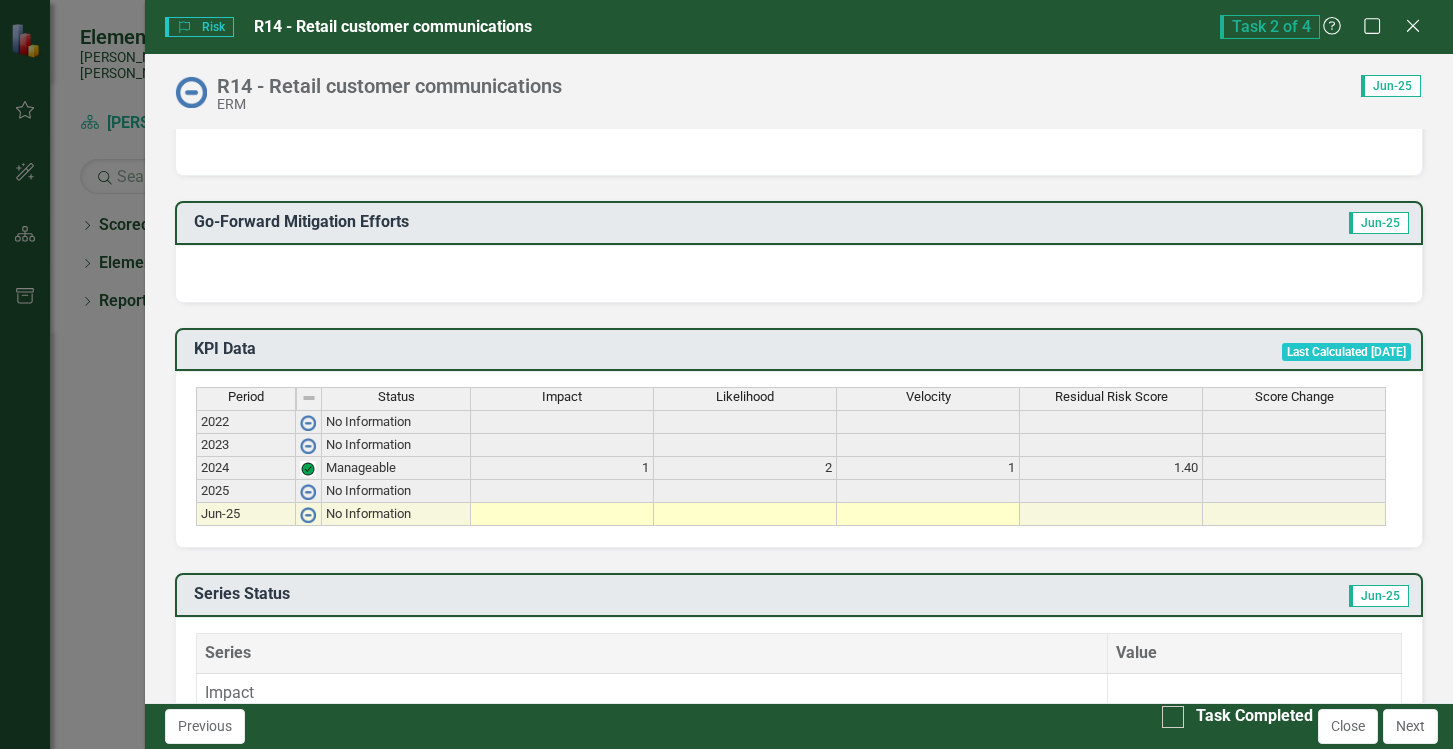 click at bounding box center (562, 514) 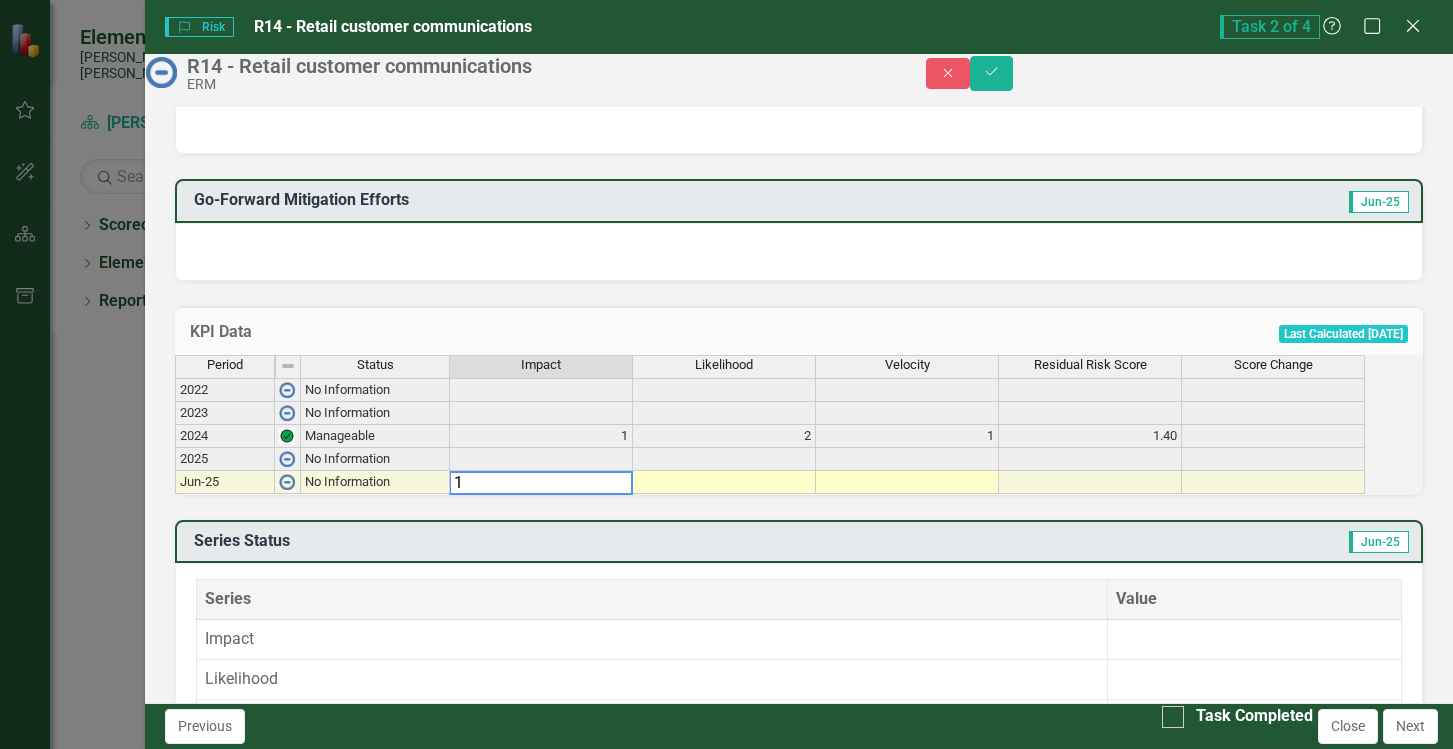 type on "1" 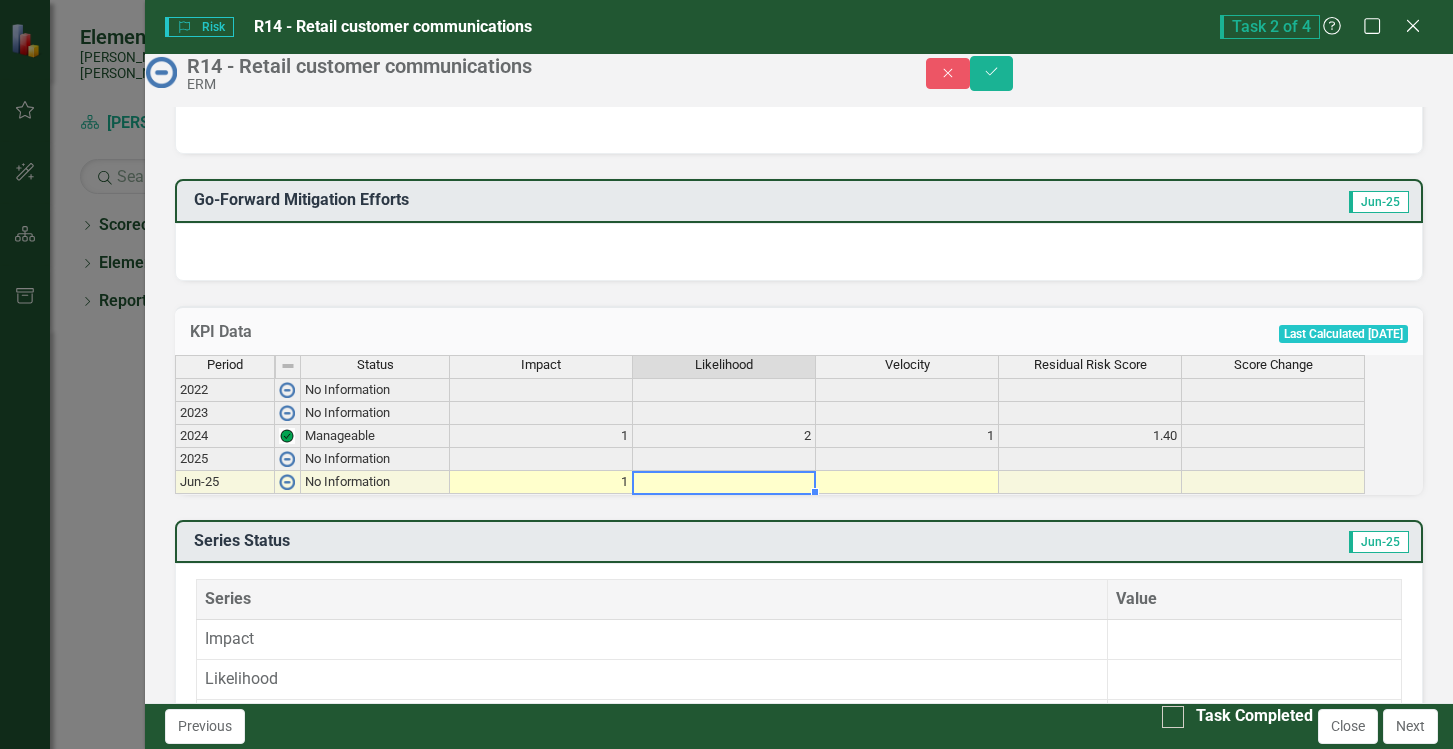 click at bounding box center [724, 482] 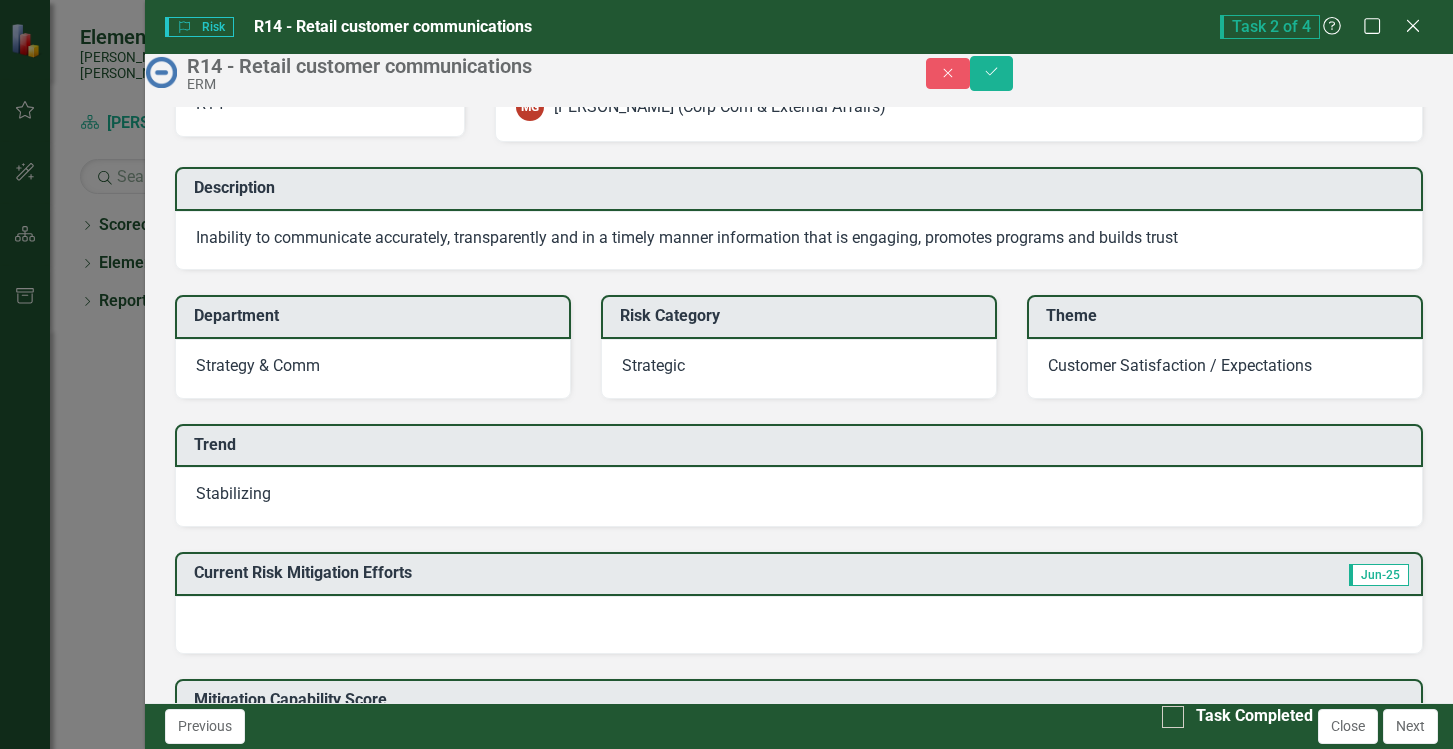 scroll, scrollTop: 0, scrollLeft: 0, axis: both 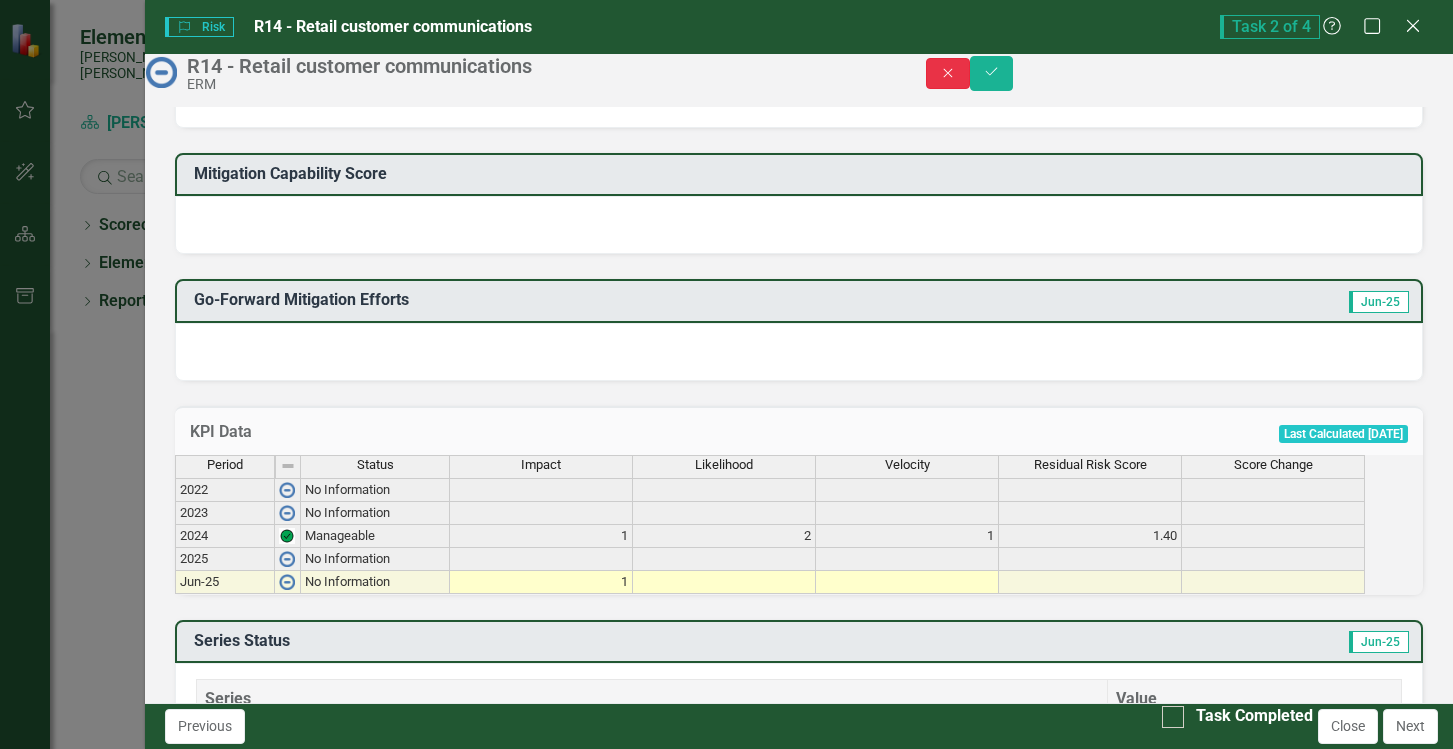 click on "Close" 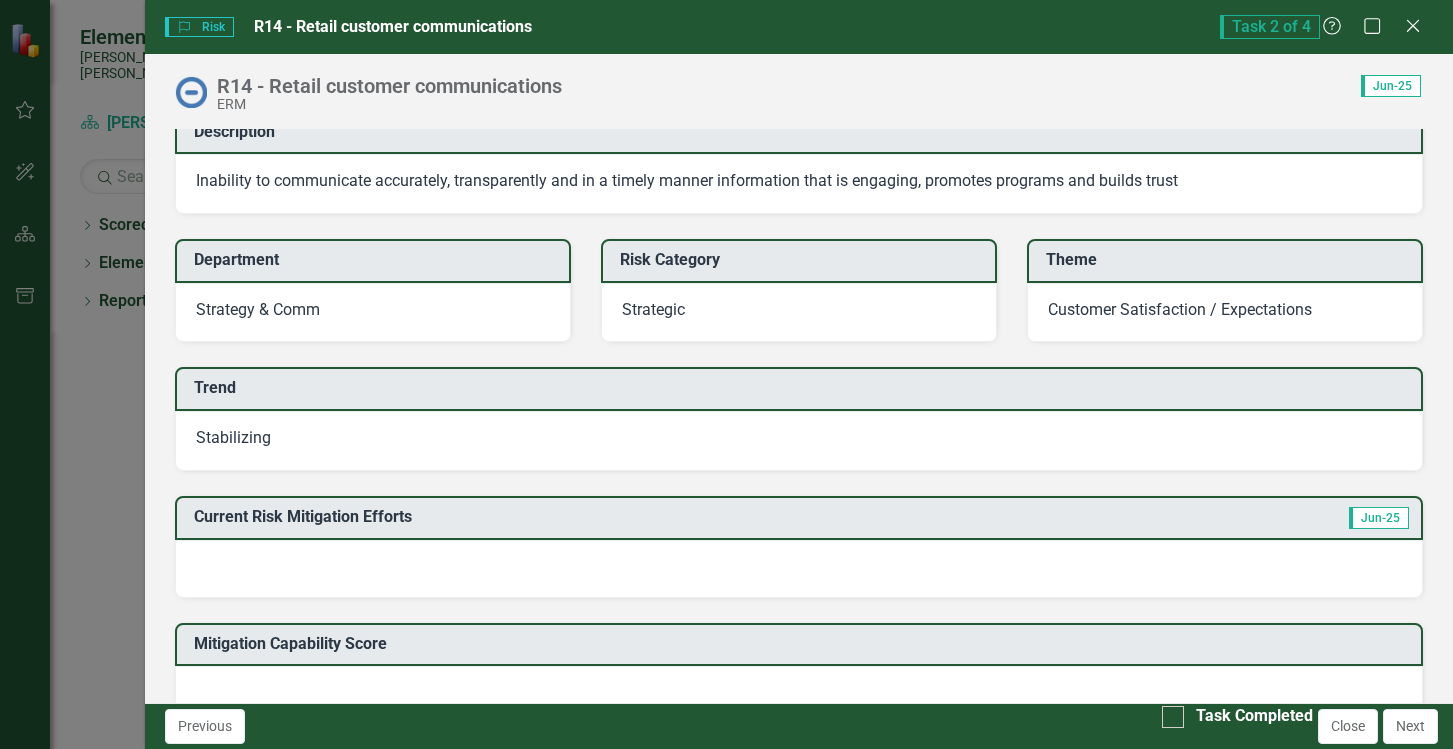 scroll, scrollTop: 0, scrollLeft: 0, axis: both 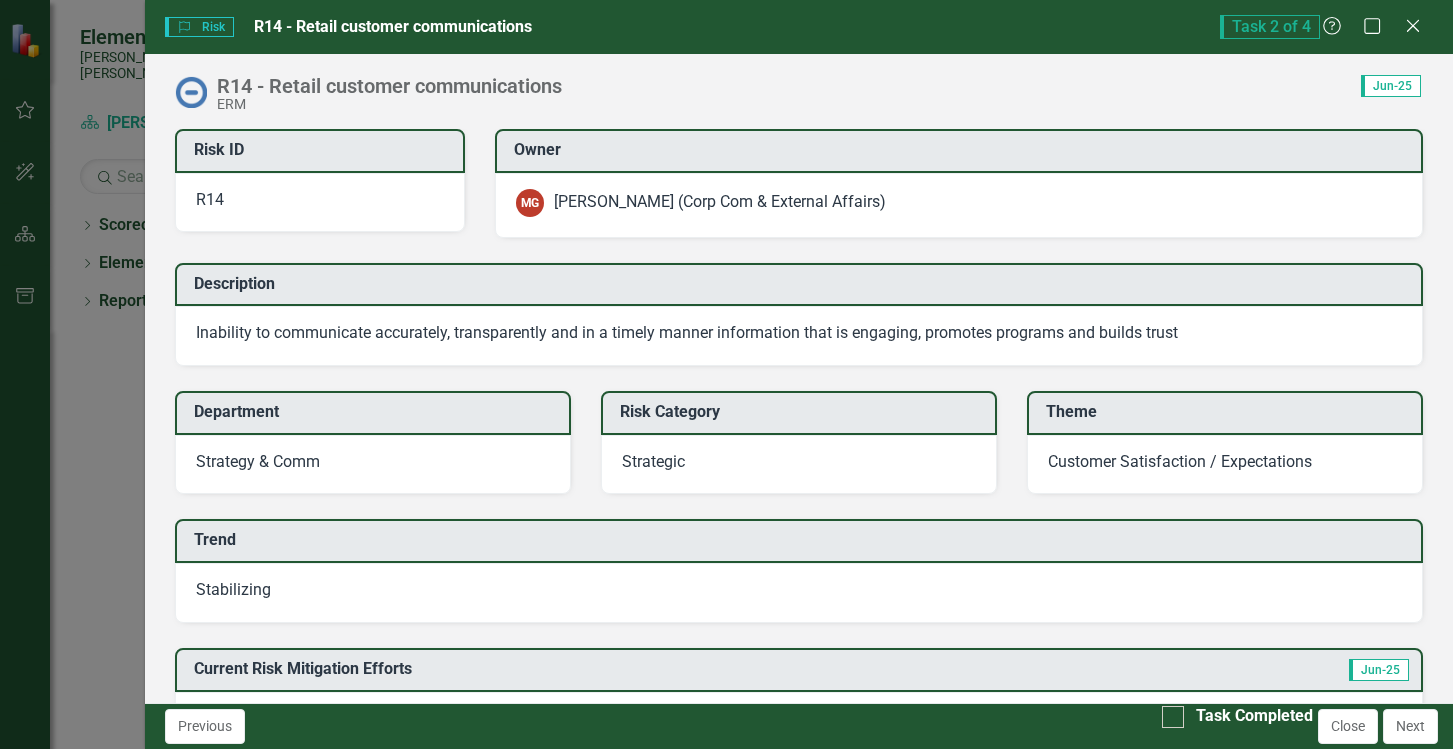 click on "Close" 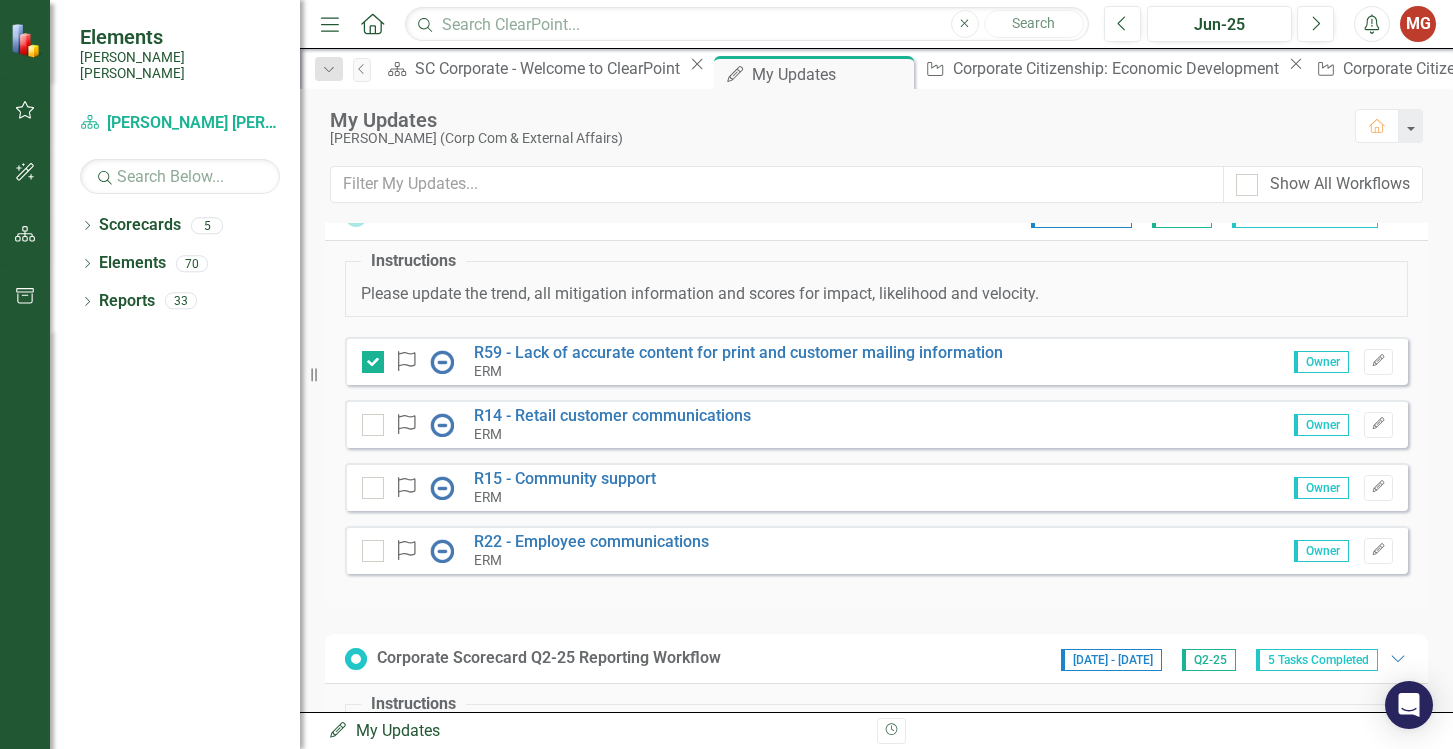 scroll, scrollTop: 0, scrollLeft: 0, axis: both 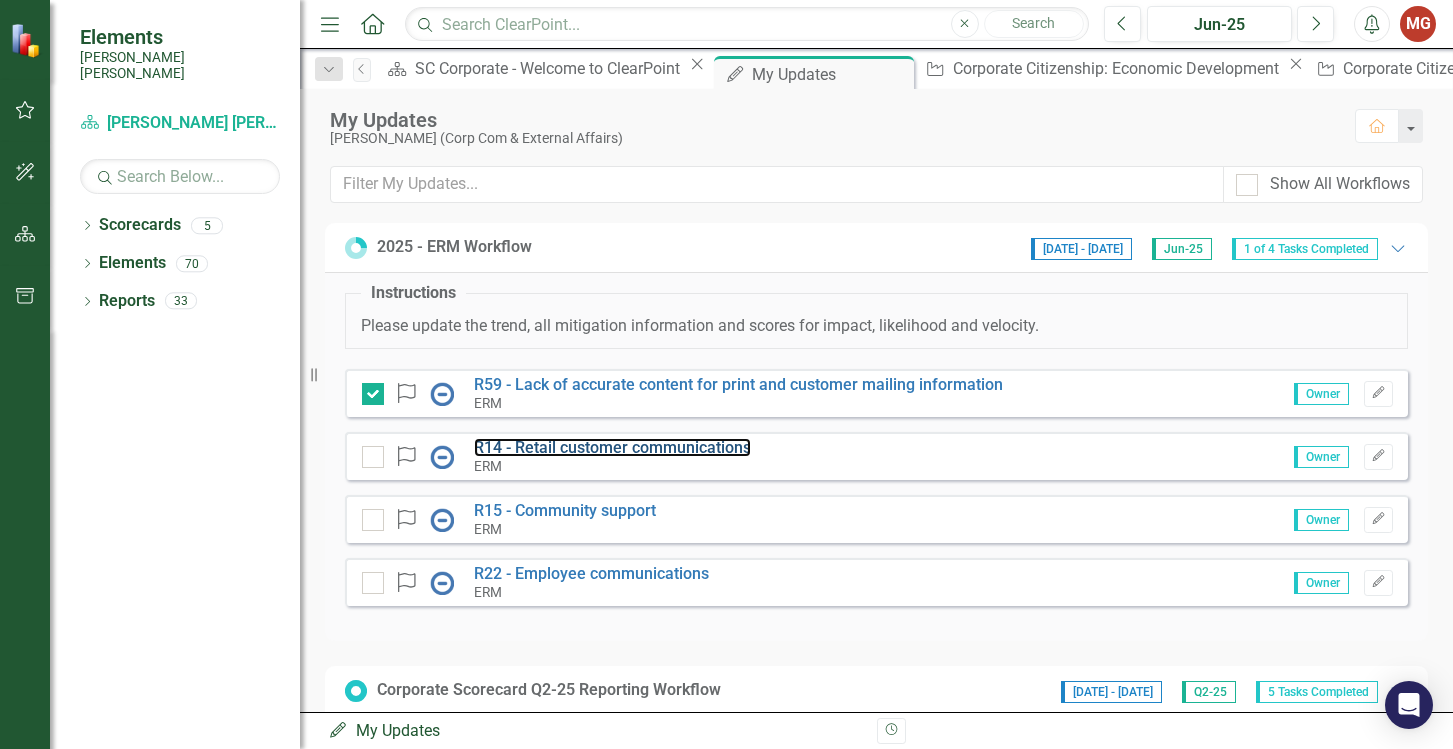 click on "R14 - Retail customer communications" at bounding box center [612, 447] 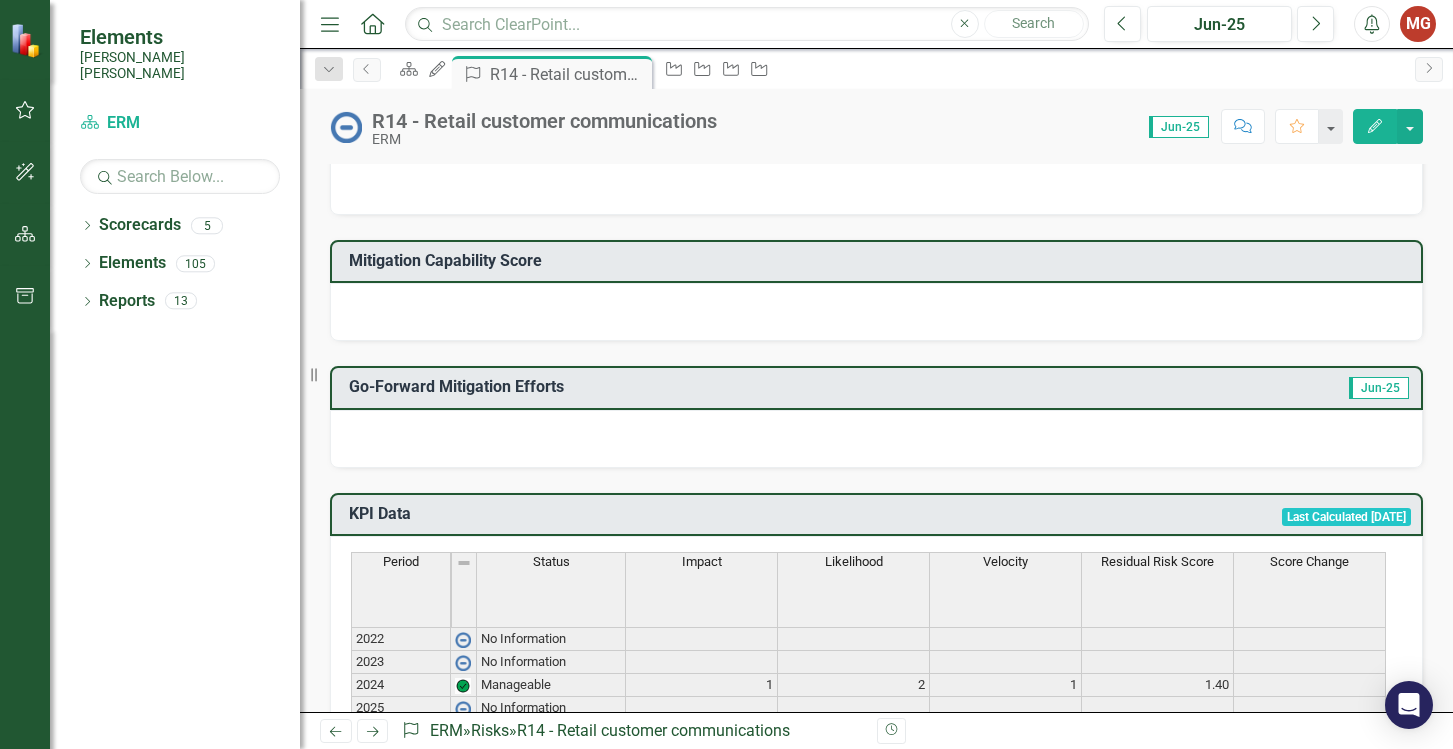 scroll, scrollTop: 802, scrollLeft: 0, axis: vertical 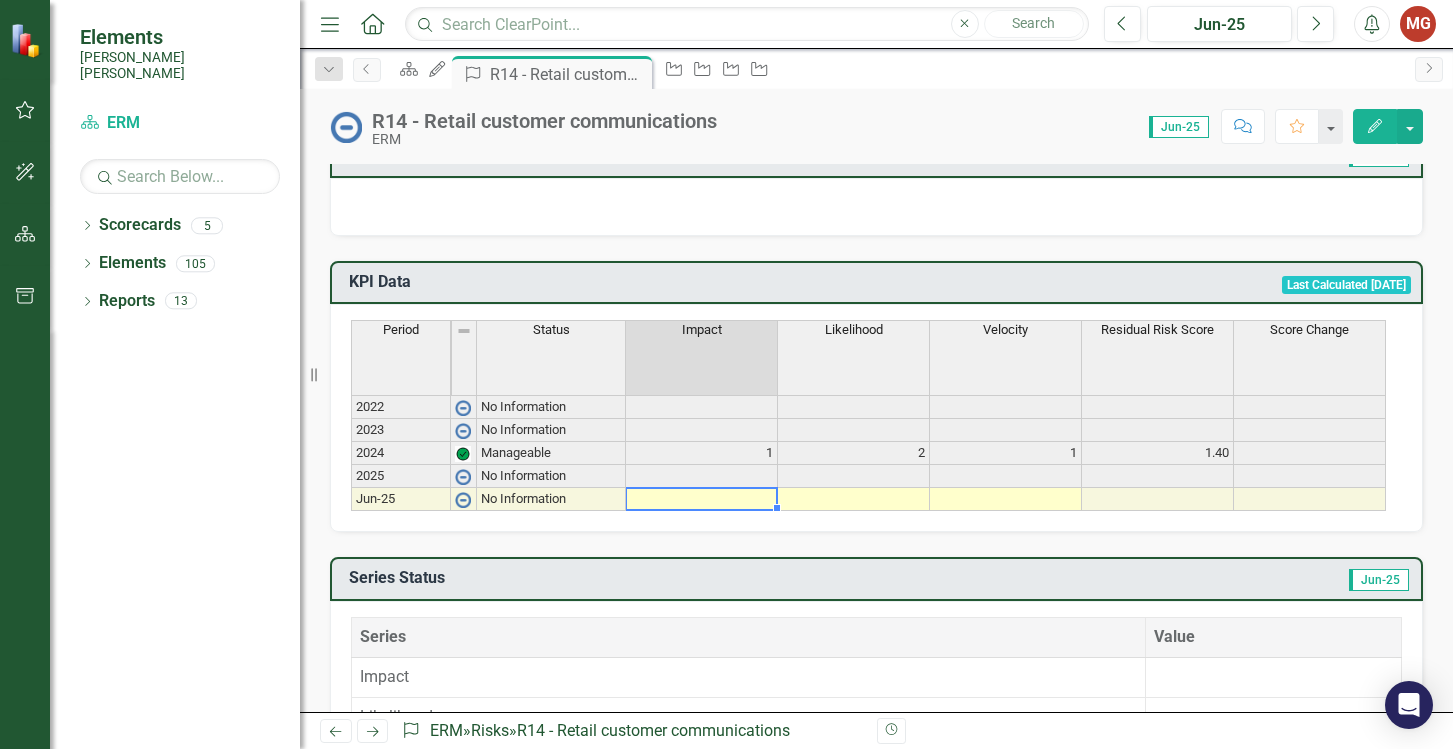 click at bounding box center [702, 499] 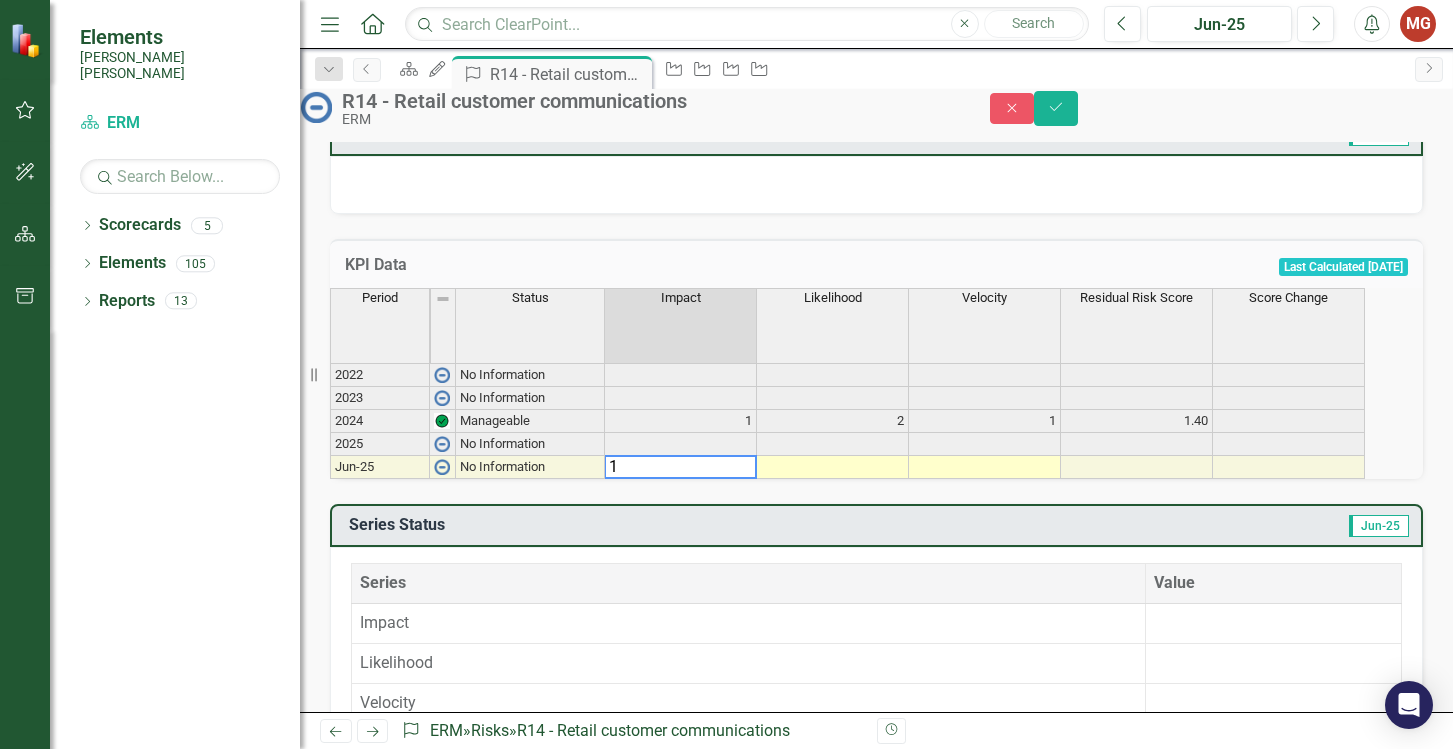 click at bounding box center (833, 467) 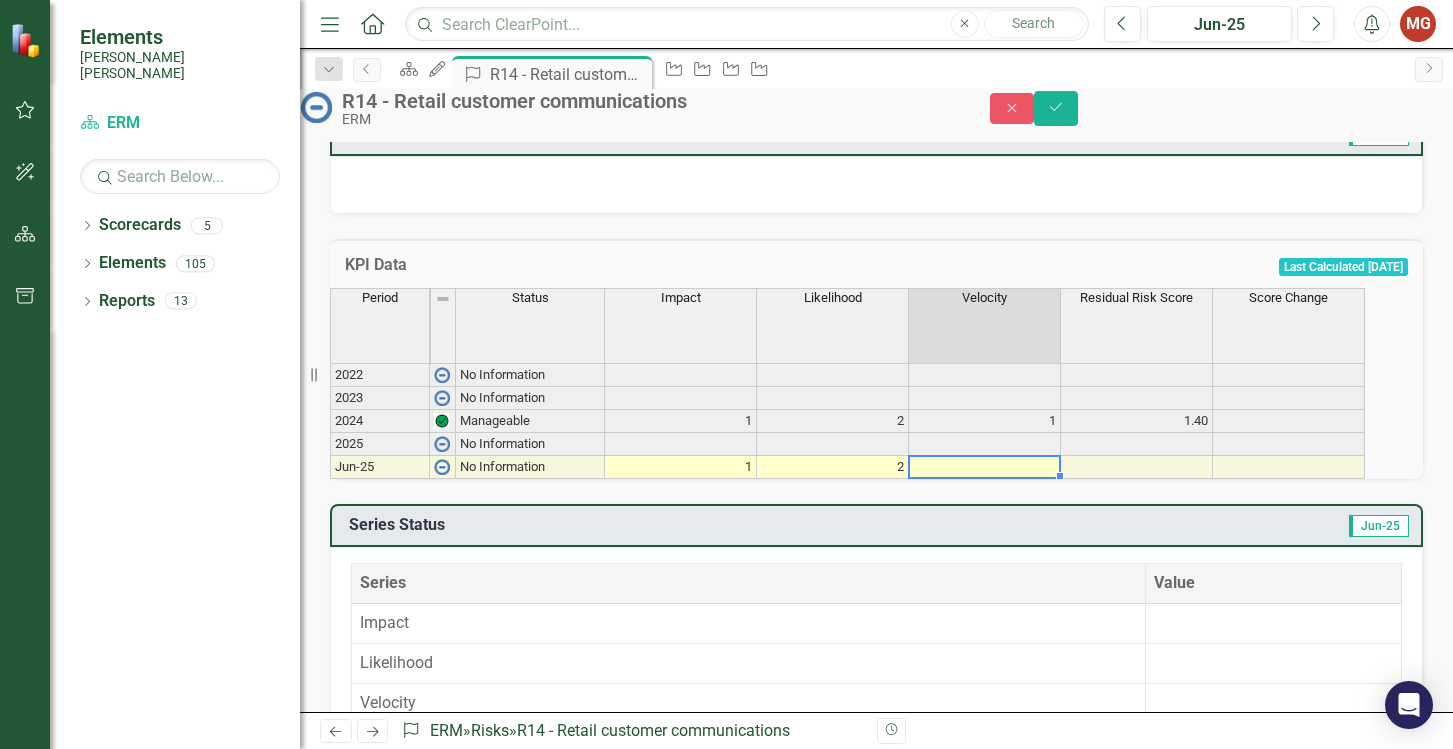 click at bounding box center [985, 467] 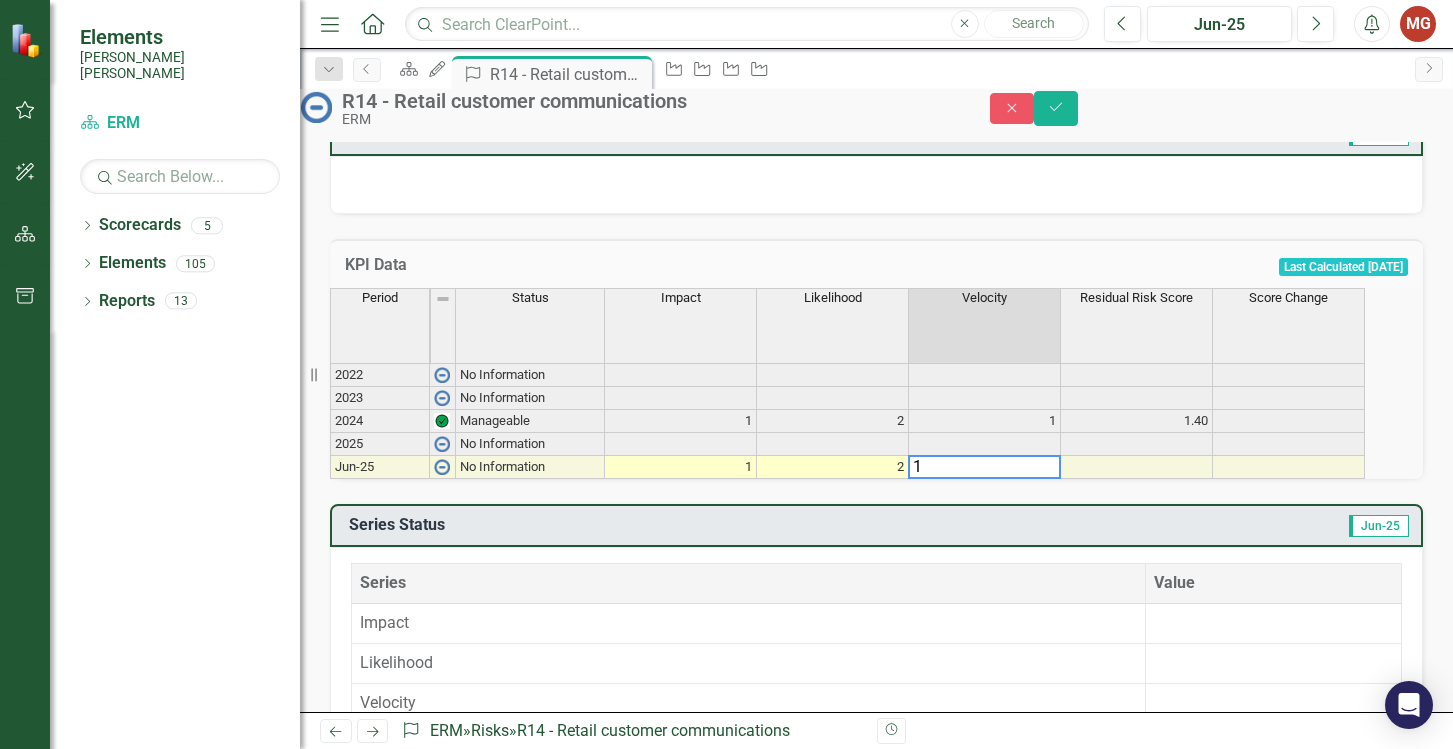 type on "1" 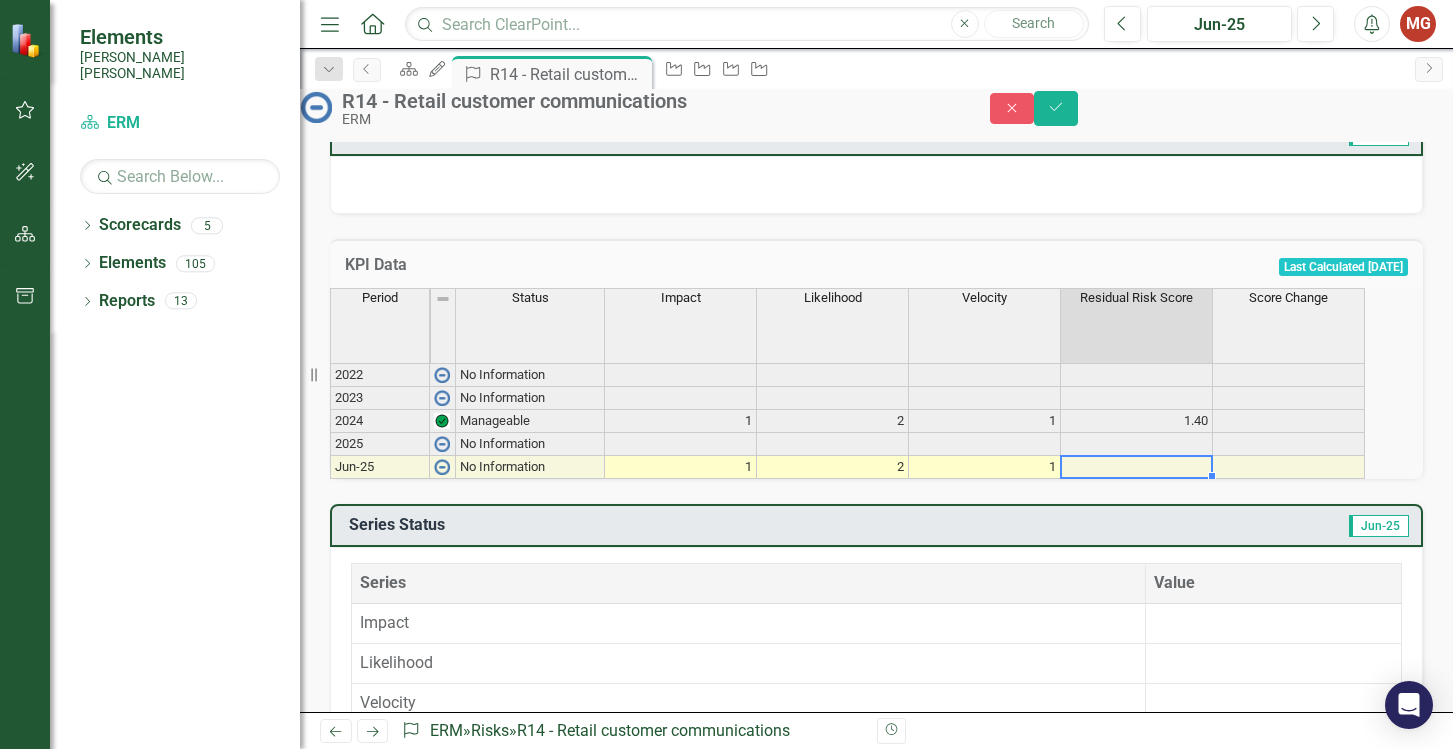 click at bounding box center (1137, 467) 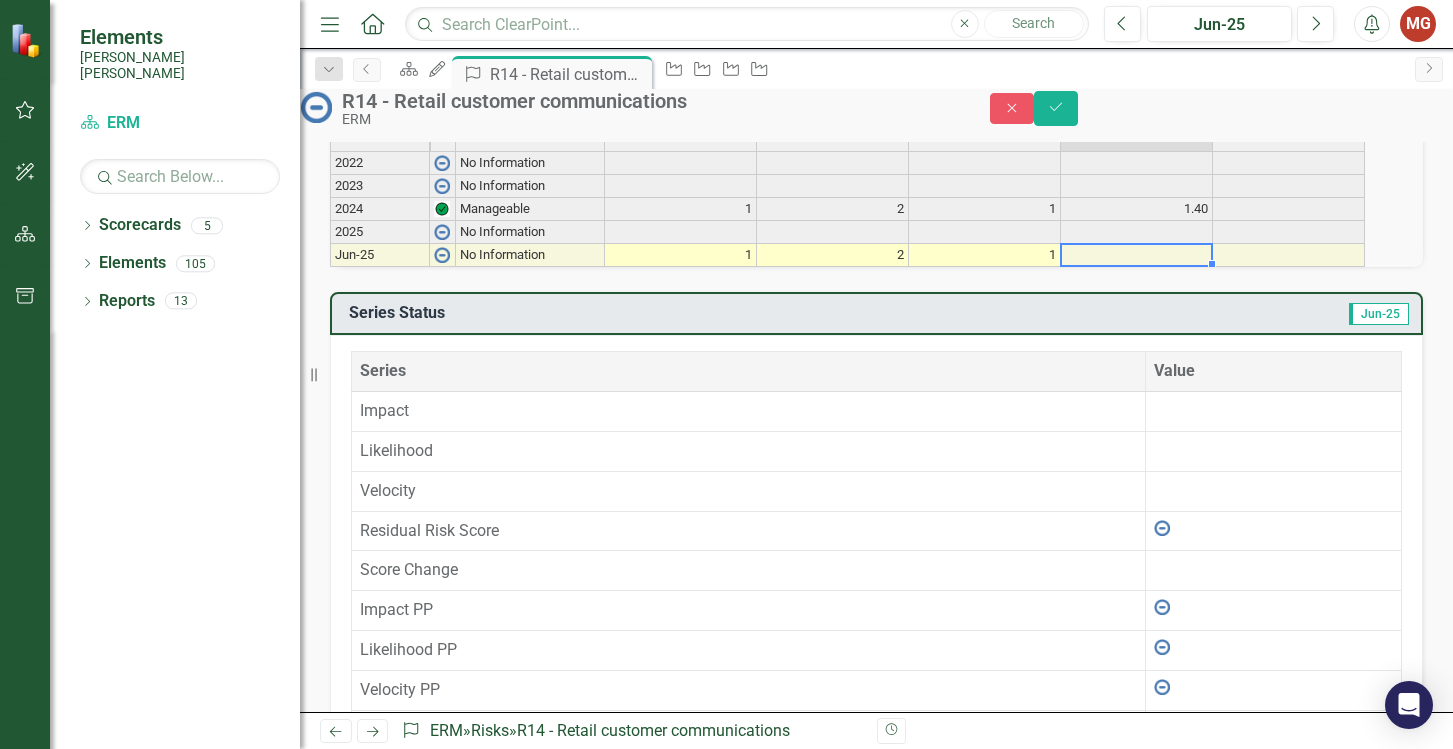scroll, scrollTop: 1256, scrollLeft: 0, axis: vertical 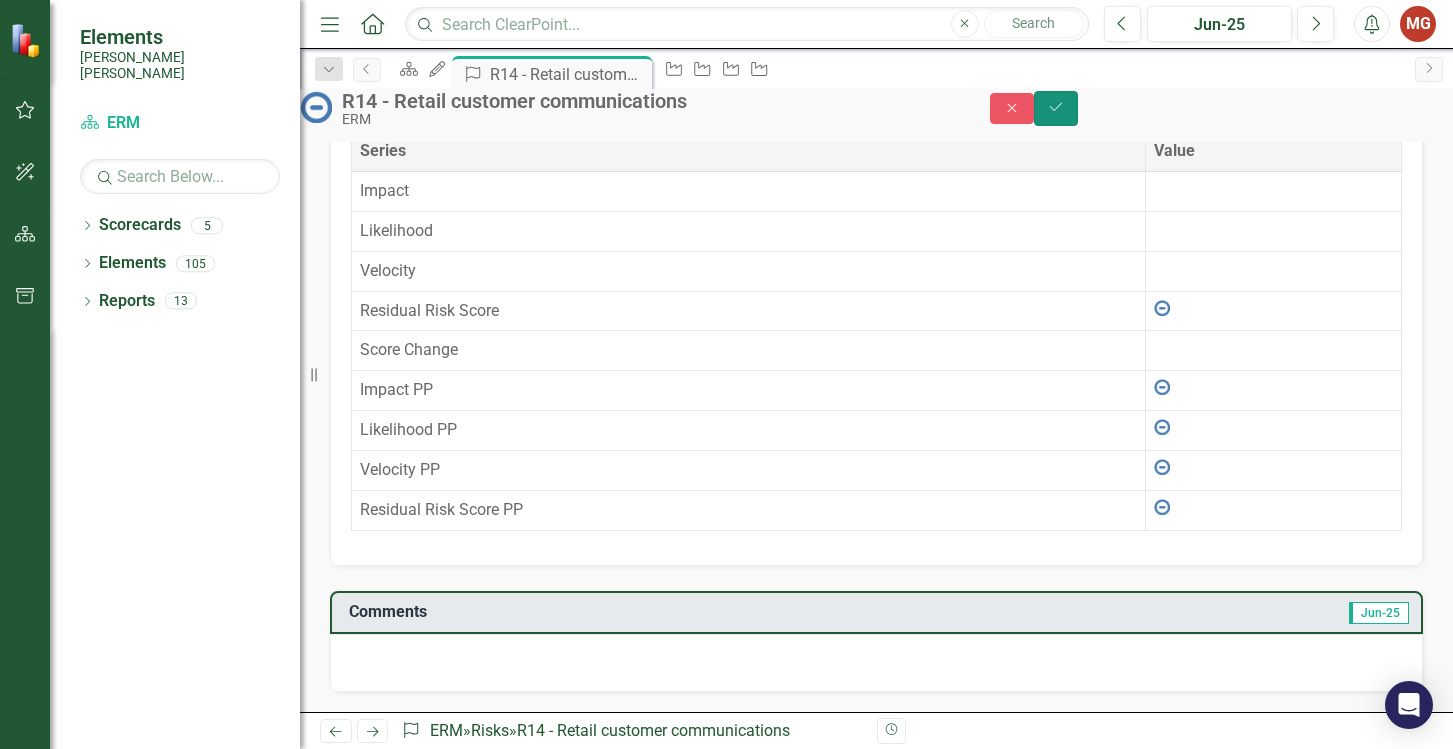 click on "Save" at bounding box center (1056, 108) 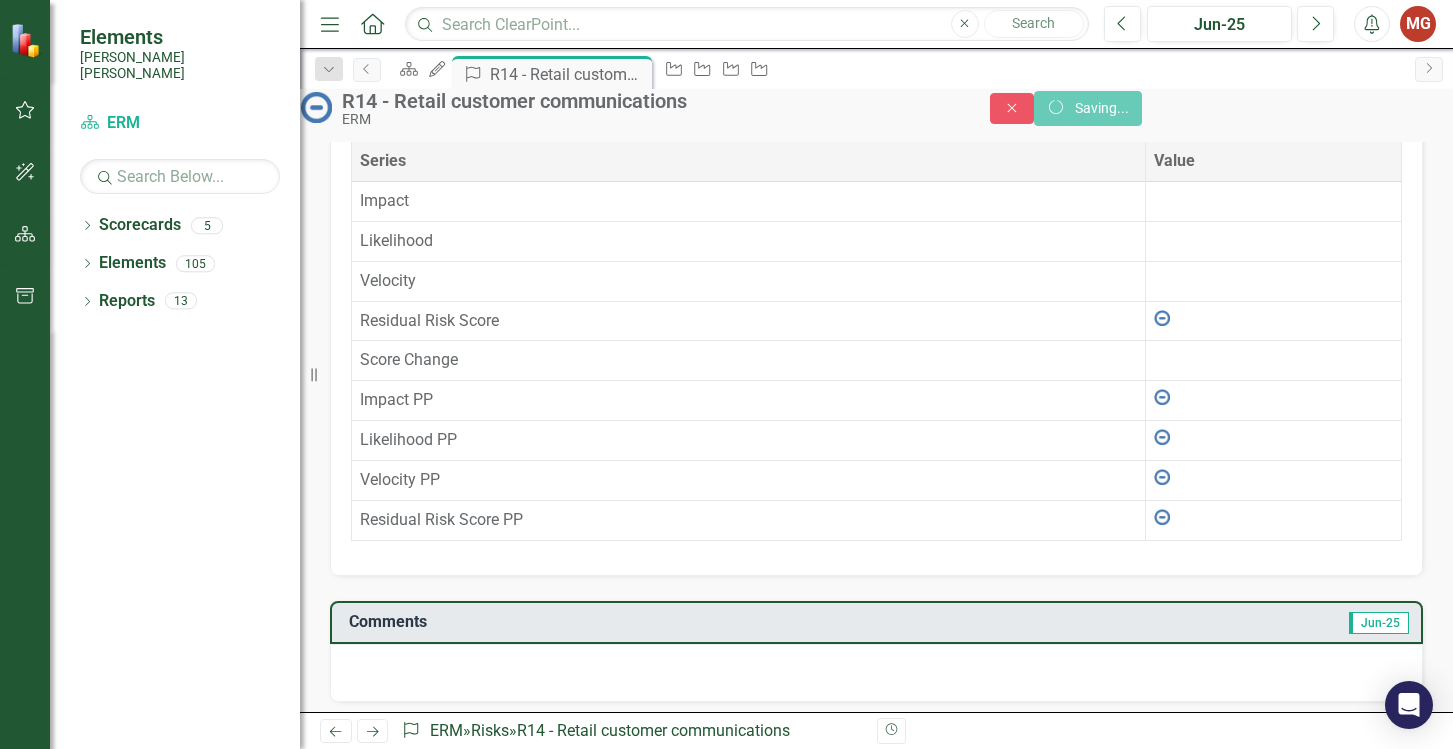 scroll, scrollTop: 1253, scrollLeft: 0, axis: vertical 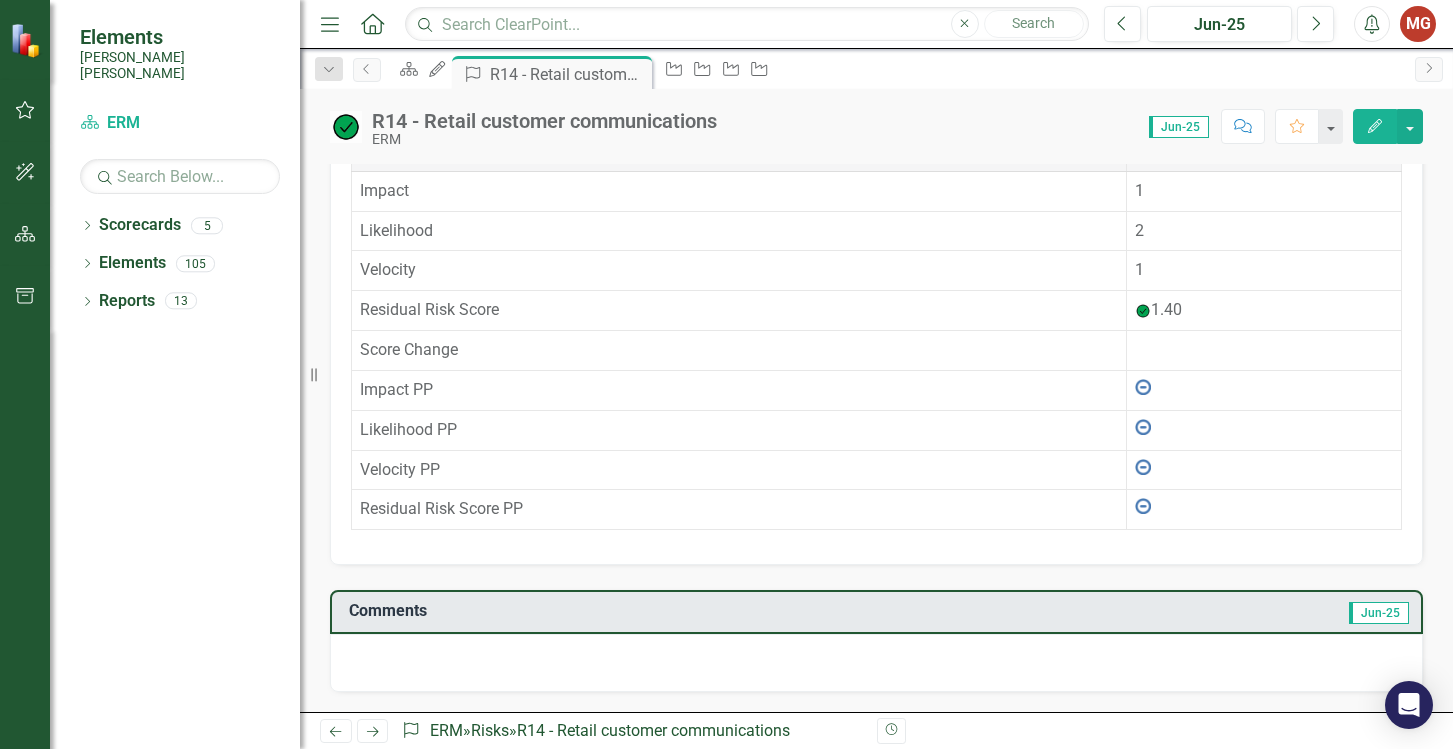 click at bounding box center [876, 663] 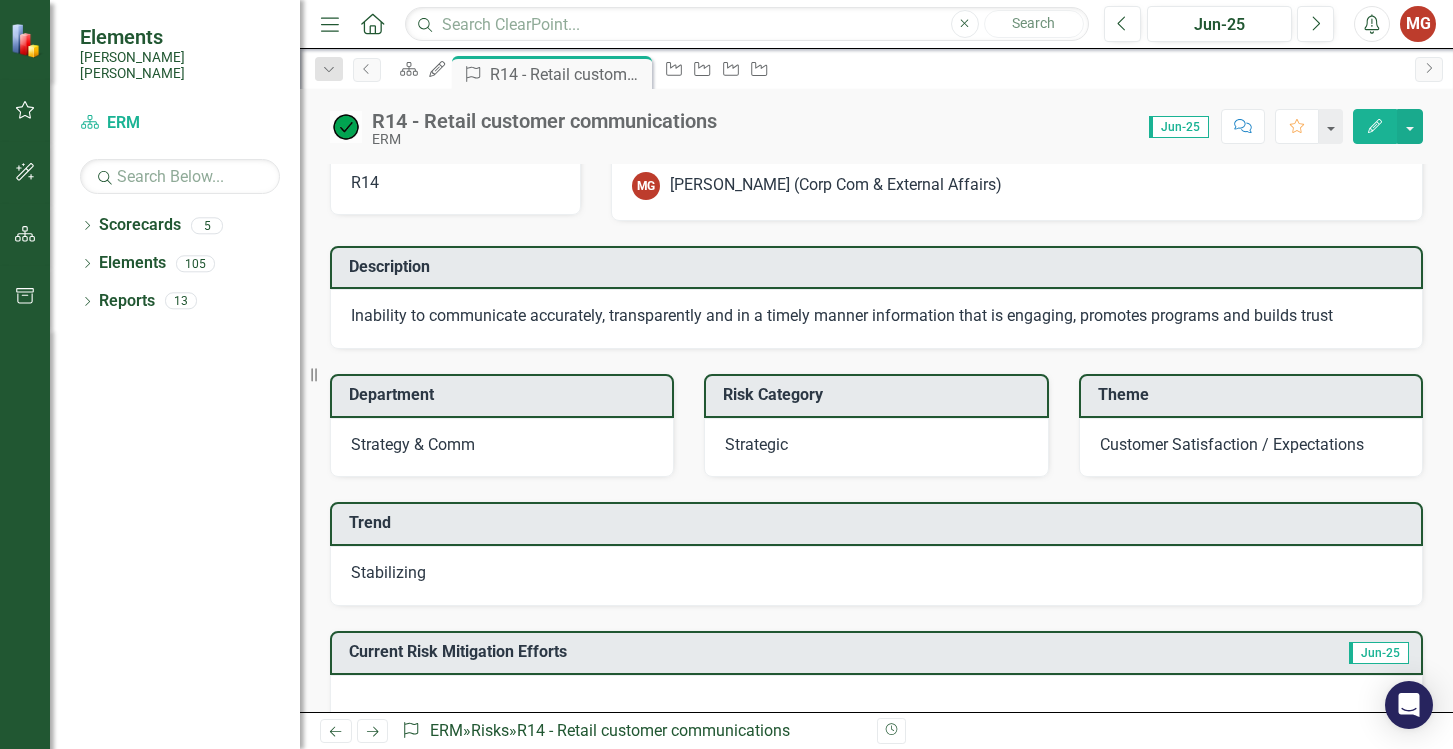 scroll, scrollTop: 0, scrollLeft: 0, axis: both 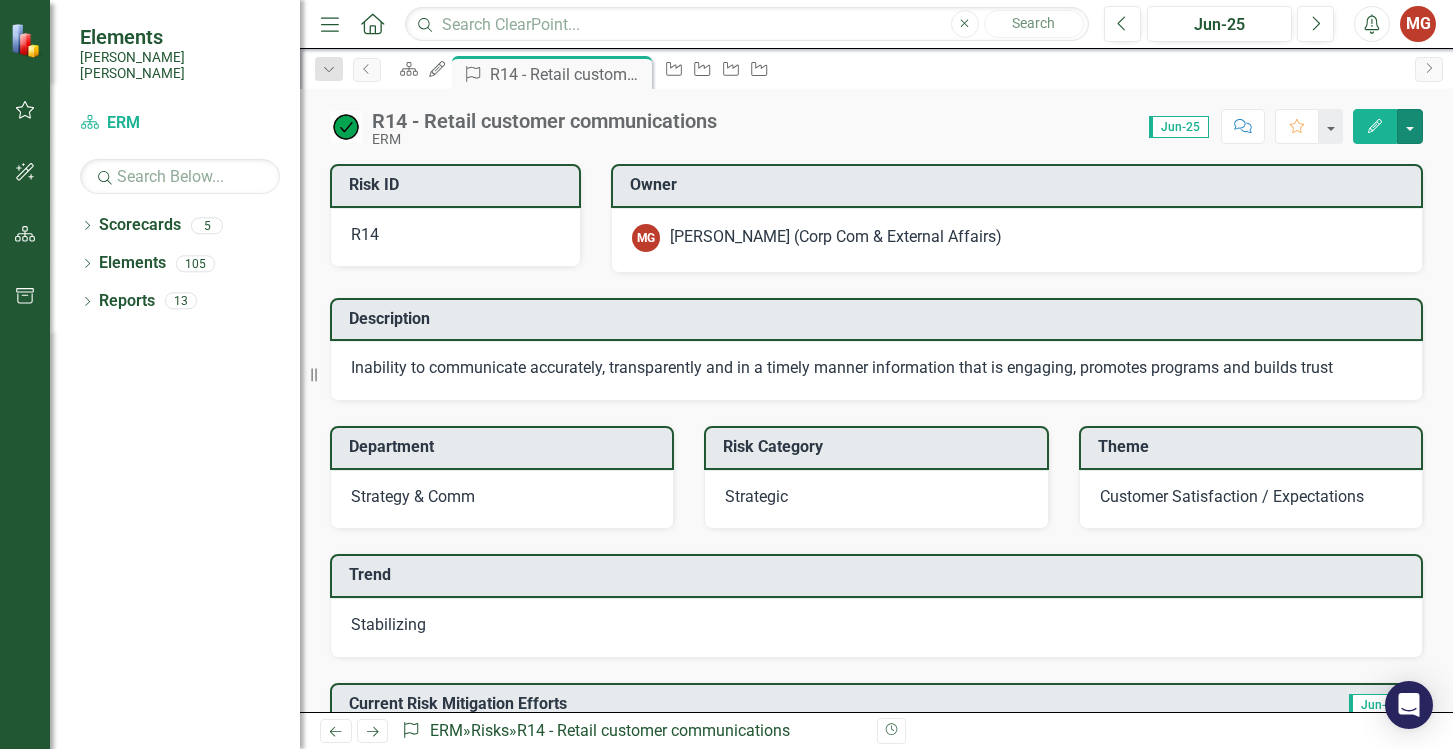 click at bounding box center (1410, 126) 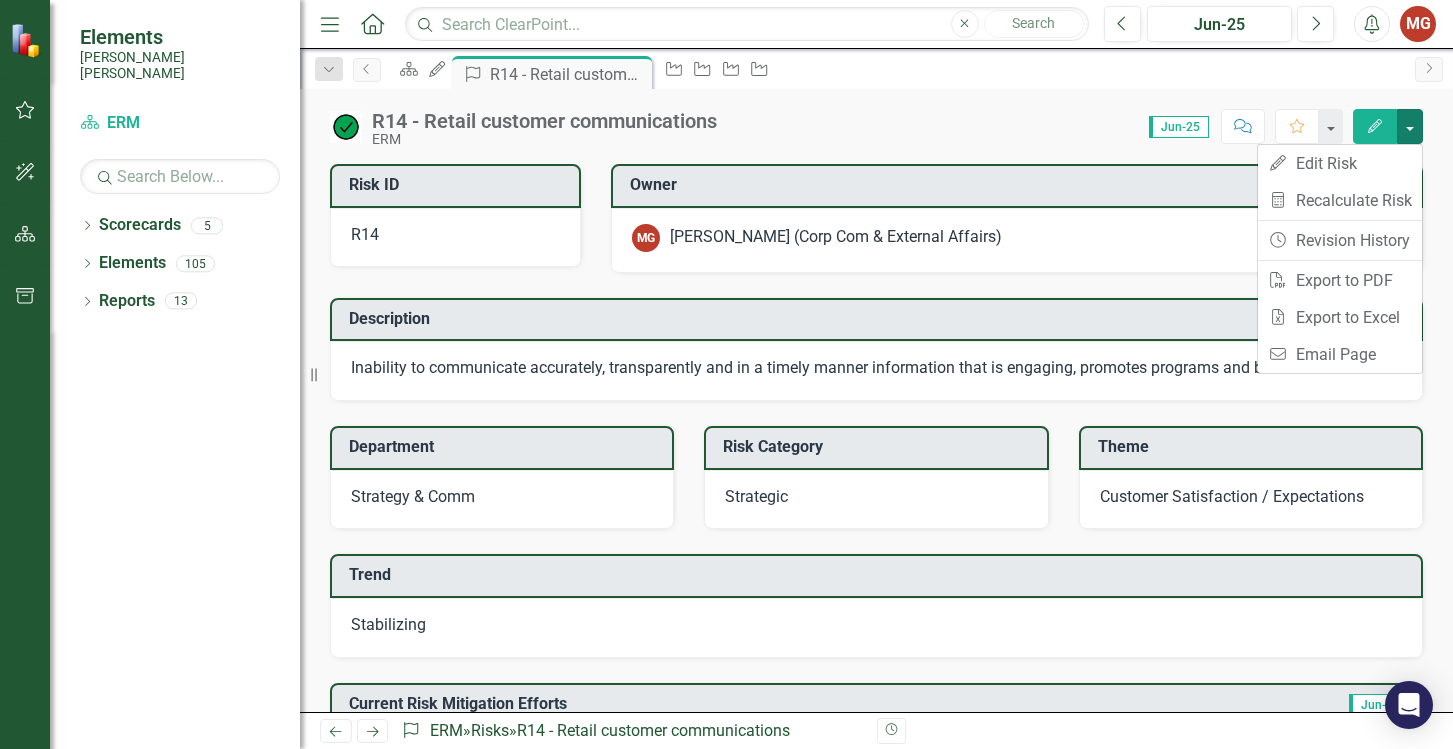click at bounding box center (1410, 126) 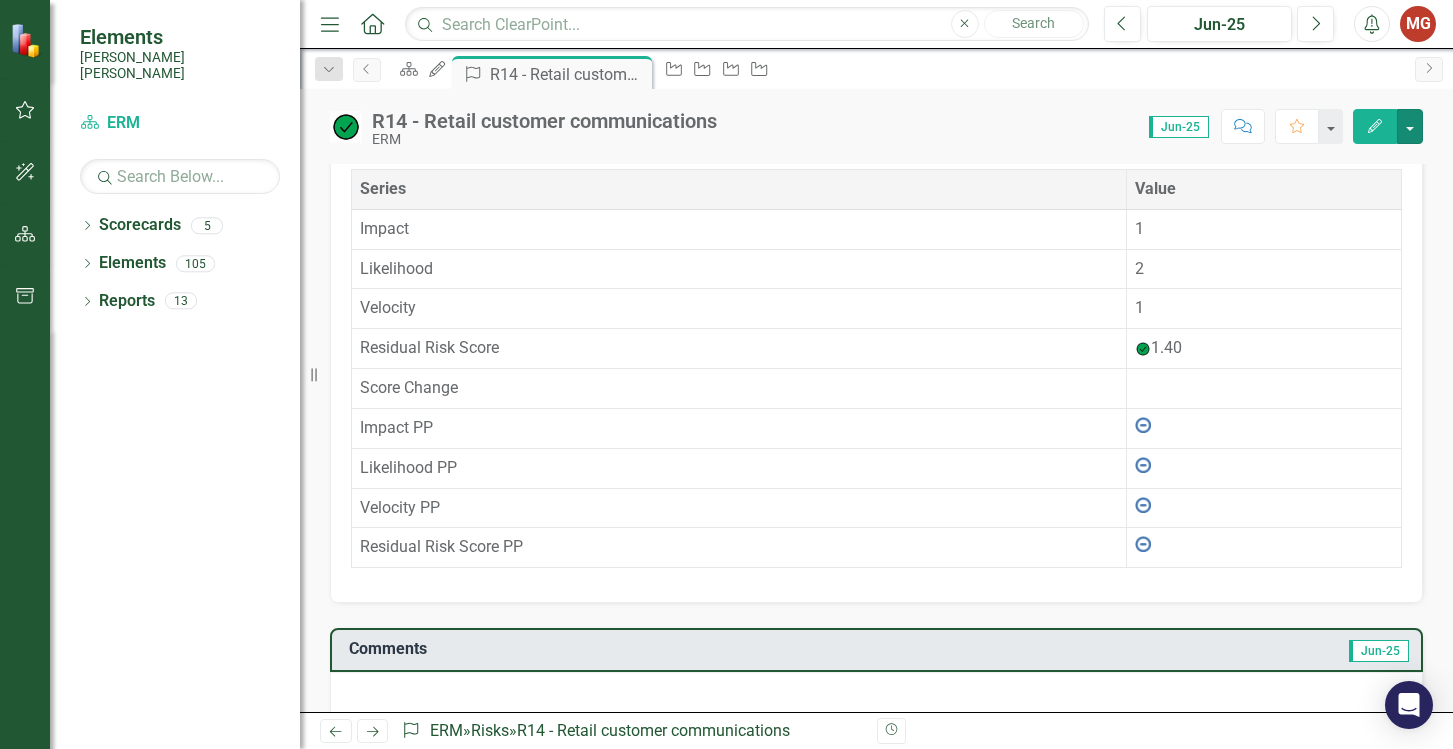 scroll, scrollTop: 1200, scrollLeft: 0, axis: vertical 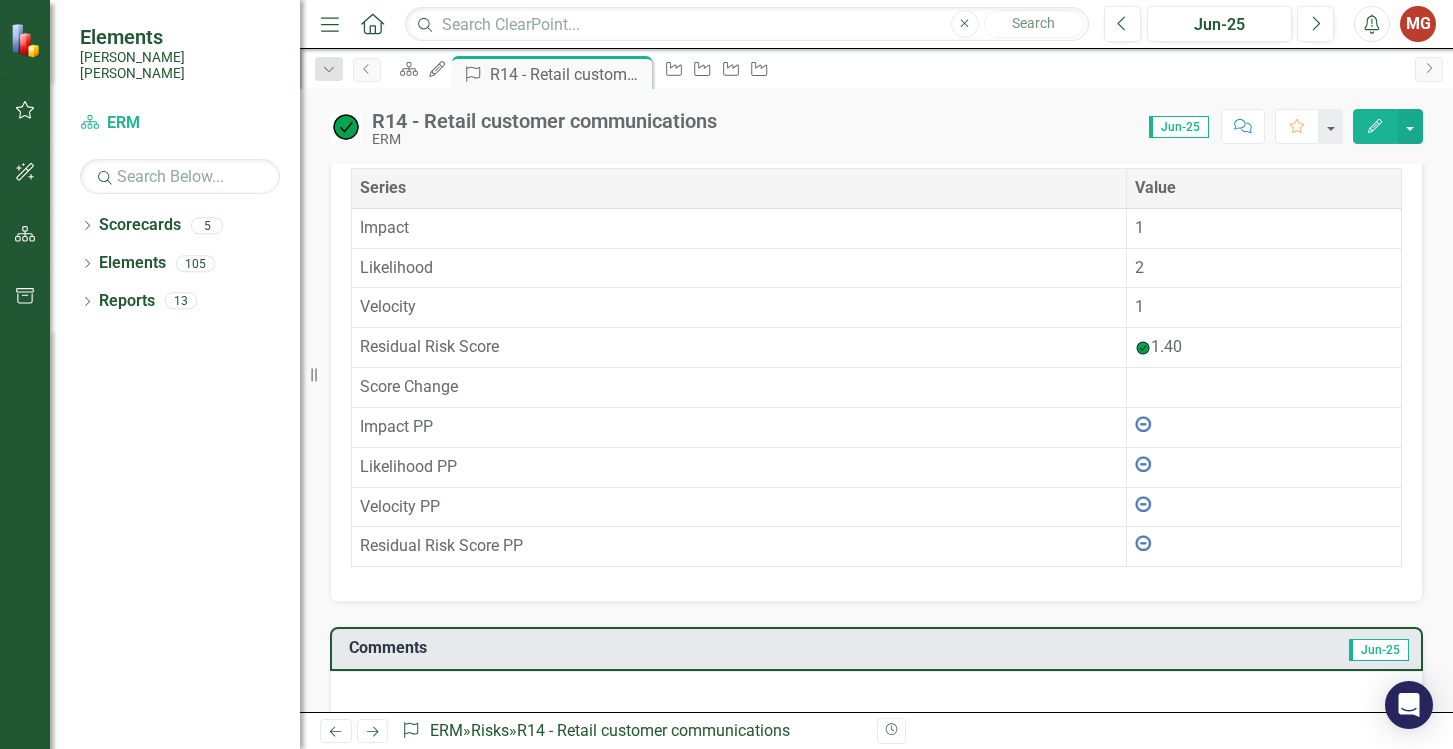 click at bounding box center (1143, 348) 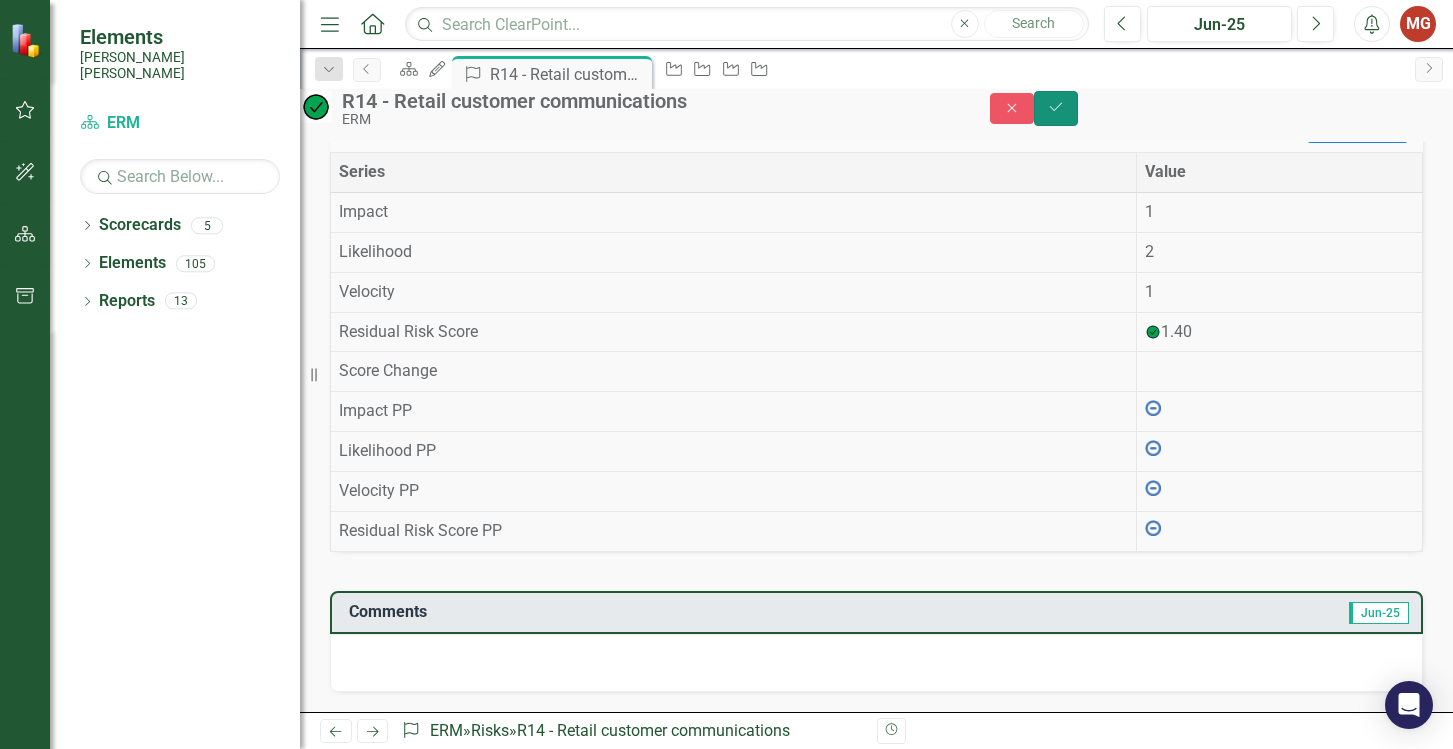 click 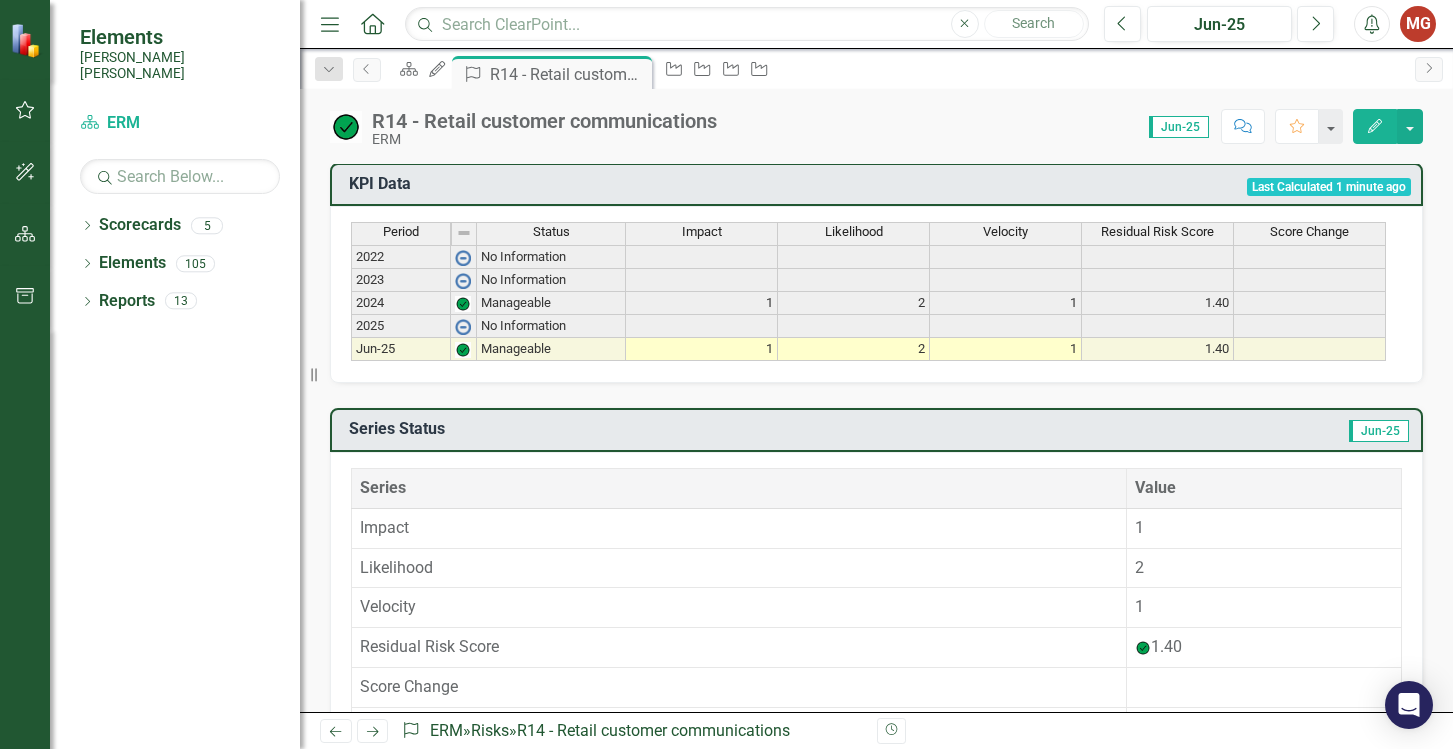 scroll, scrollTop: 1252, scrollLeft: 0, axis: vertical 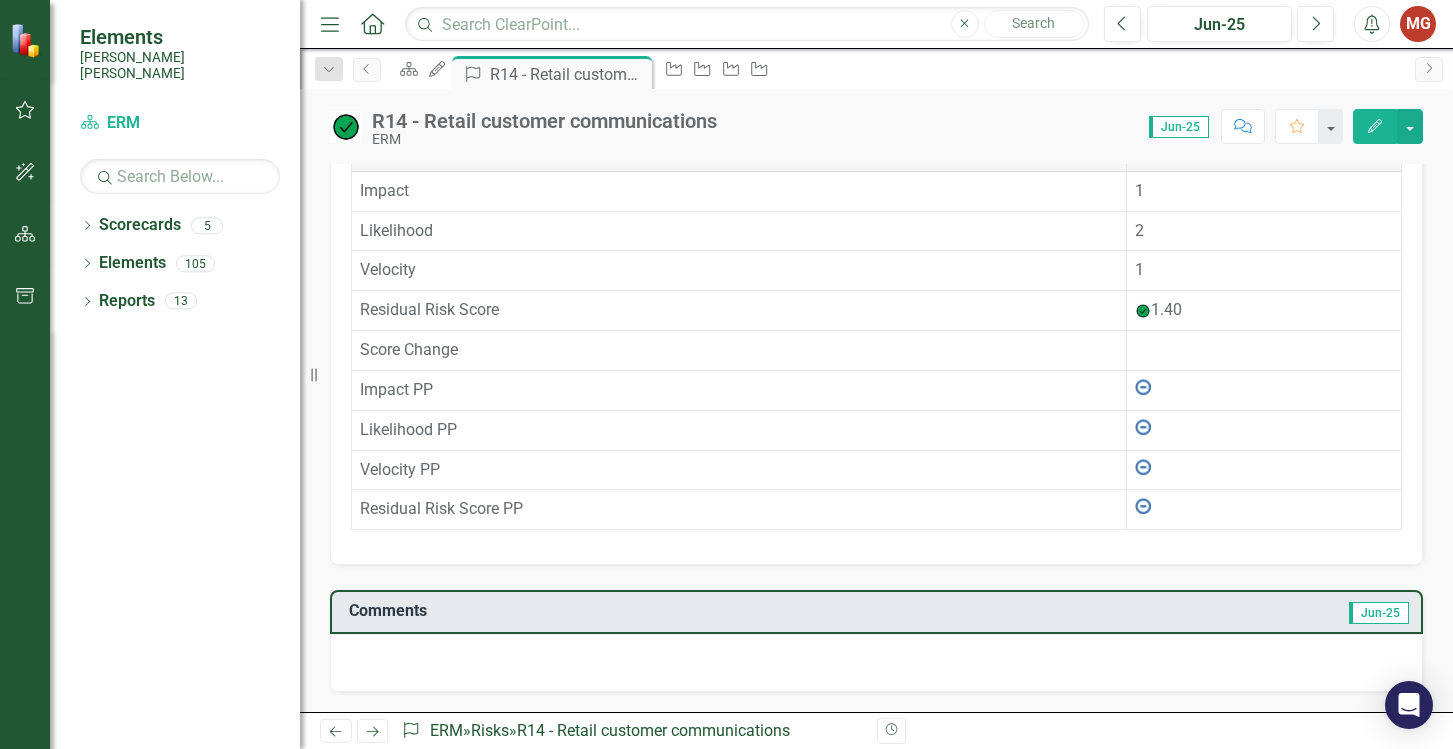 click on "Risk ID R14 Owner MG [PERSON_NAME] (Corp Com & External Affairs) Description Inability to communicate accurately, transparently and in a timely manner information that is engaging, promotes programs and builds trust Department Strategy & Comm Risk Category Strategic Theme Customer Satisfaction / Expectations Trend Stabilizing Current Risk Mitigation Efforts Jun-25 Mitigation Capability Score Go-Forward Mitigation Efforts Jun-25 KPI Data Last Calculated 1 minute ago Period Status Impact Likelihood Velocity Residual Risk Score Score Change 2022 No Information 2023 No Information 2024 Manageable 1 2 1 1.40 2025 No Information Jun-25 Manageable 1 2 1 1.40 Period Status Impact Likelihood Velocity Residual Risk Score Score Change Period Status 2022 No Information 2023 No Information 2024 Manageable 2025 No Information Jun-25 Manageable Period Status Series Status Jun-25 Series Value Impact 1 Likelihood 2 Velocity 1 Residual Risk Score 1.40 Score Change Impact PP Likelihood PP Velocity PP Residual Risk Score PP Jun-25" at bounding box center (876, -193) 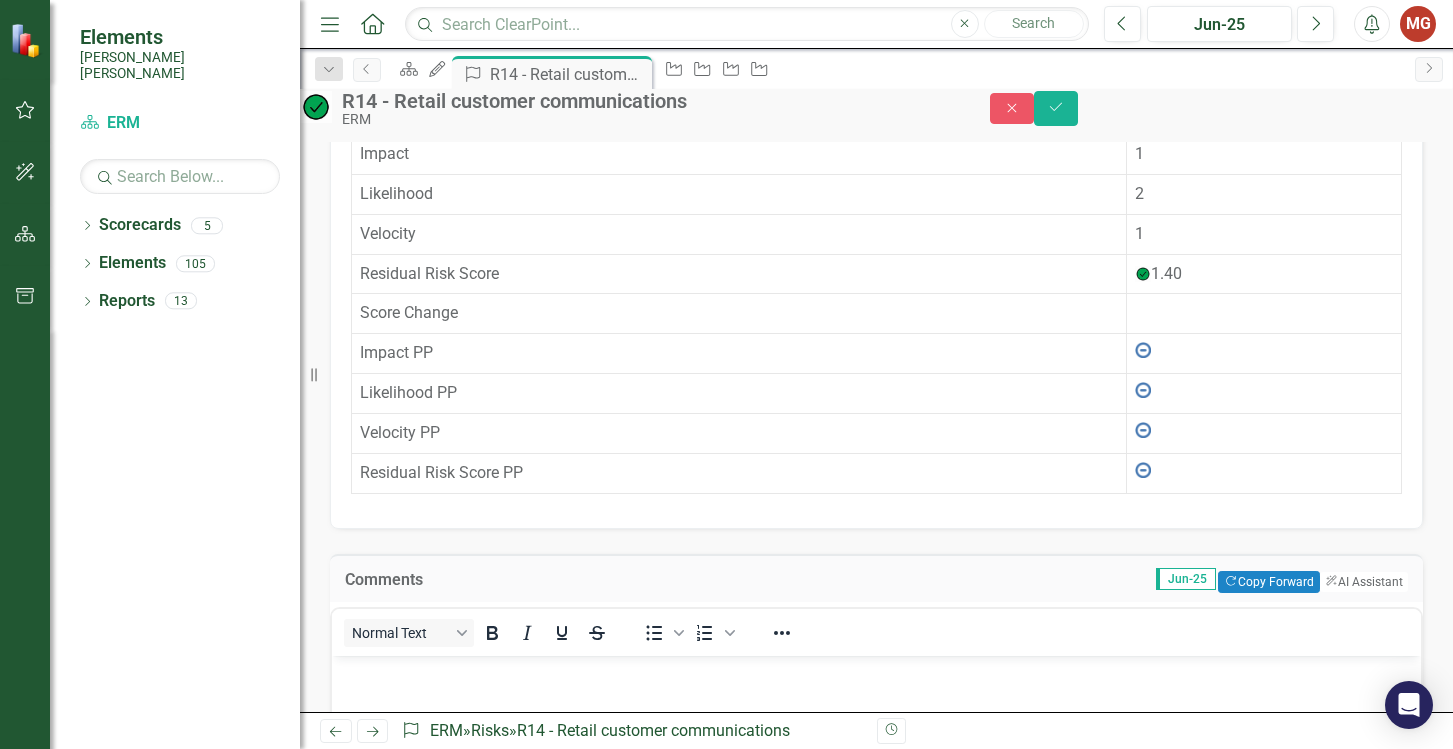 scroll, scrollTop: 0, scrollLeft: 0, axis: both 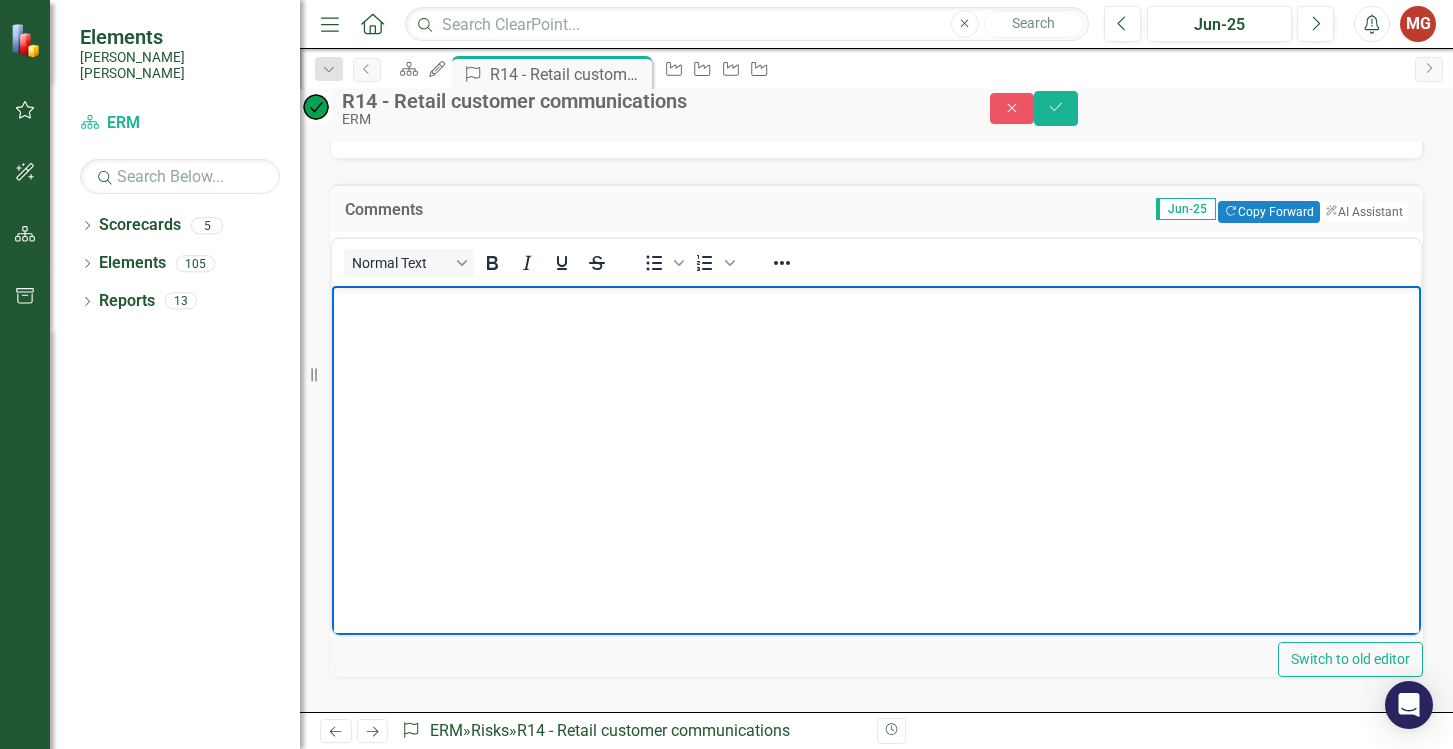 click at bounding box center [876, 436] 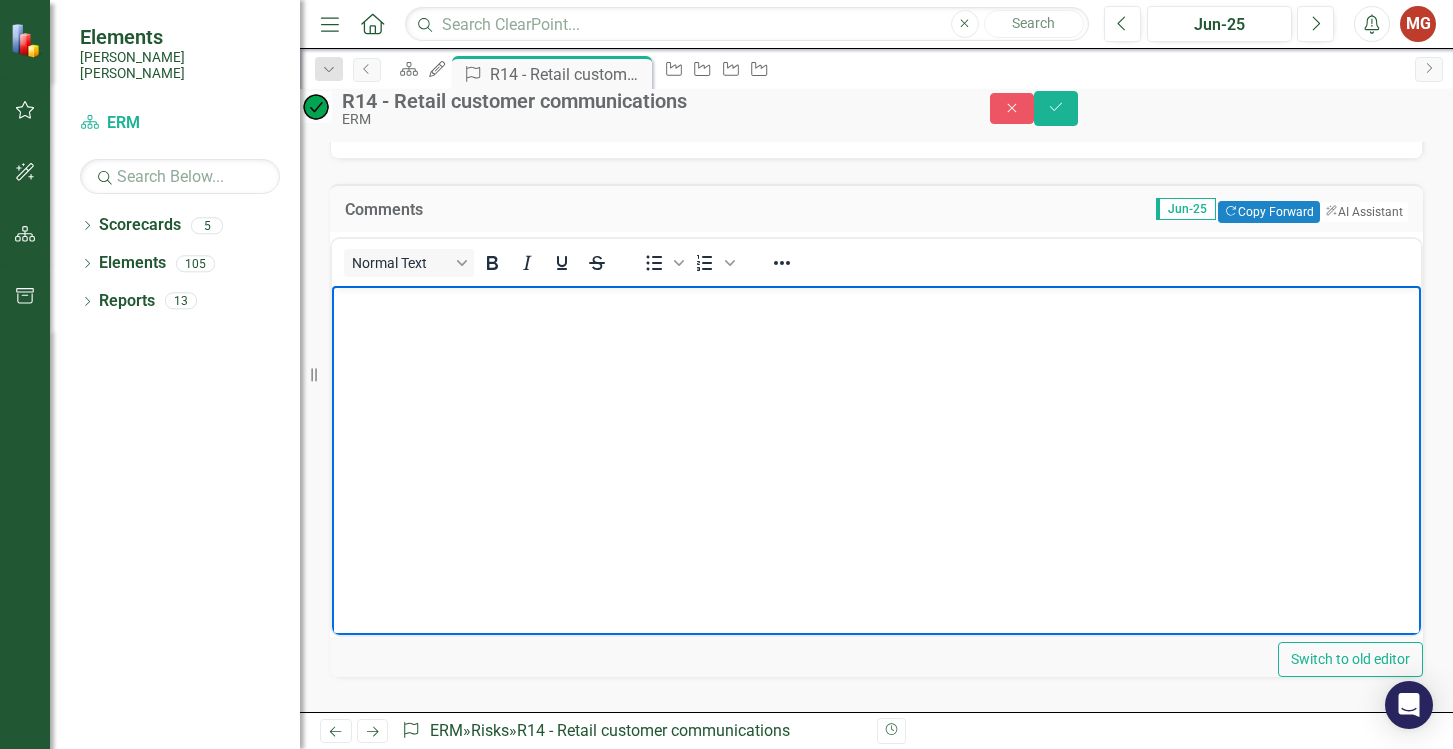 type 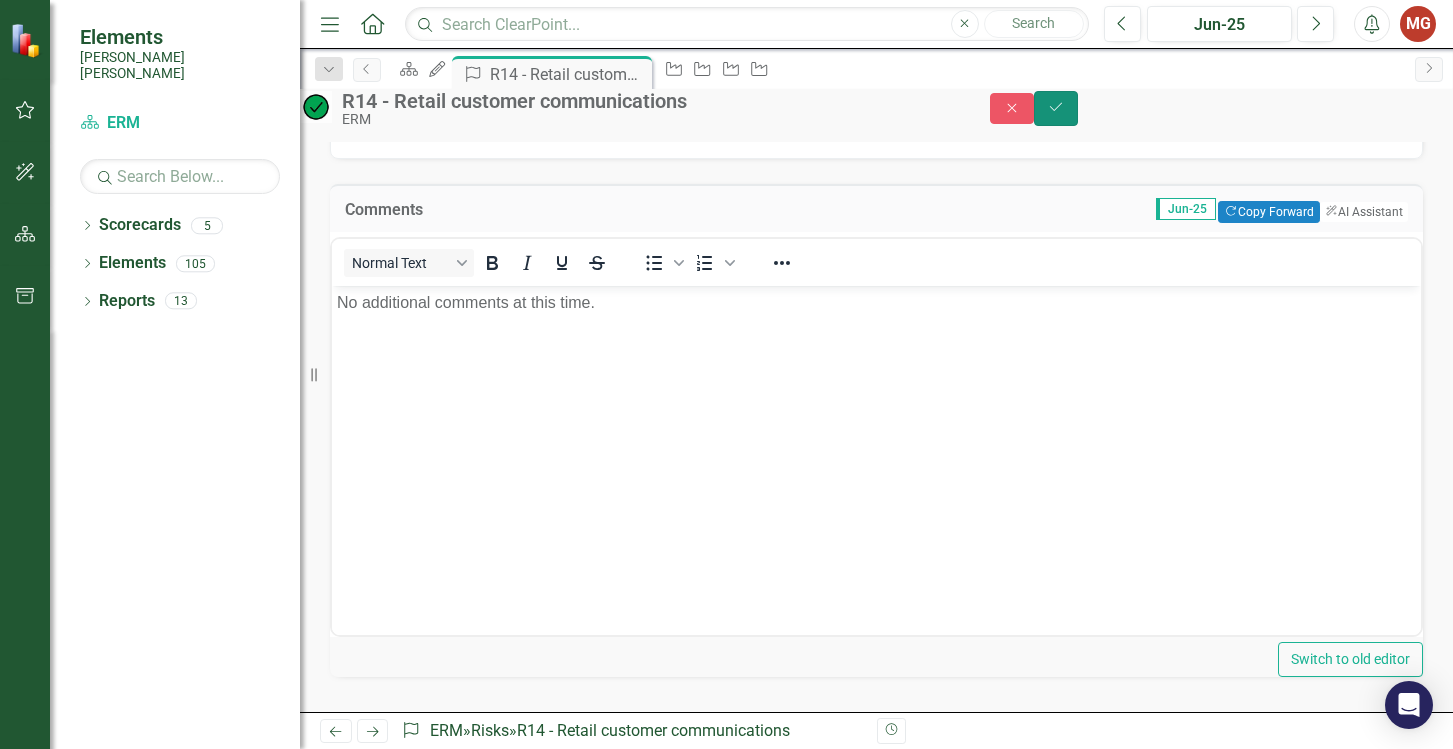 click on "Save" at bounding box center [1056, 108] 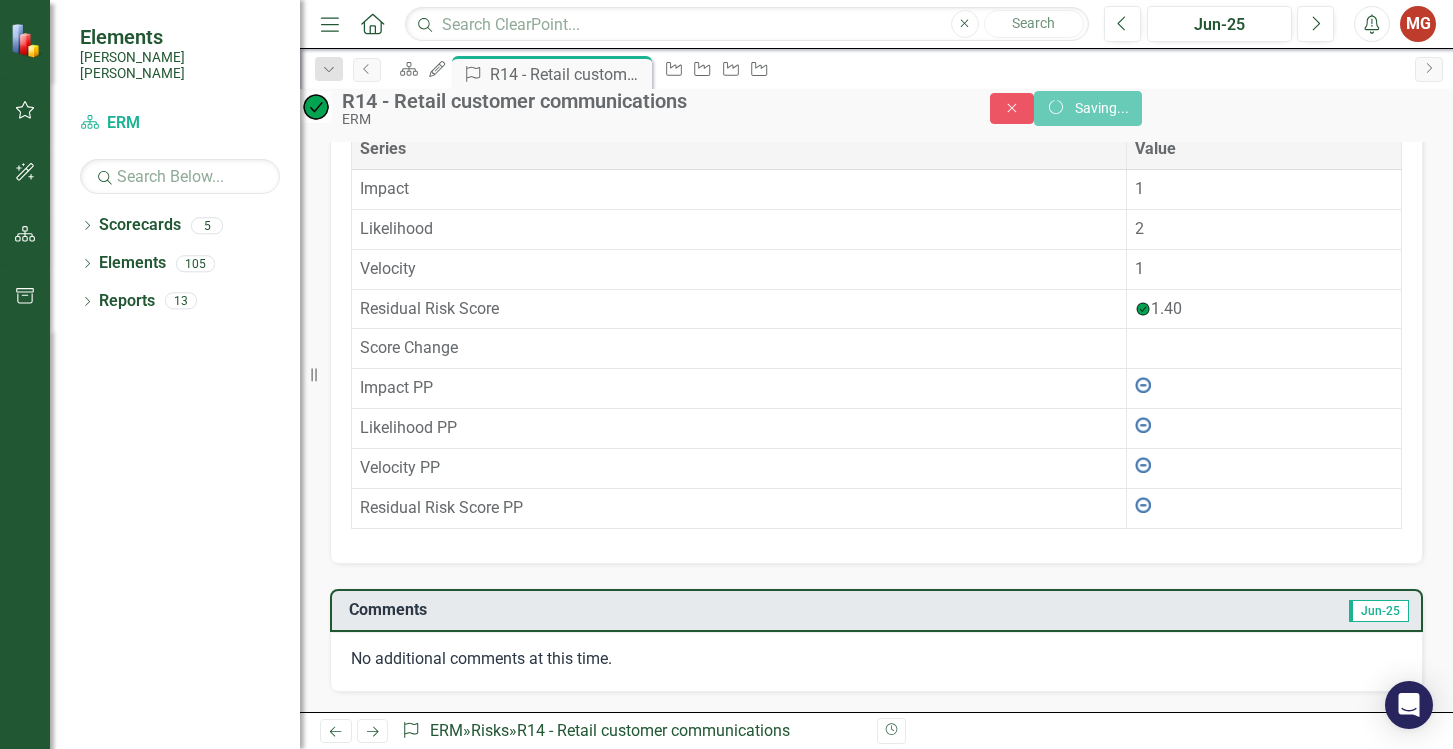 scroll, scrollTop: 1255, scrollLeft: 0, axis: vertical 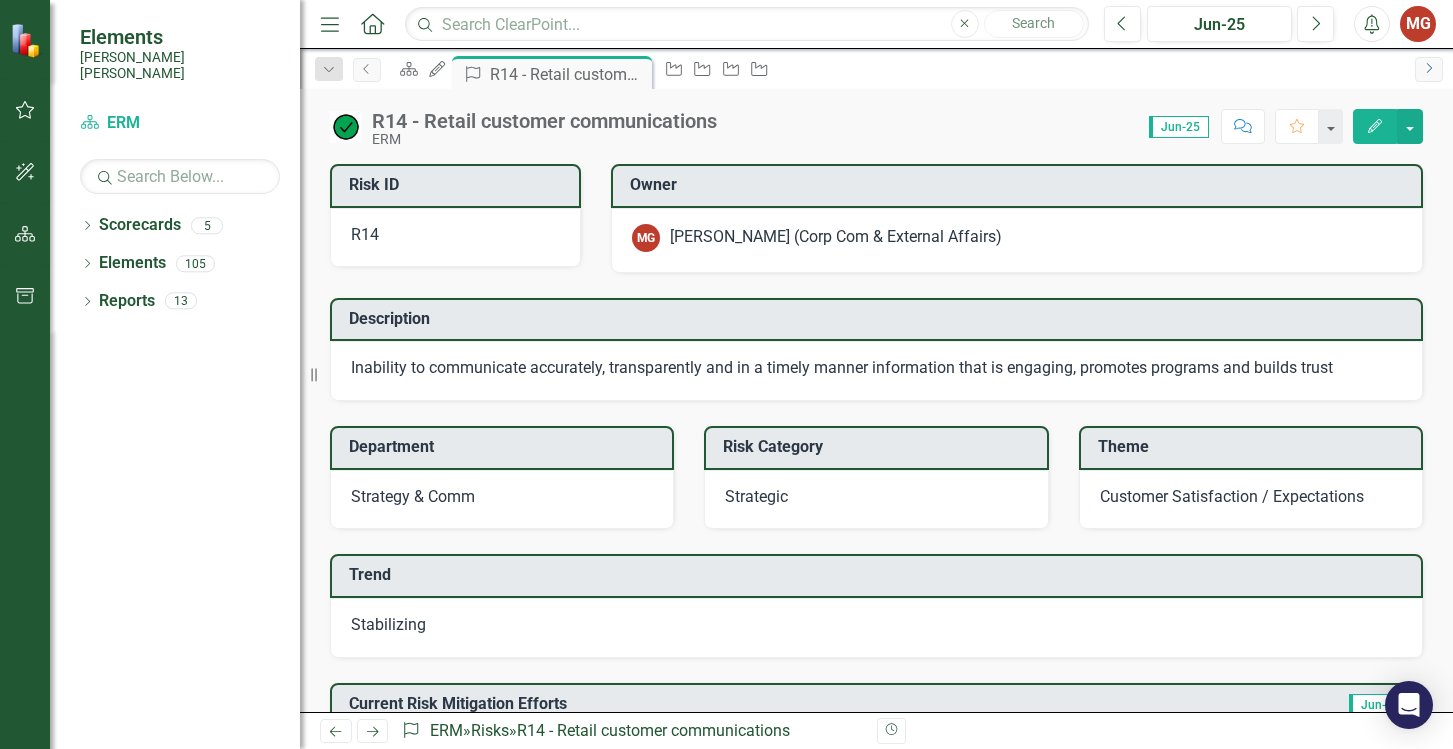 click on "Next" 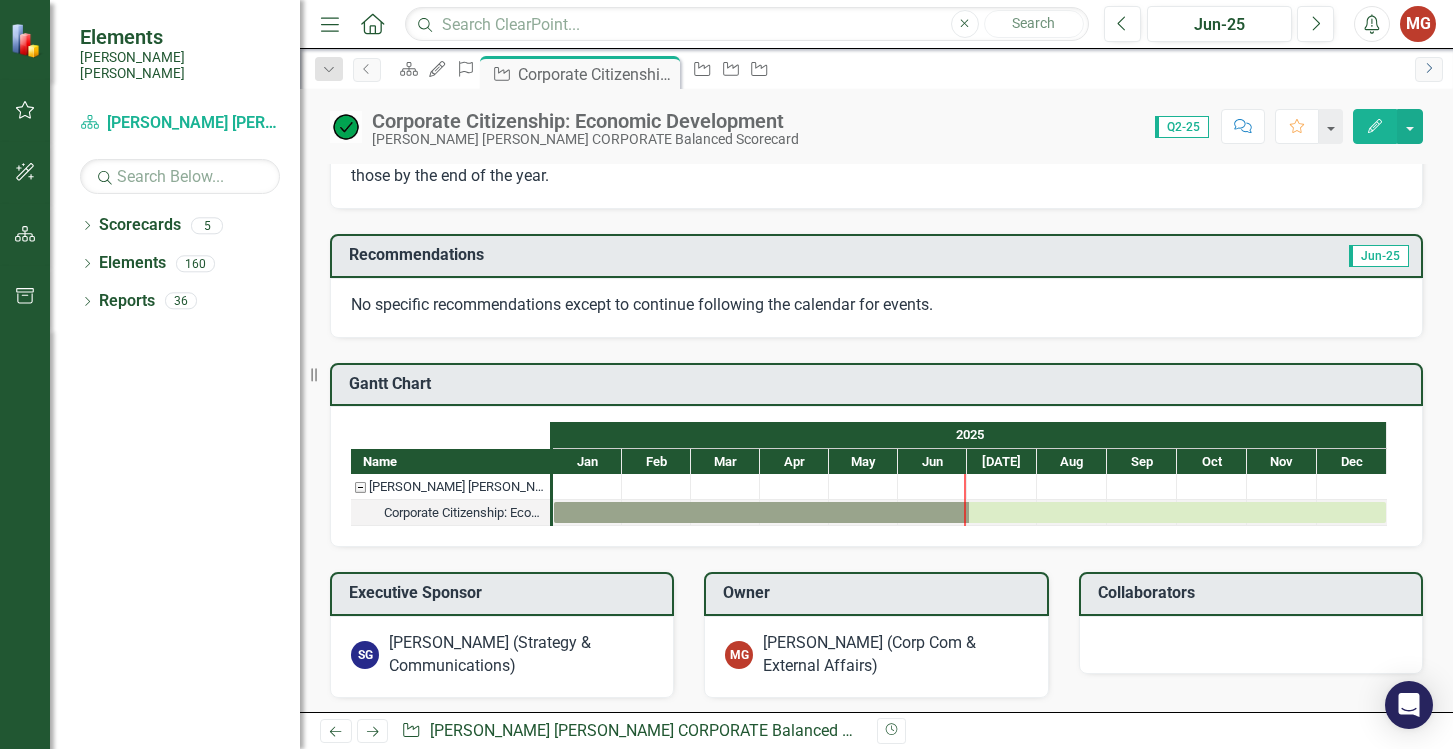 scroll, scrollTop: 0, scrollLeft: 0, axis: both 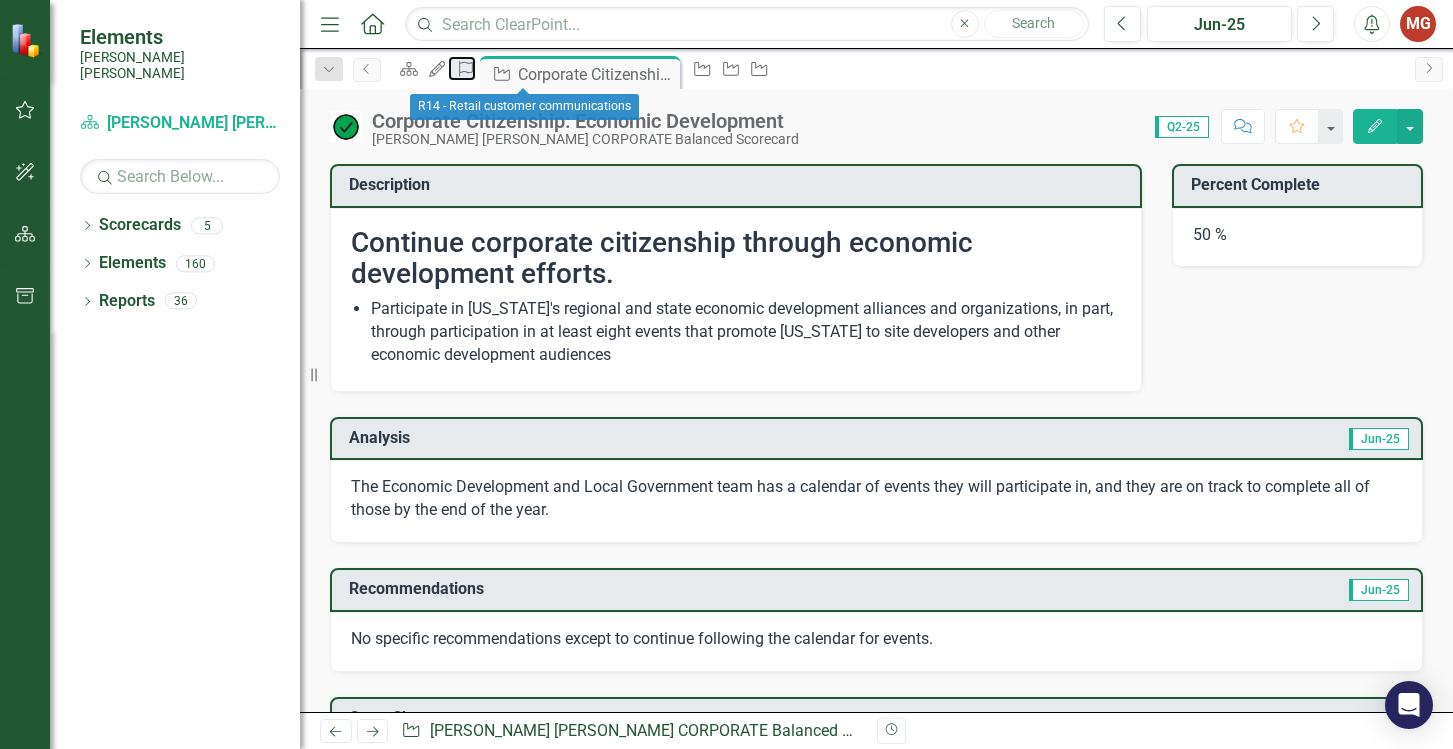 click on "Risk" 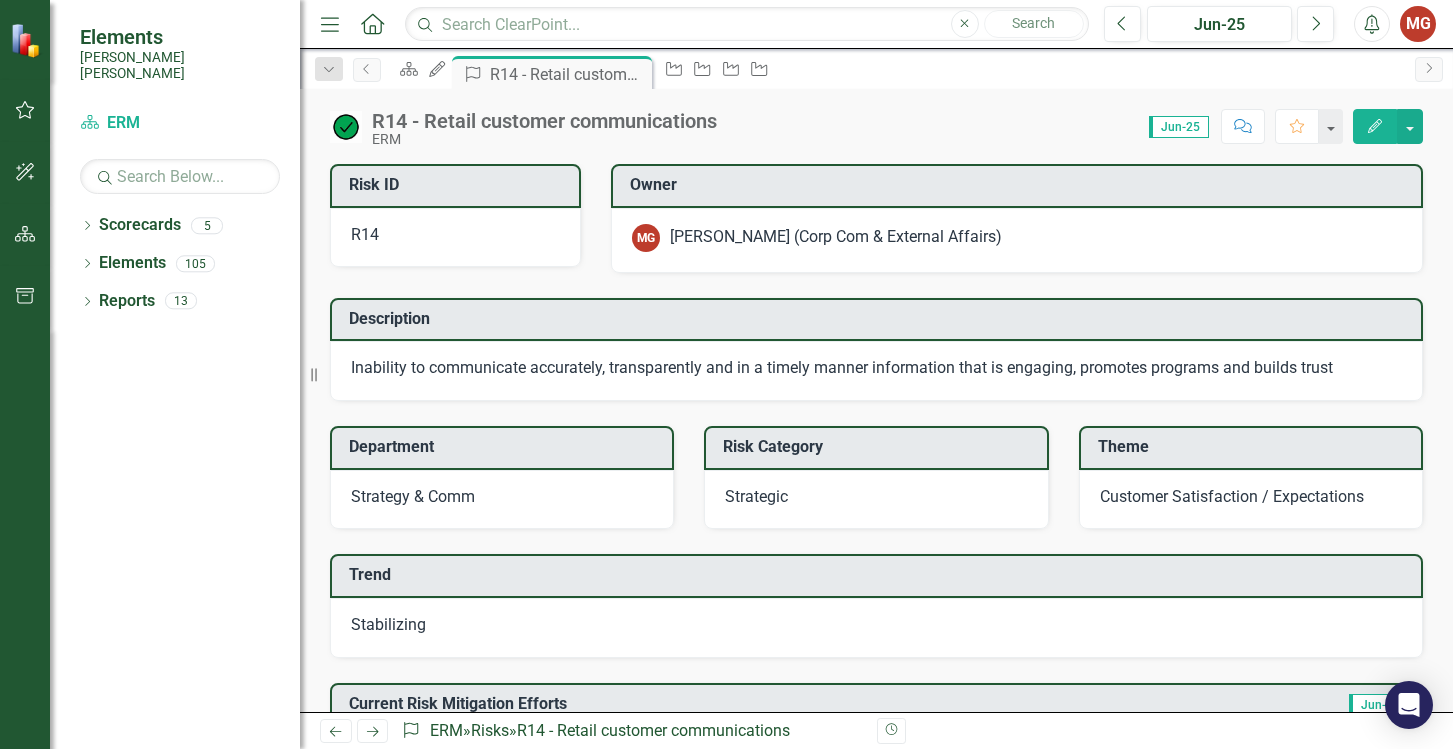click at bounding box center [346, 127] 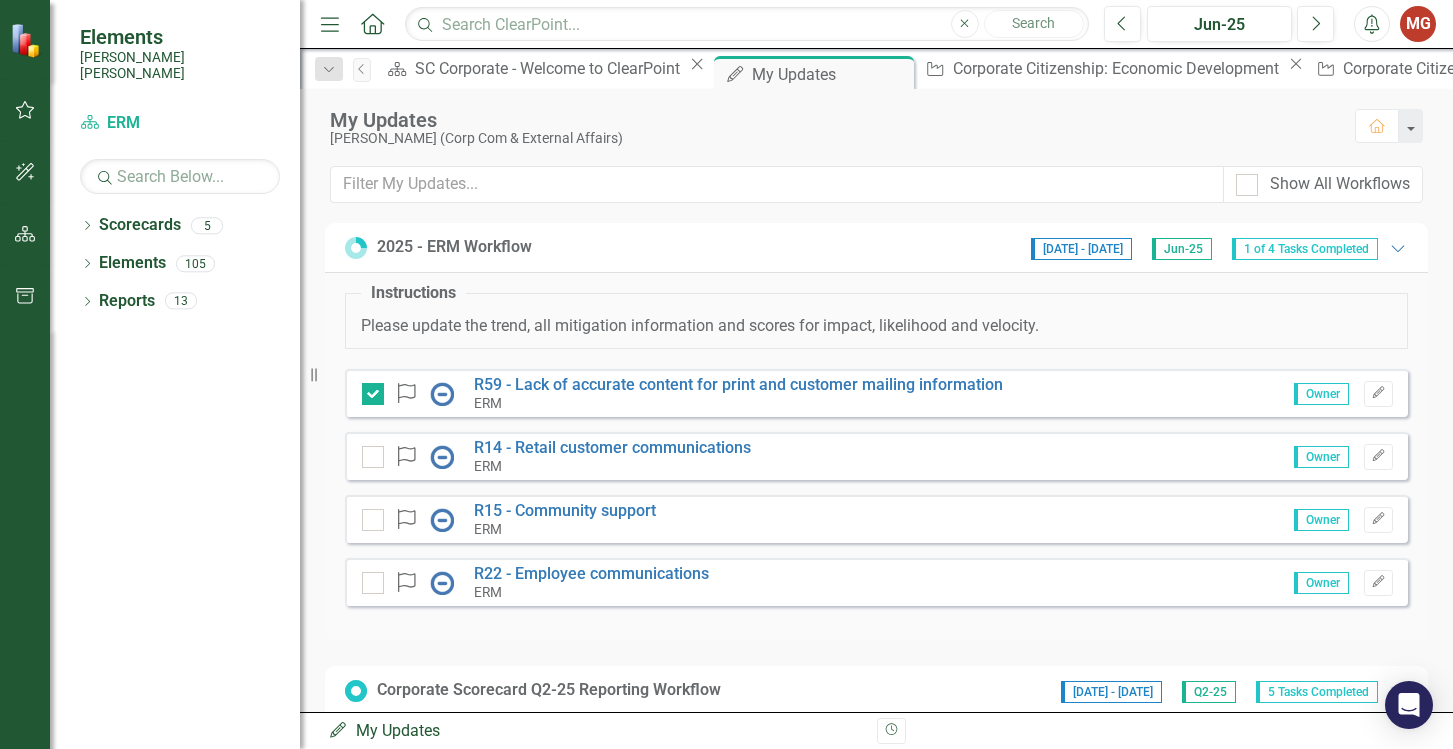 click at bounding box center (373, 457) 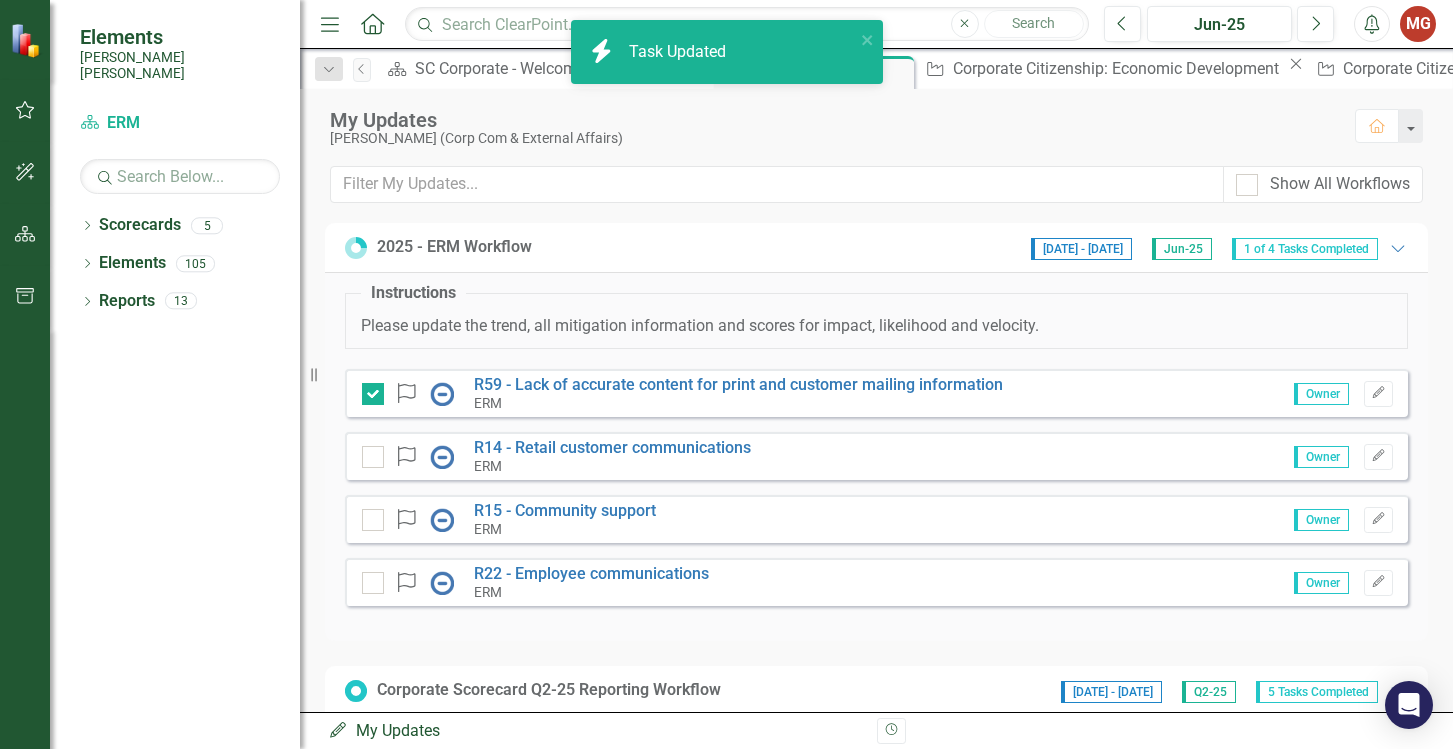 checkbox on "true" 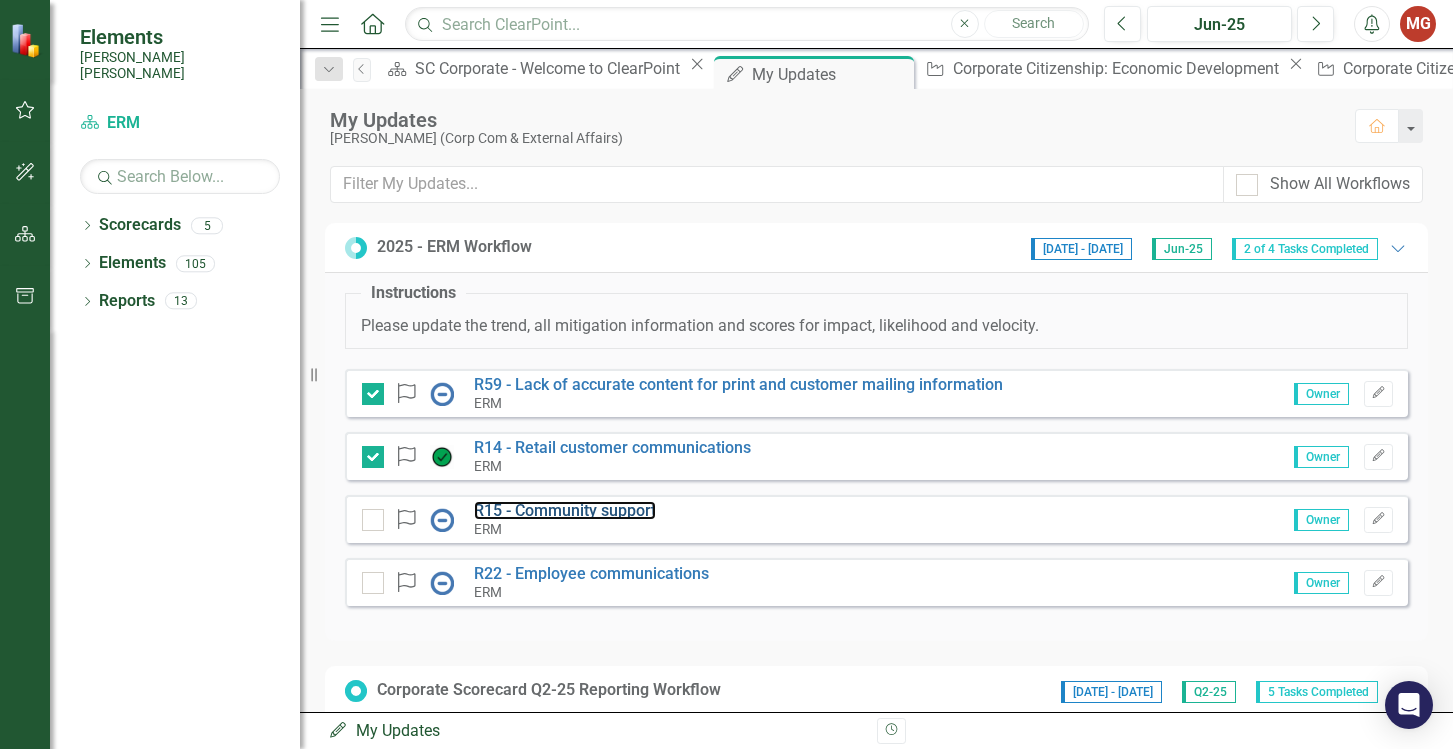 click on "R15 - Community support" at bounding box center (565, 510) 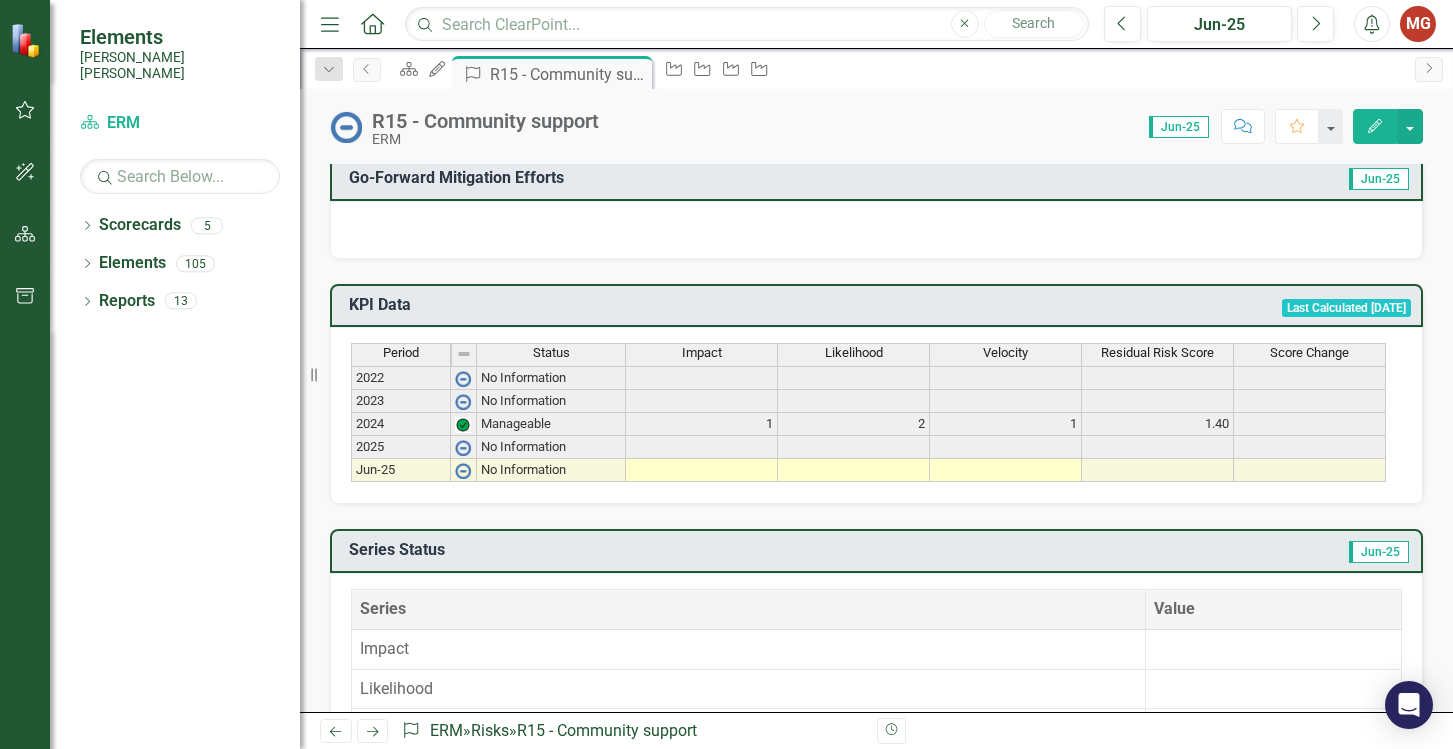 scroll, scrollTop: 800, scrollLeft: 0, axis: vertical 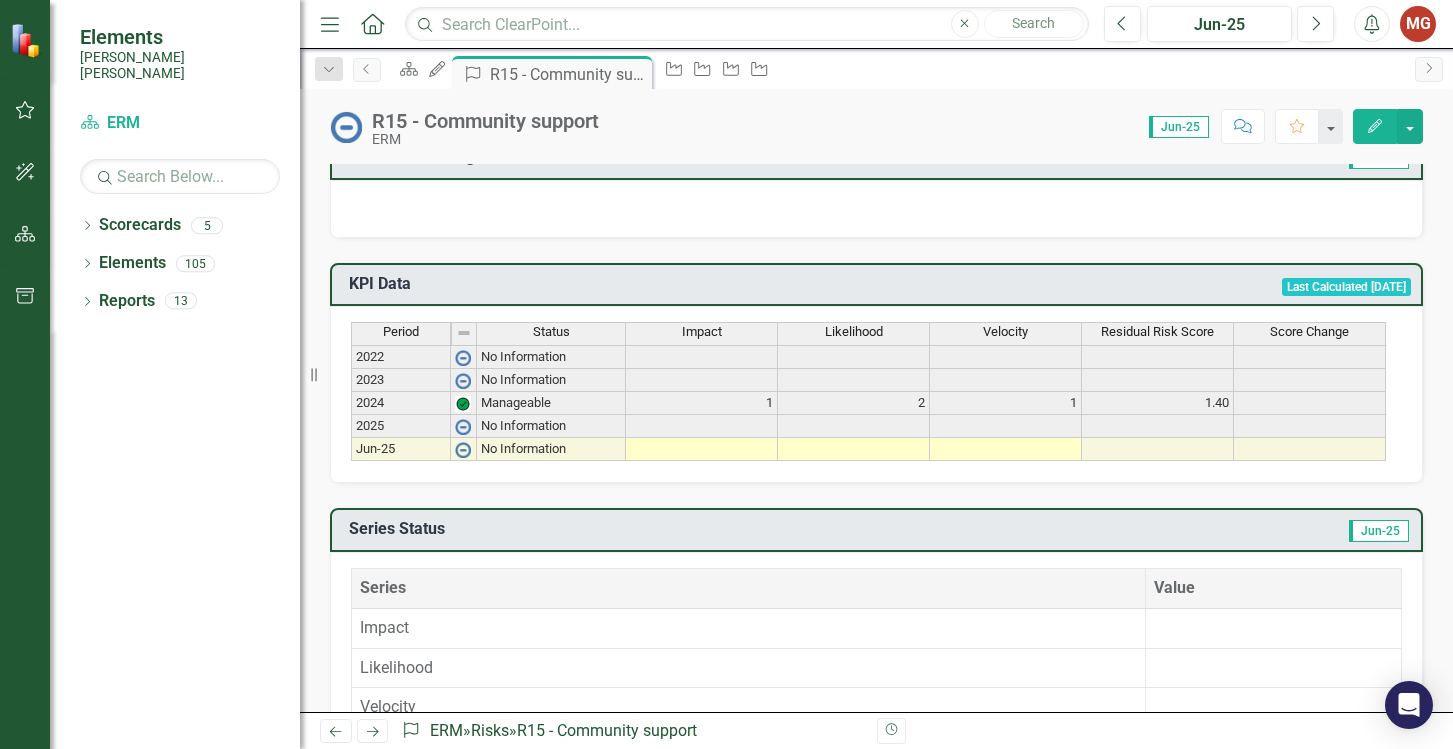 click at bounding box center [702, 449] 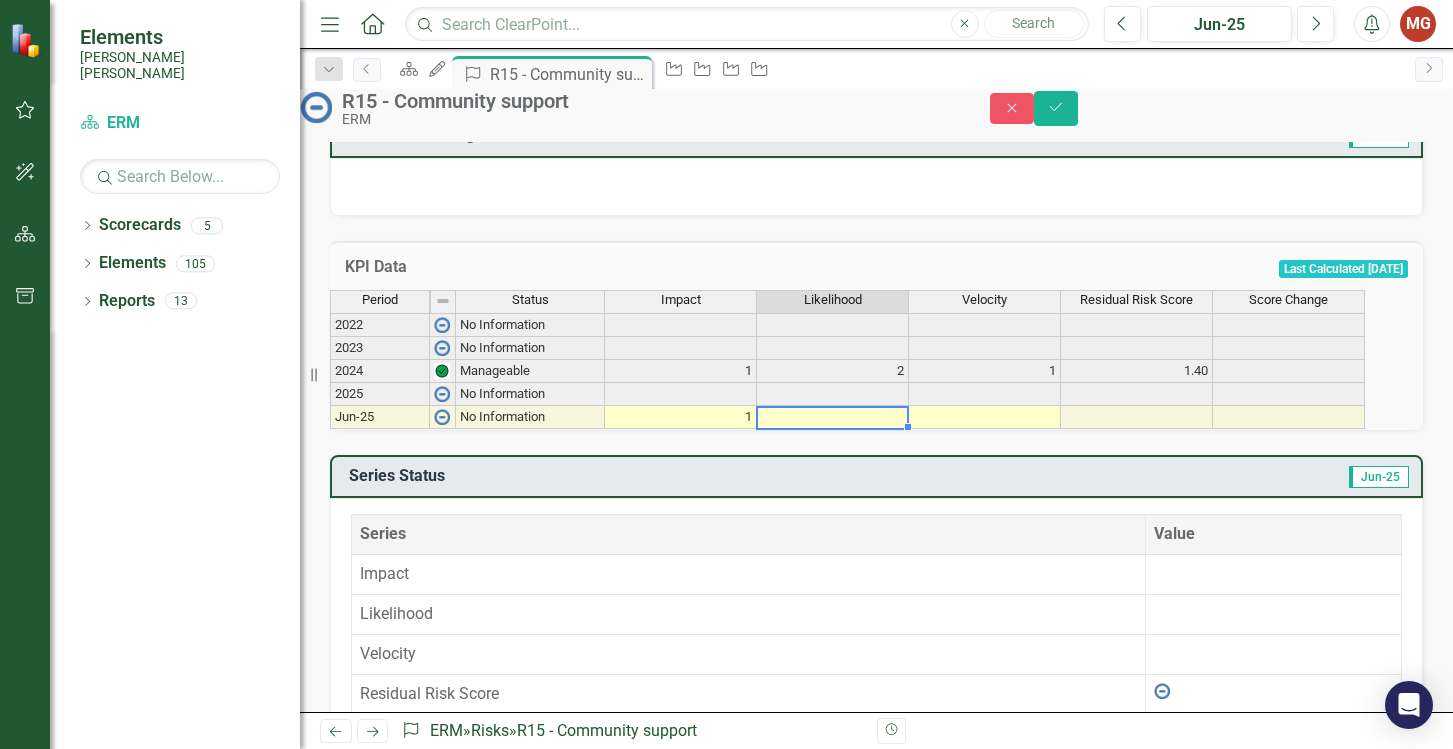 click at bounding box center [833, 417] 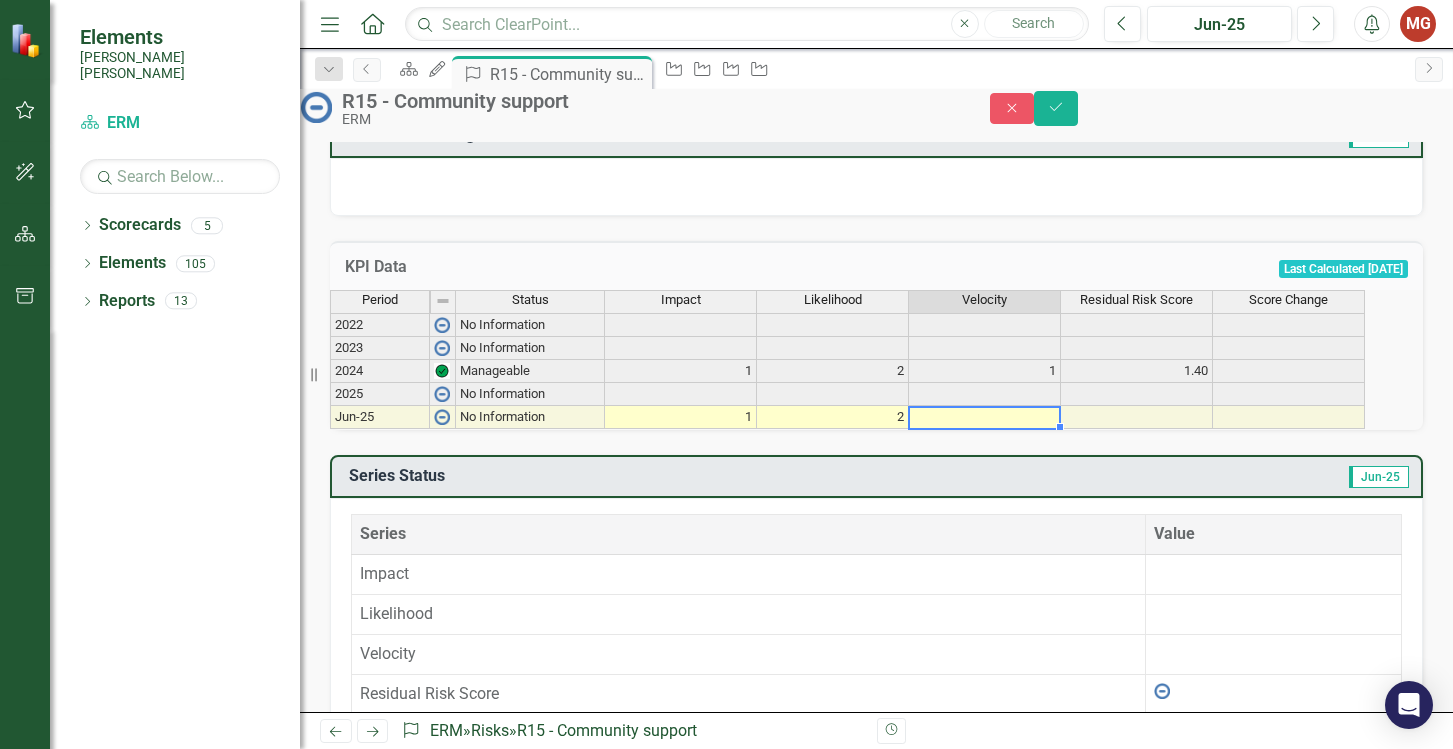 click at bounding box center [985, 417] 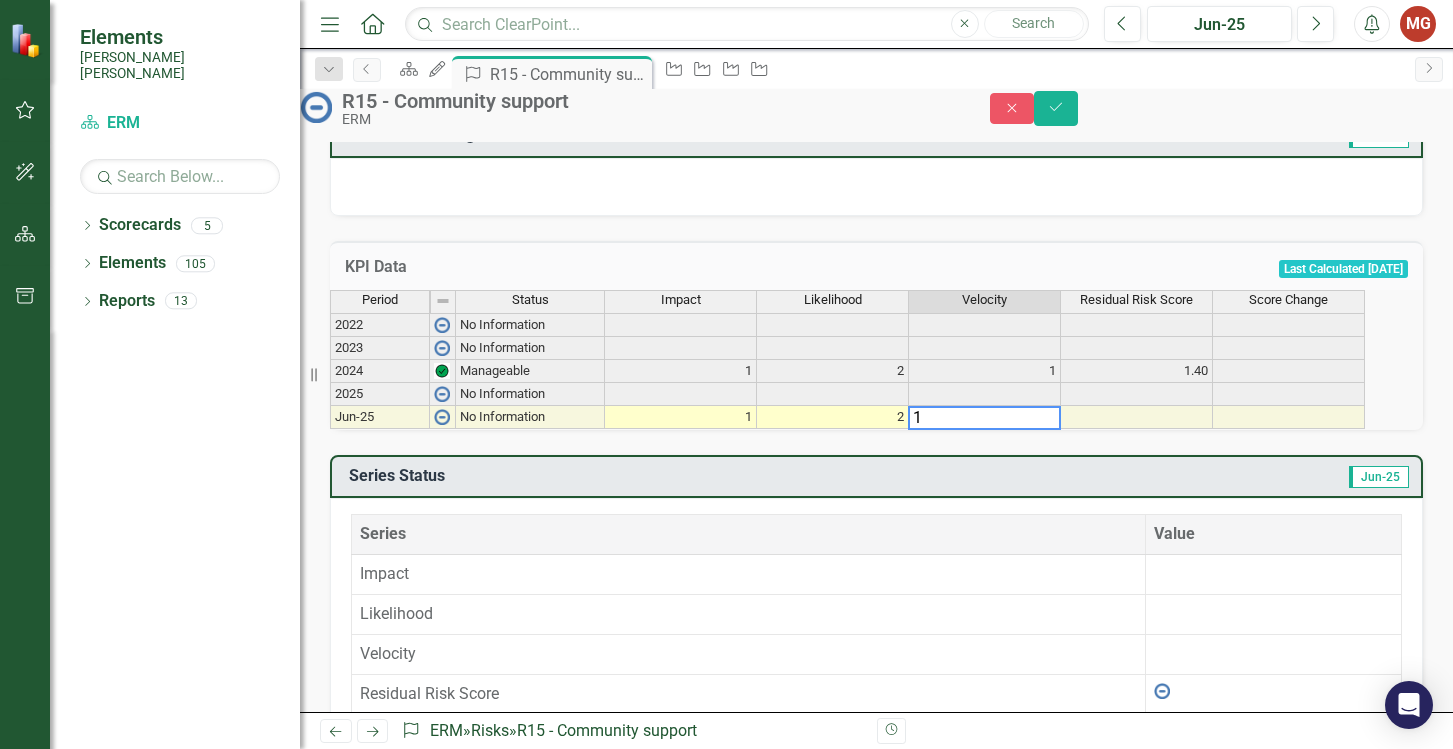 type on "1" 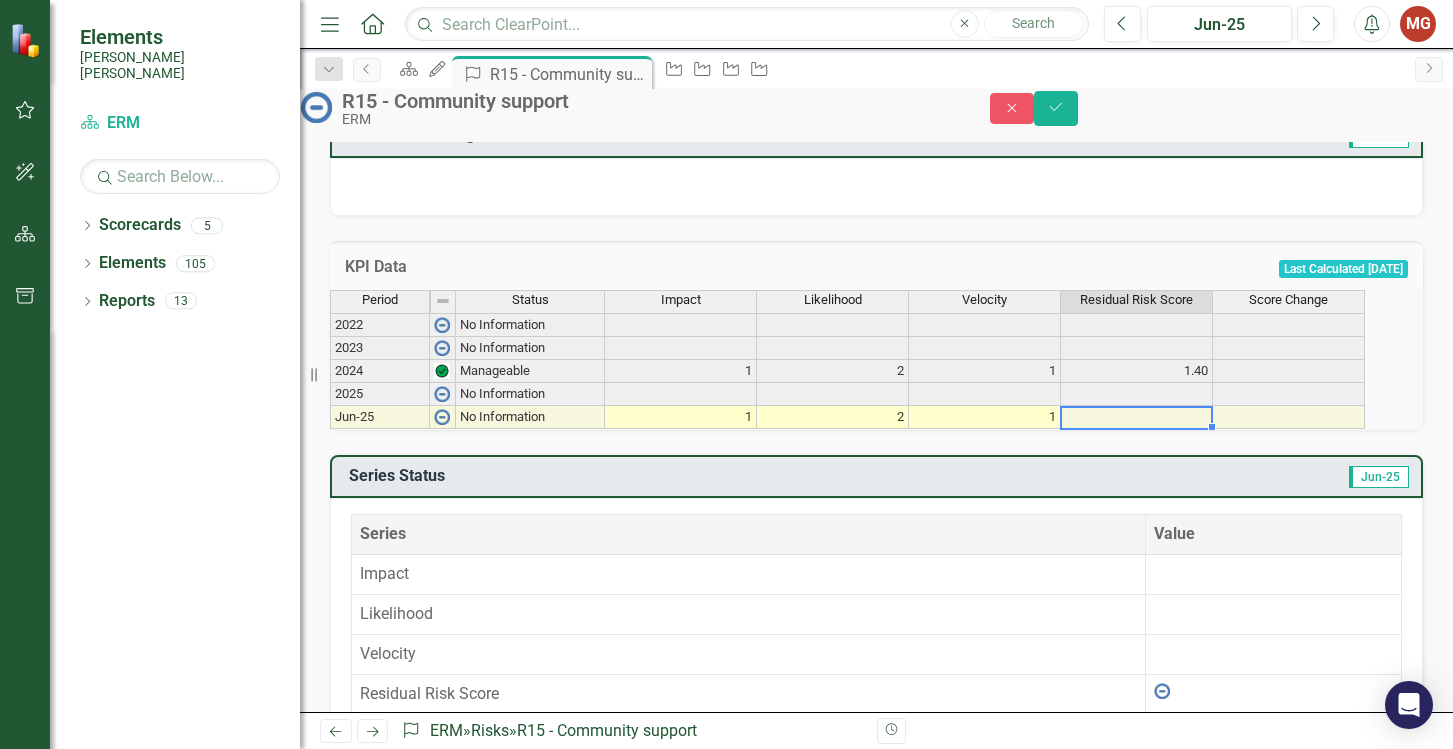 click at bounding box center (1137, 417) 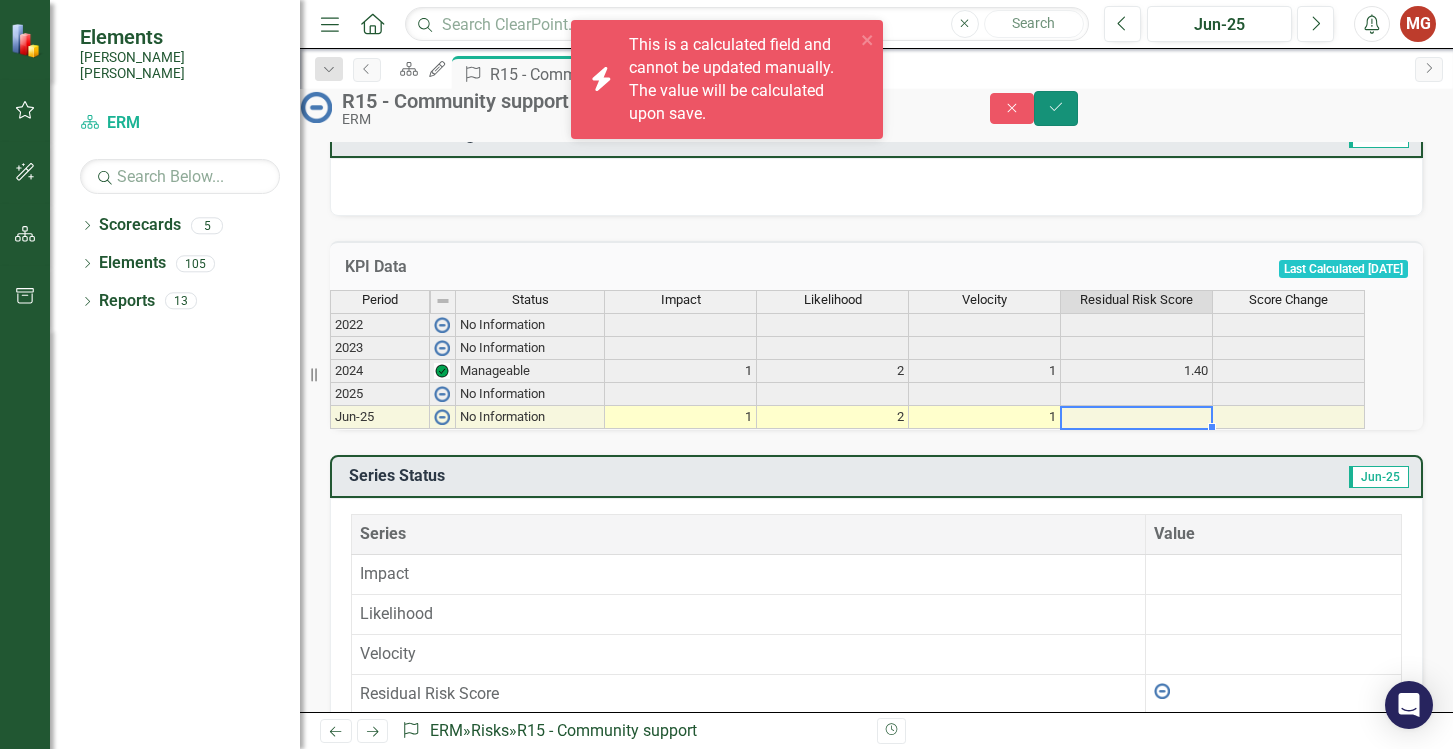 click on "Save" at bounding box center [1056, 108] 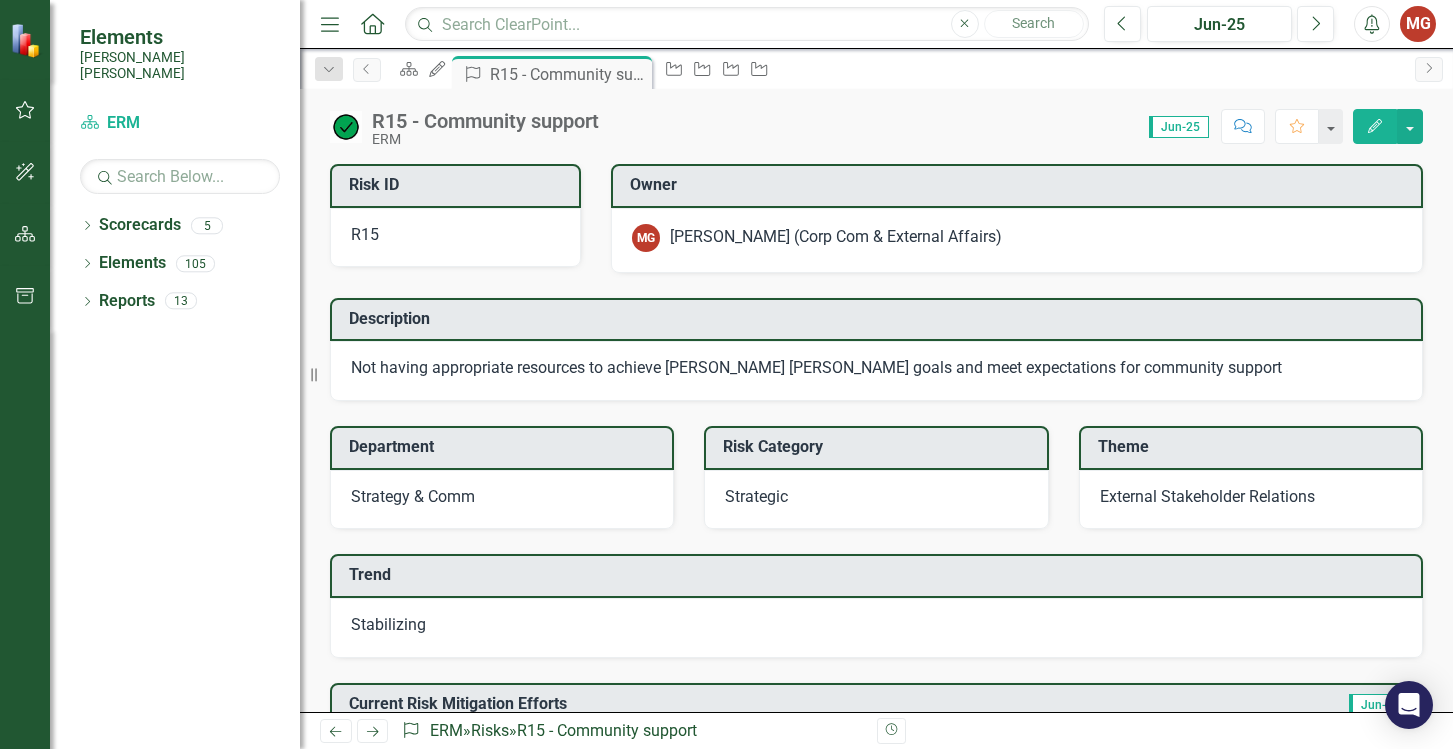 click at bounding box center (346, 127) 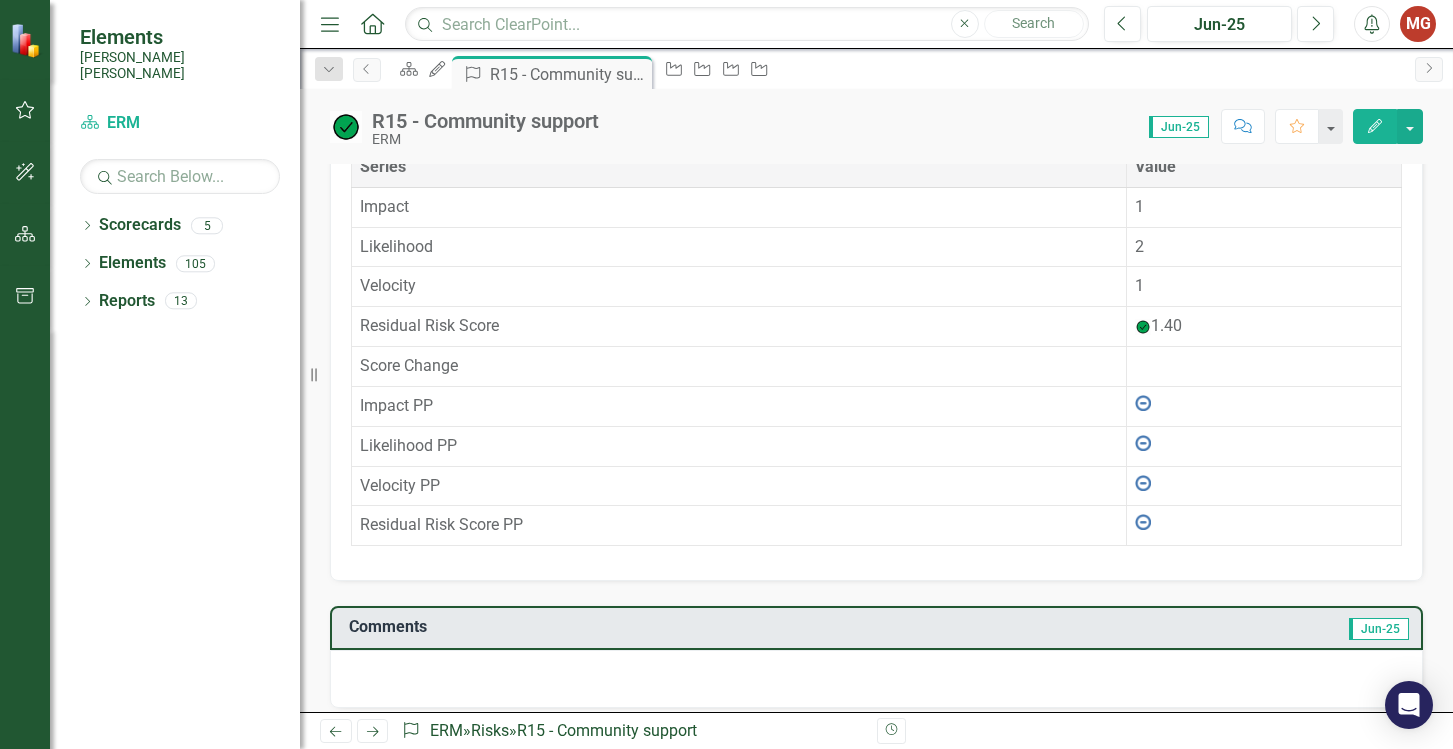 scroll, scrollTop: 1252, scrollLeft: 0, axis: vertical 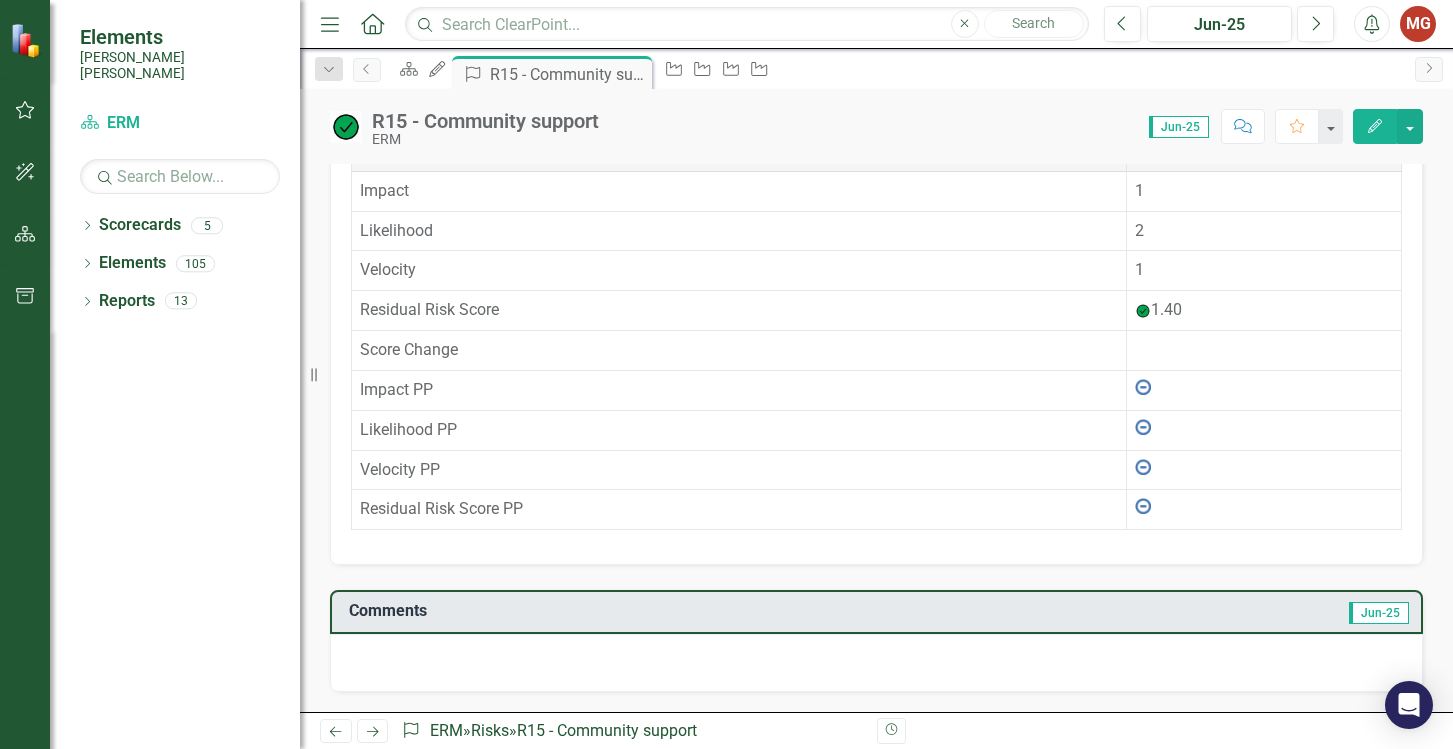 click on "Close" 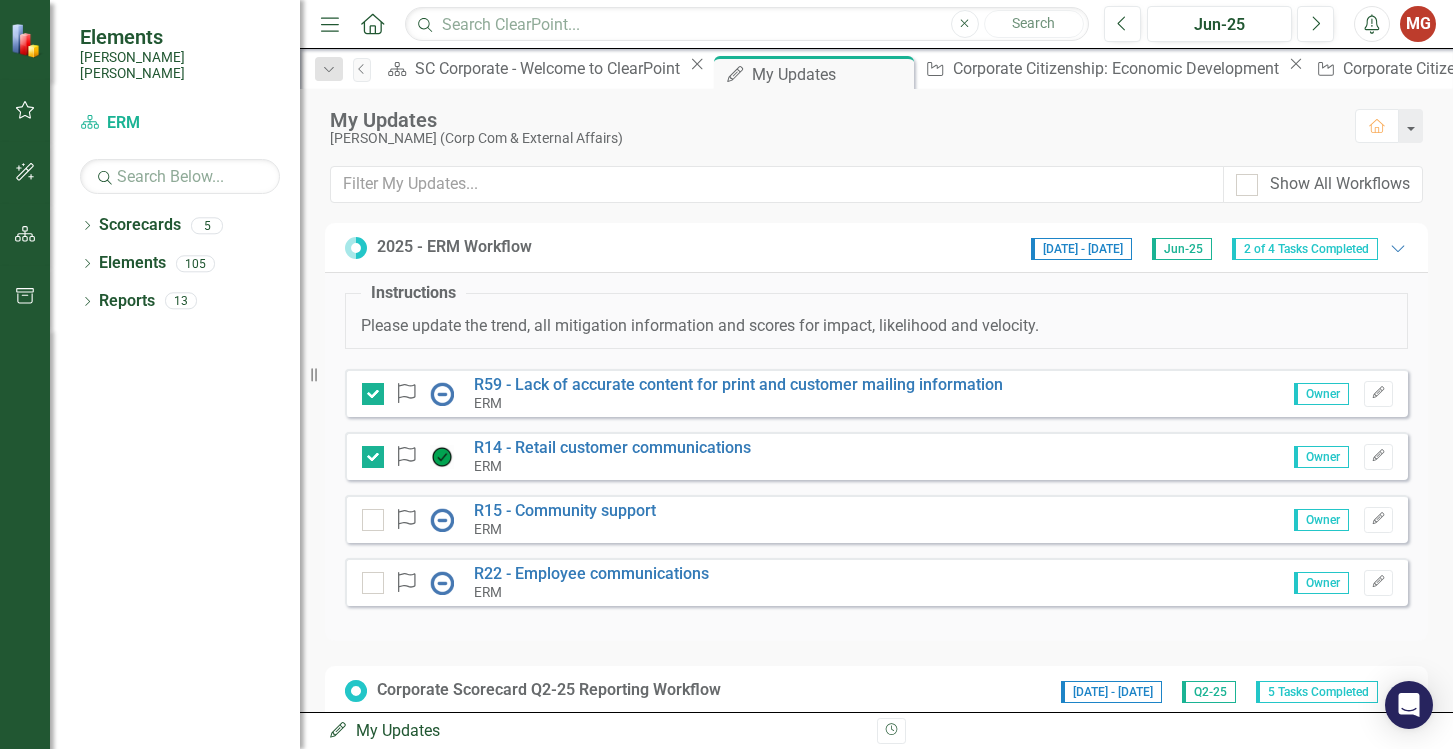click at bounding box center [368, 515] 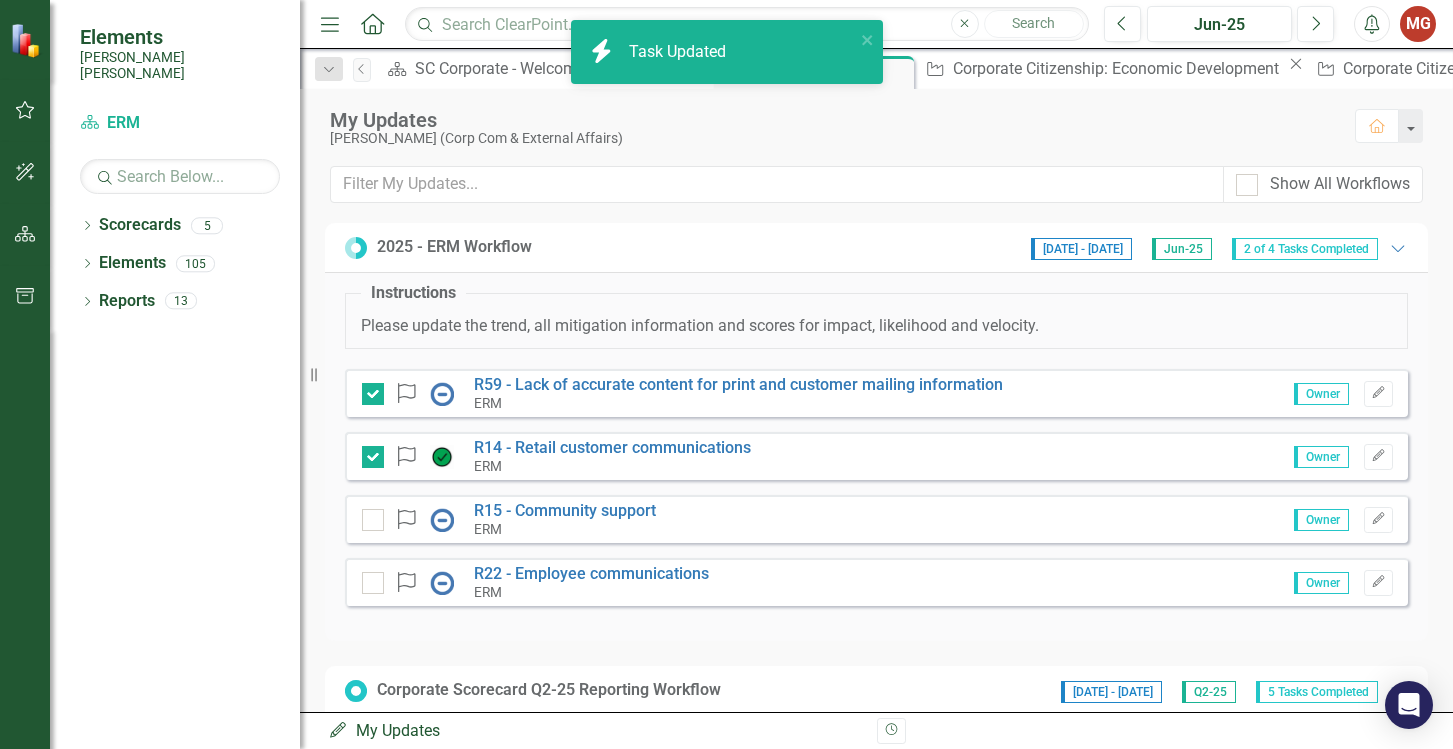 checkbox on "true" 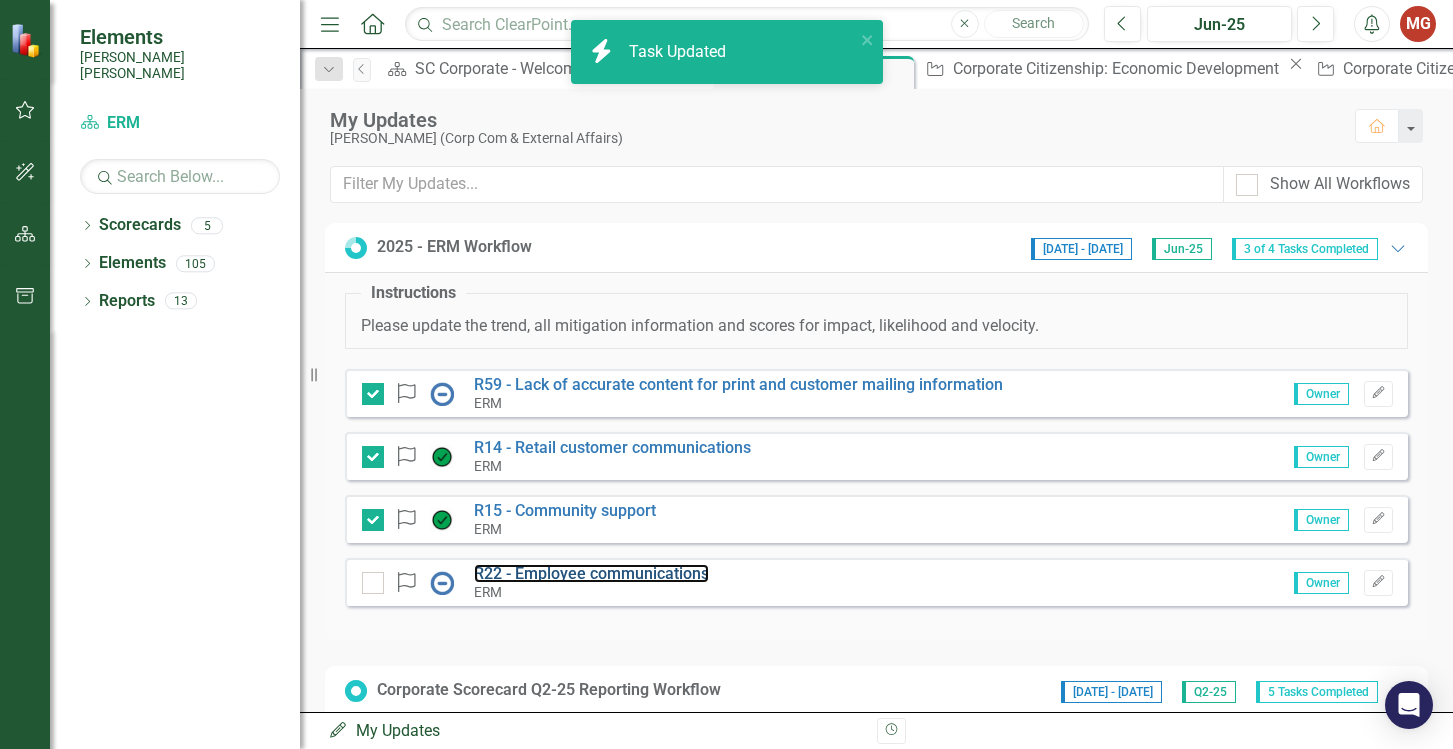 click on "R22 - Employee communications" at bounding box center [591, 573] 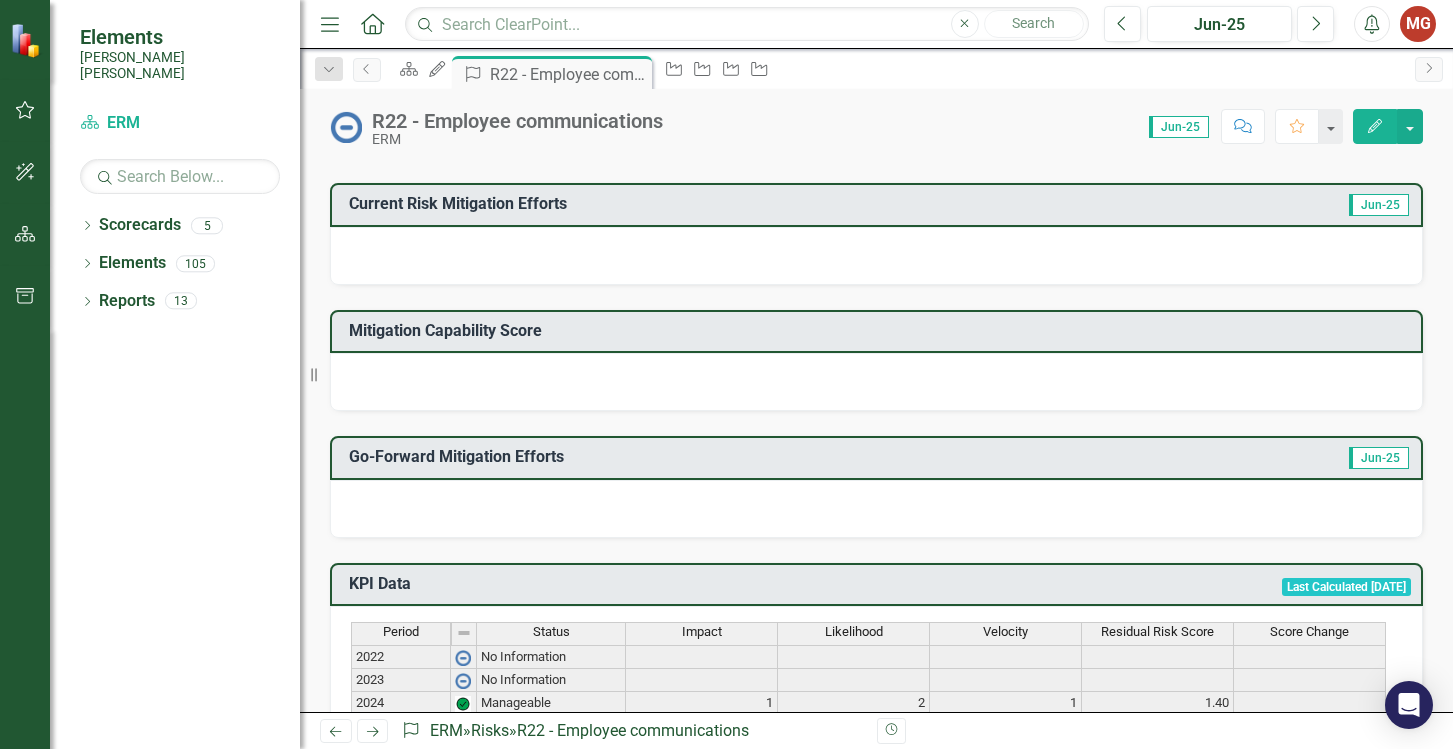 scroll, scrollTop: 900, scrollLeft: 0, axis: vertical 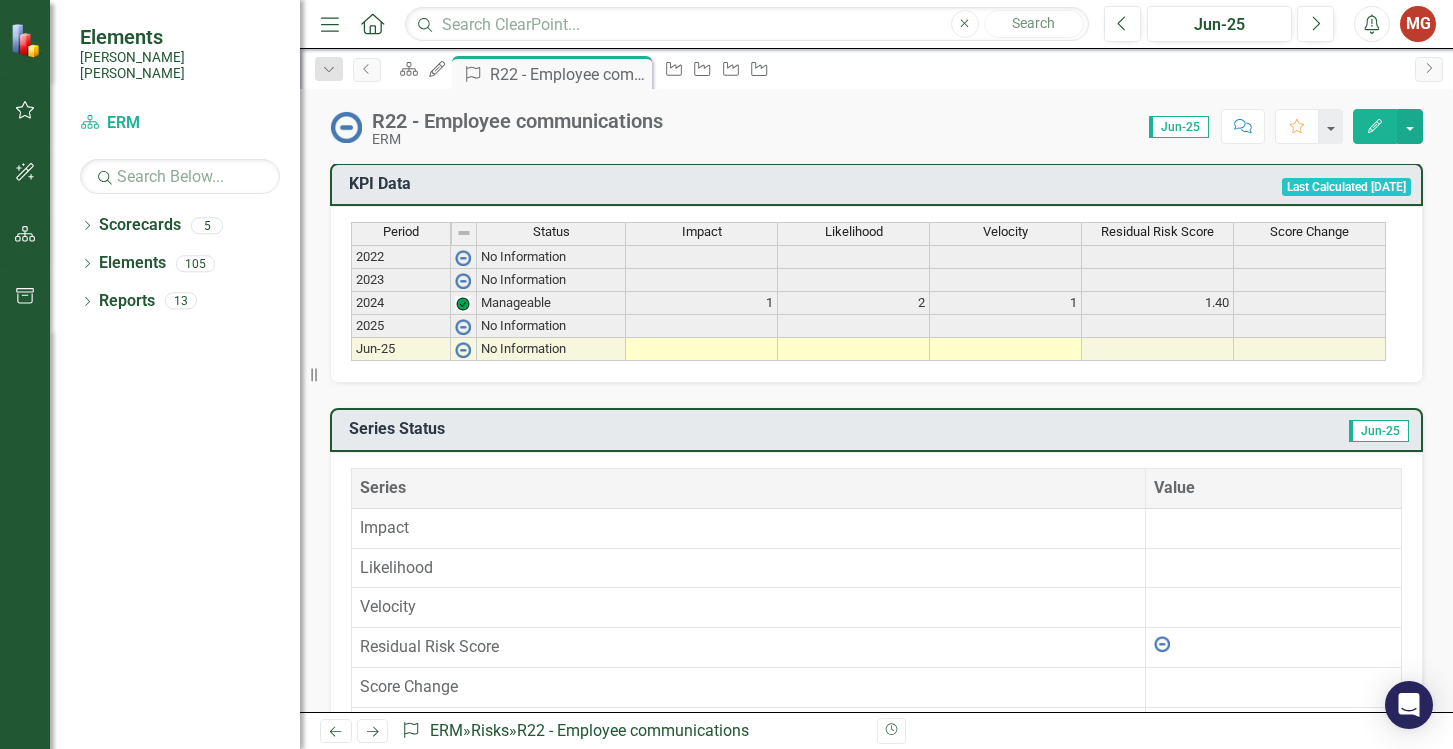 click at bounding box center [702, 349] 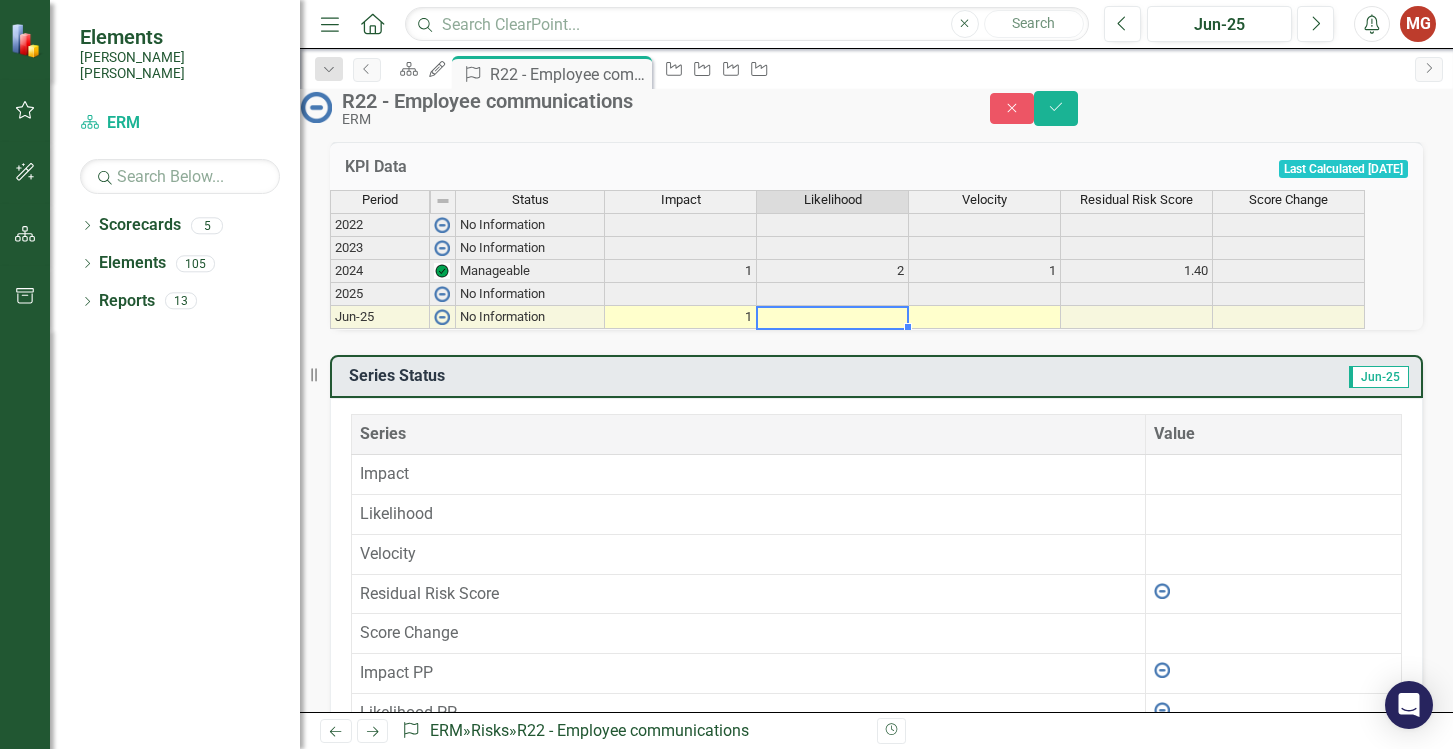 click at bounding box center [833, 317] 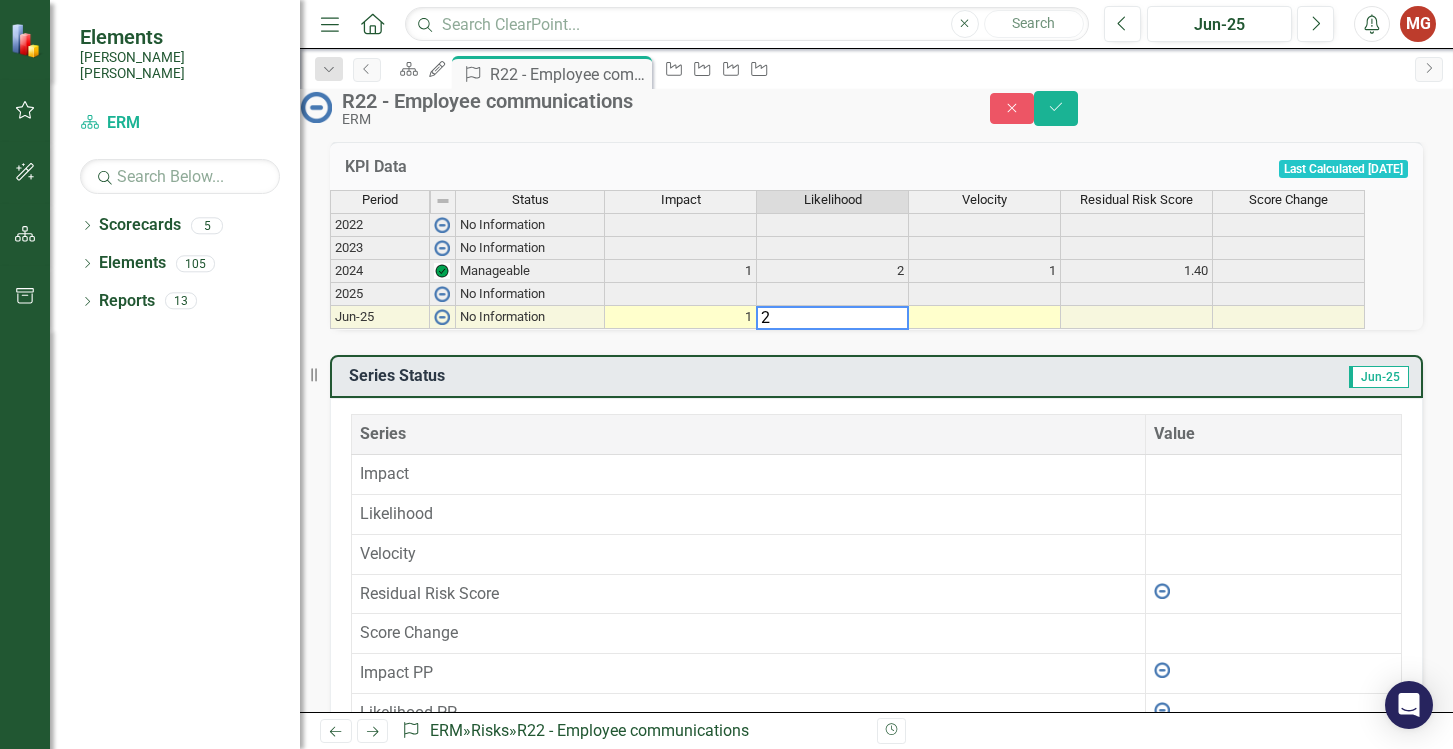 click at bounding box center (985, 317) 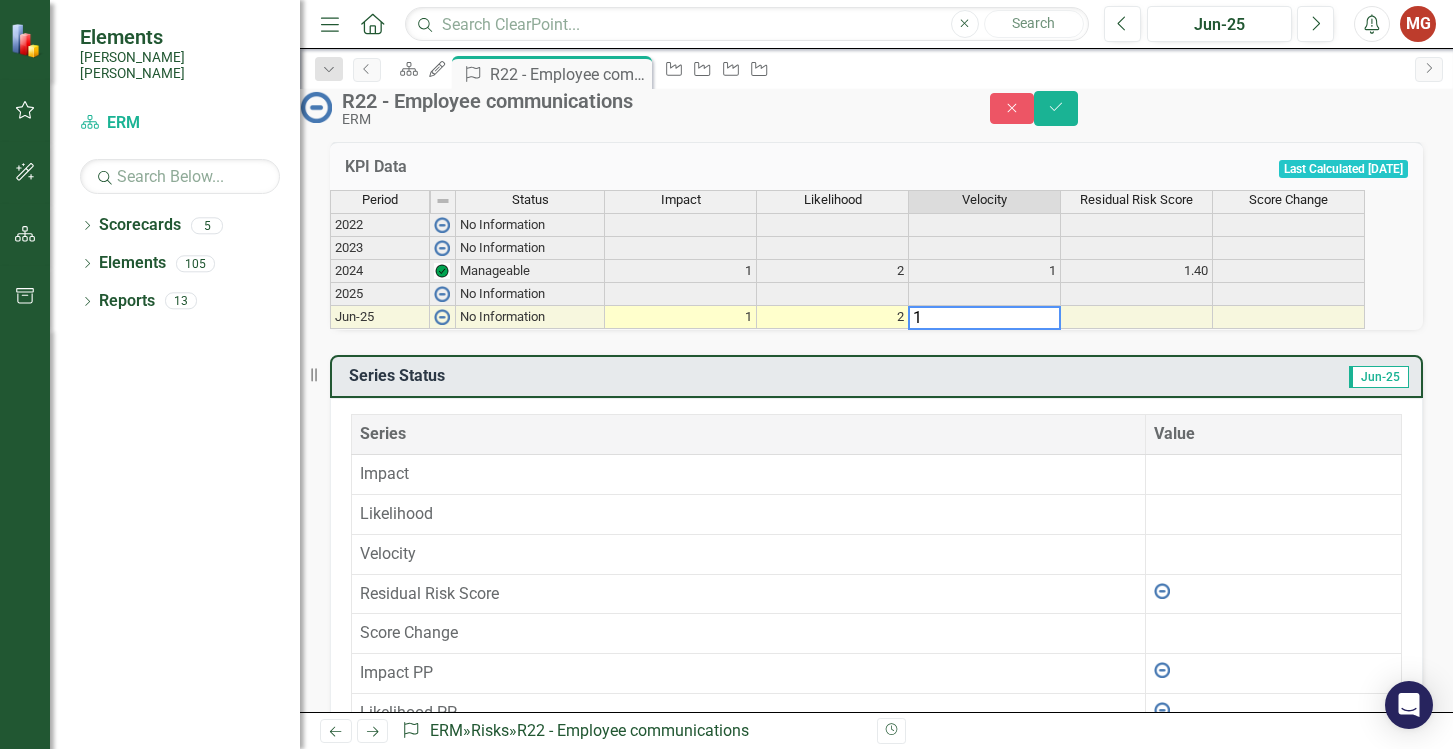 type on "1" 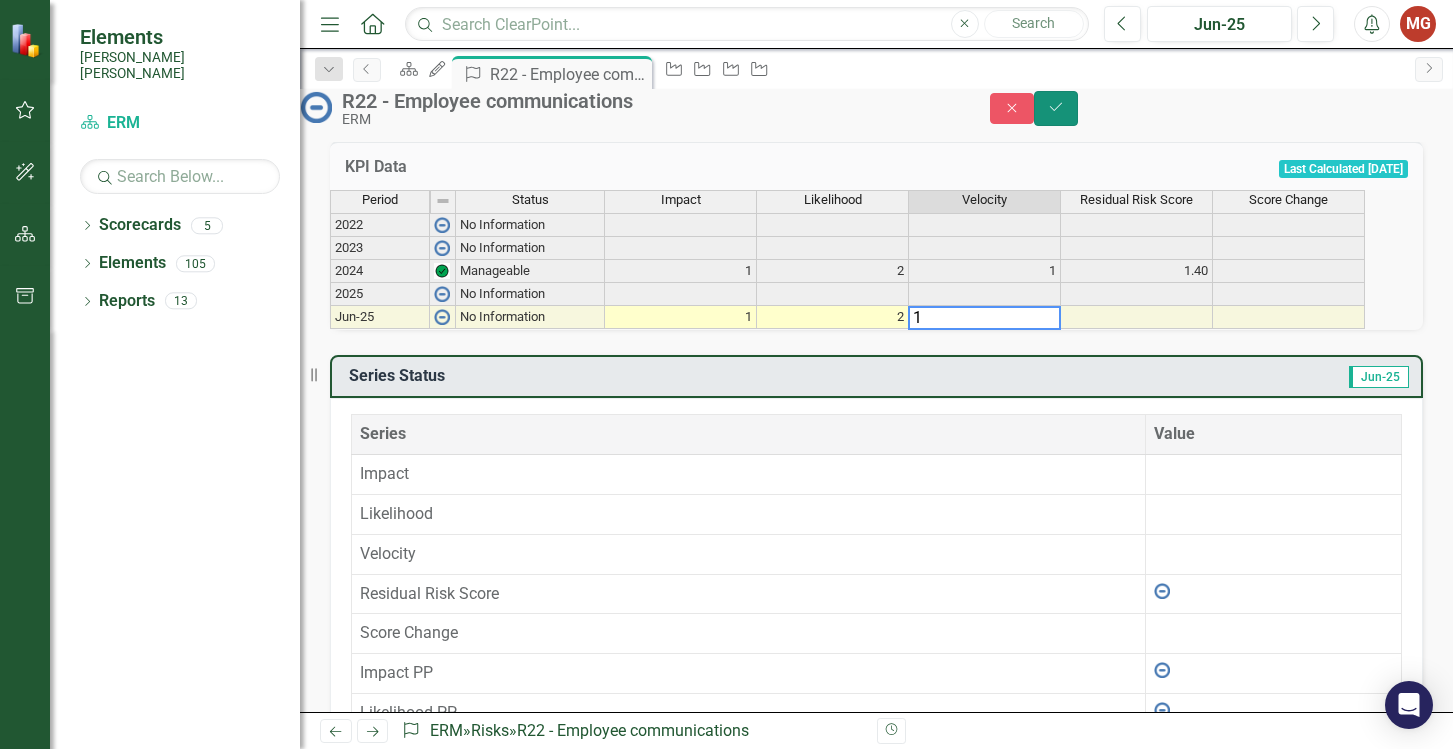 click on "Save" 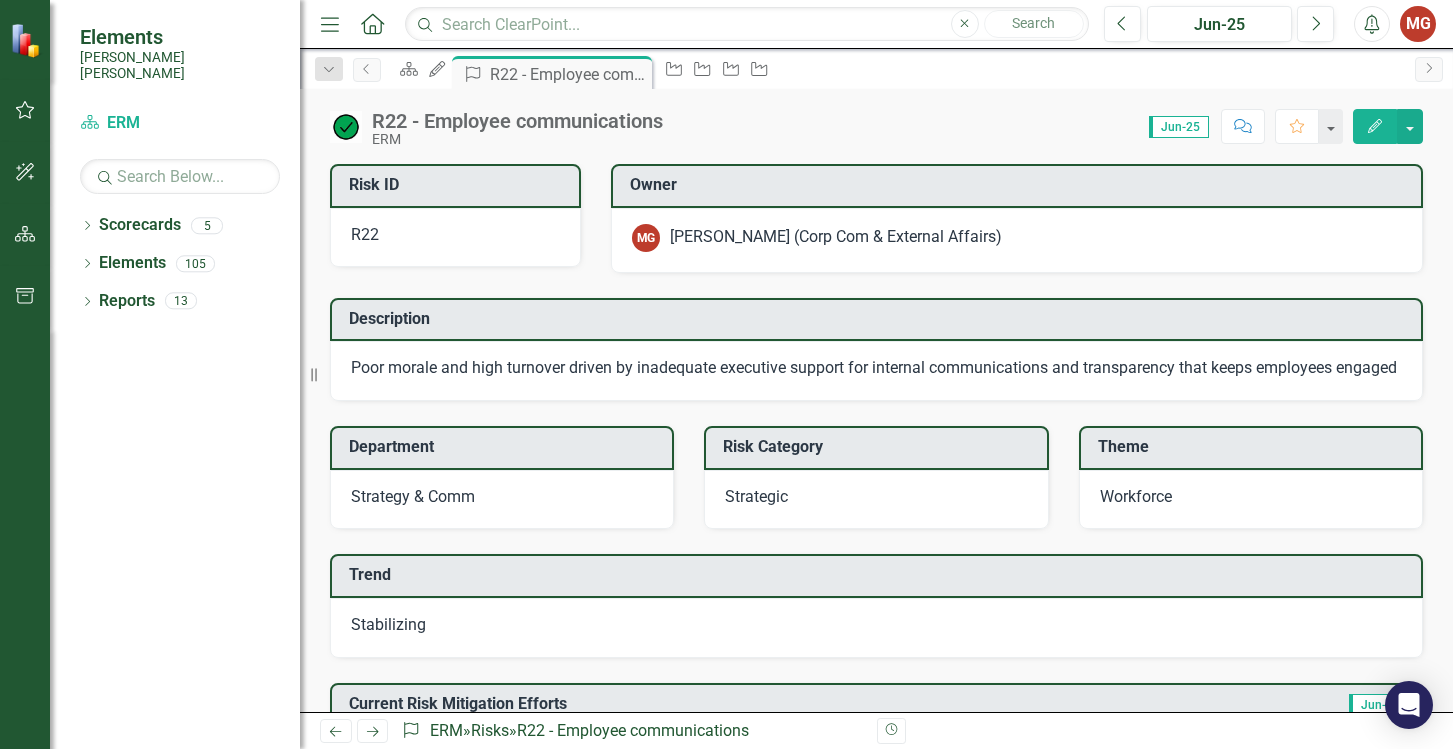 click on "Close" 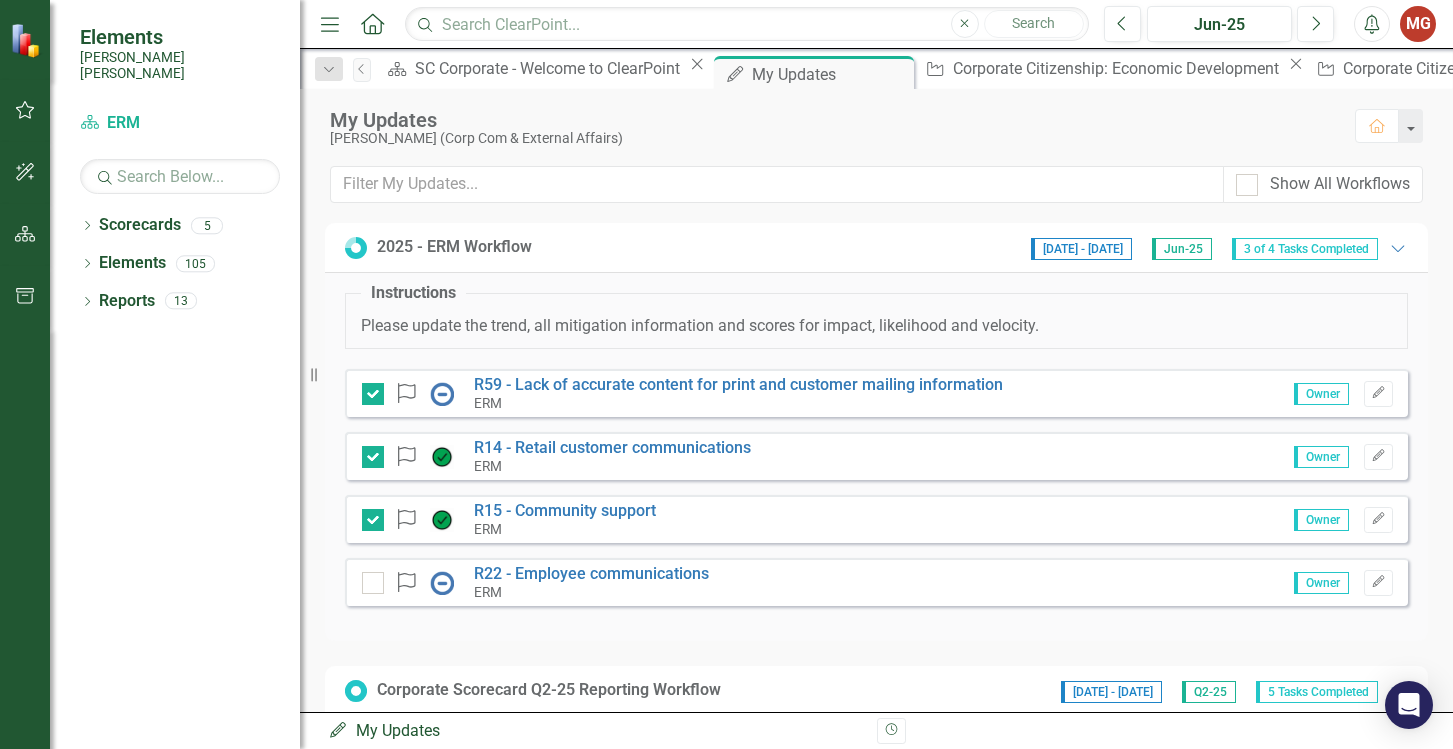 click at bounding box center (373, 583) 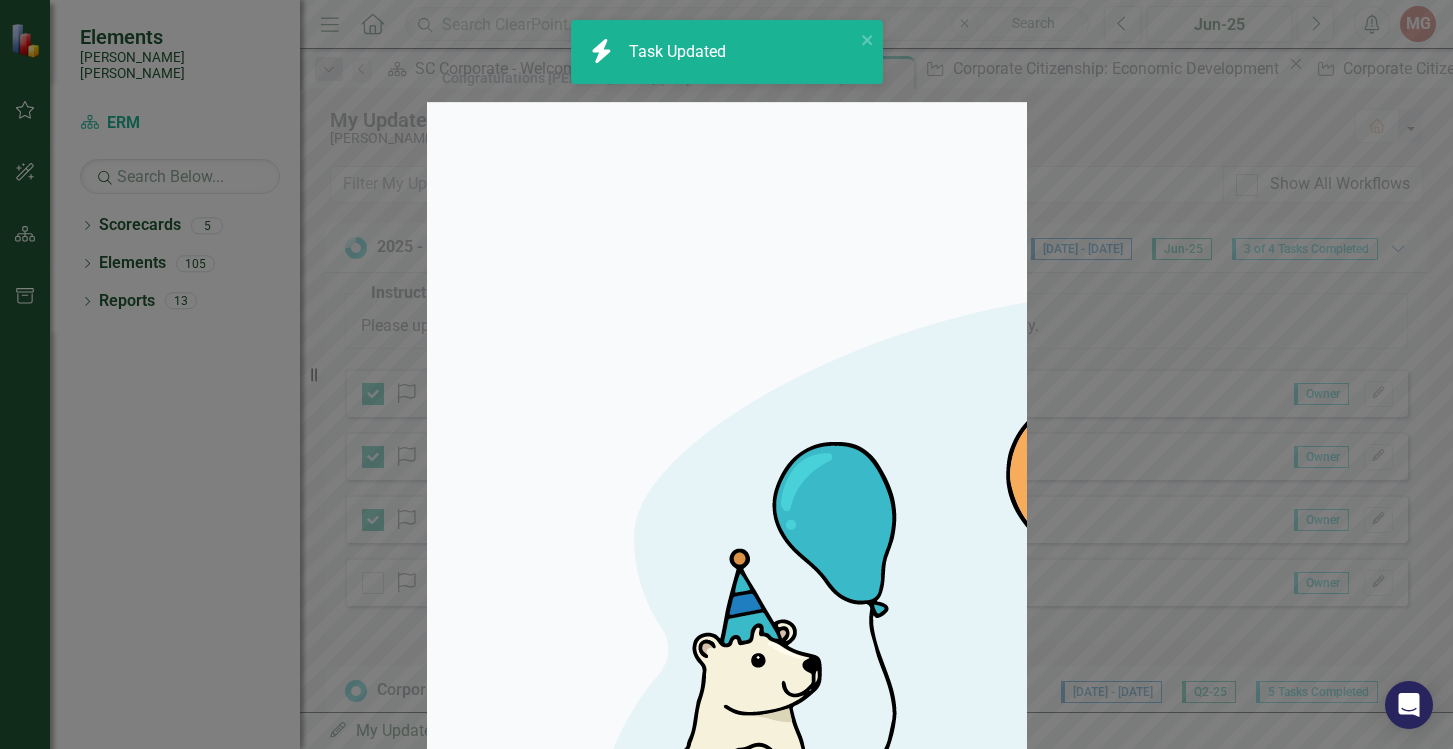 checkbox on "true" 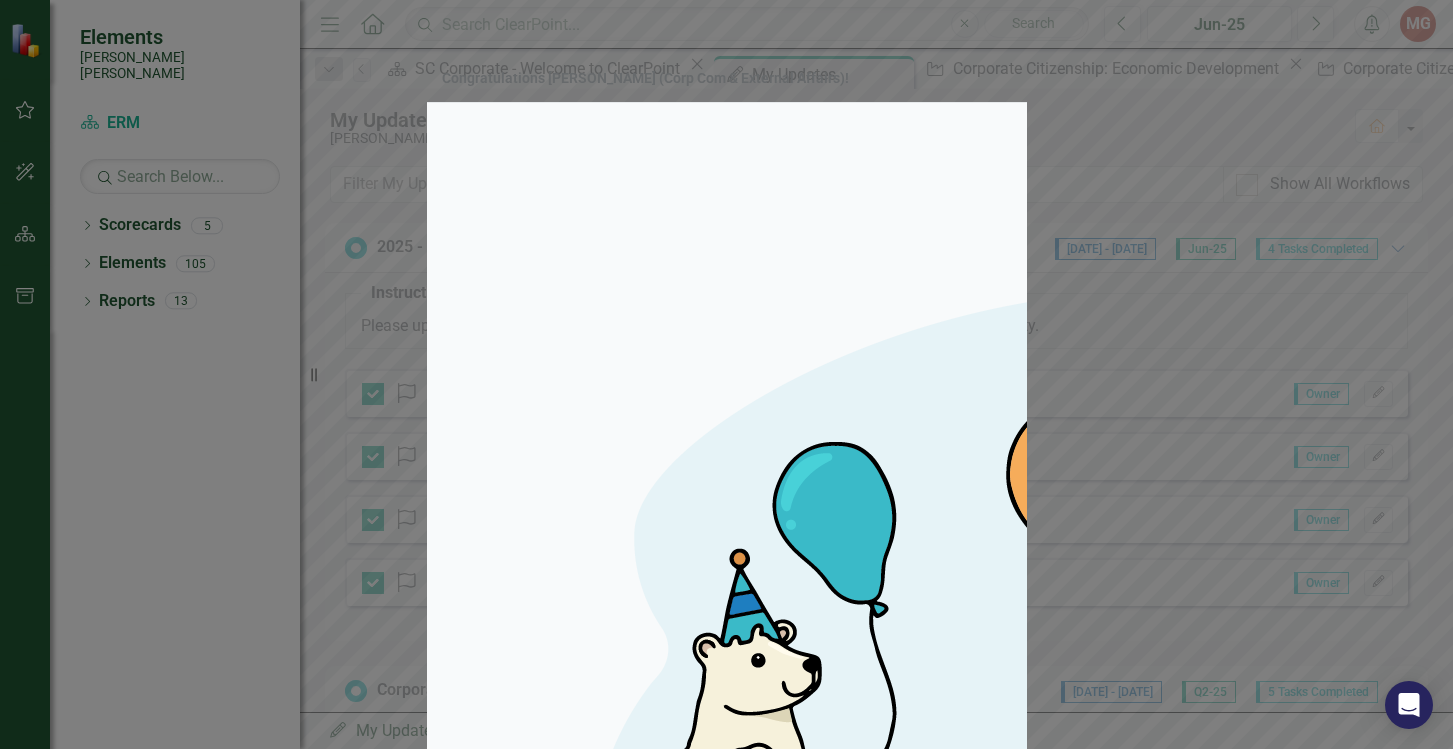 click on "Close" at bounding box center (982, 1379) 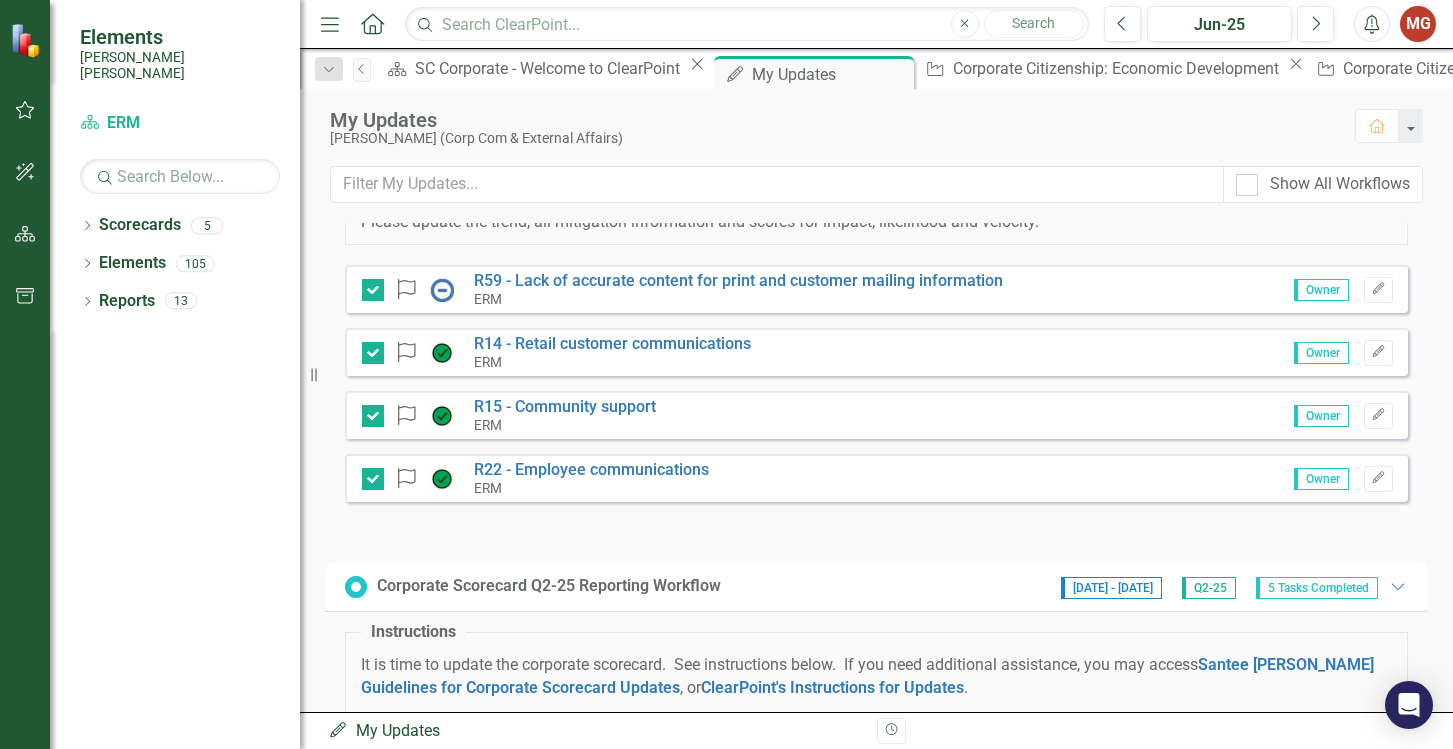 scroll, scrollTop: 0, scrollLeft: 0, axis: both 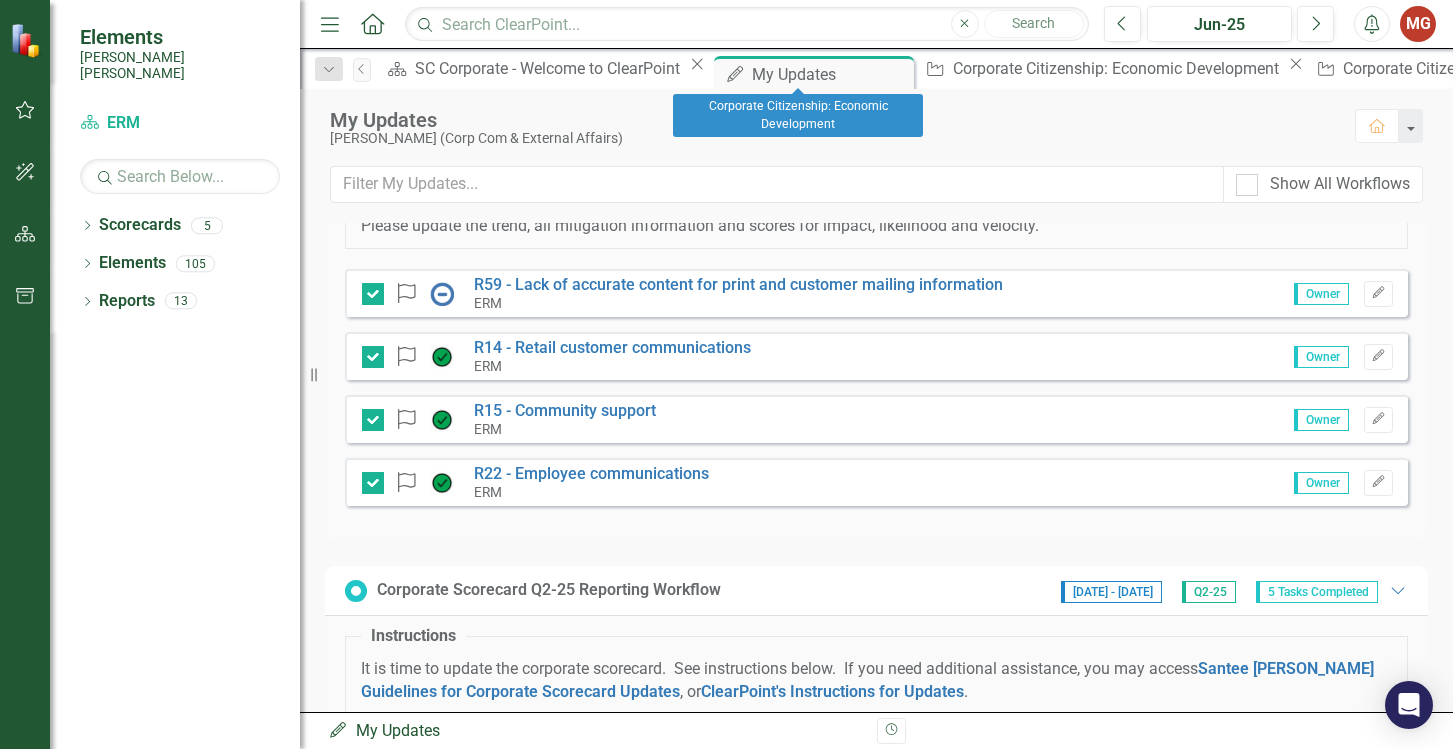 click on "Close" 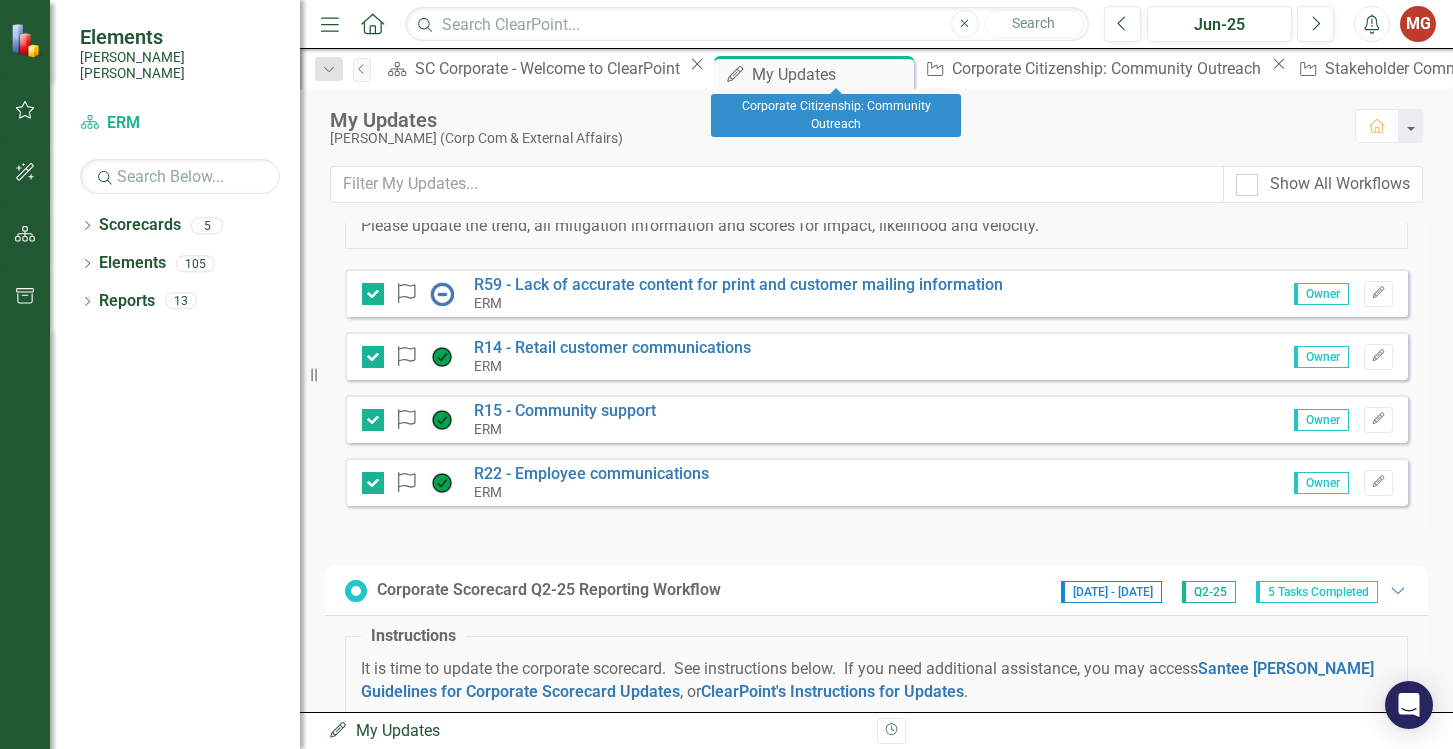 click on "Close" 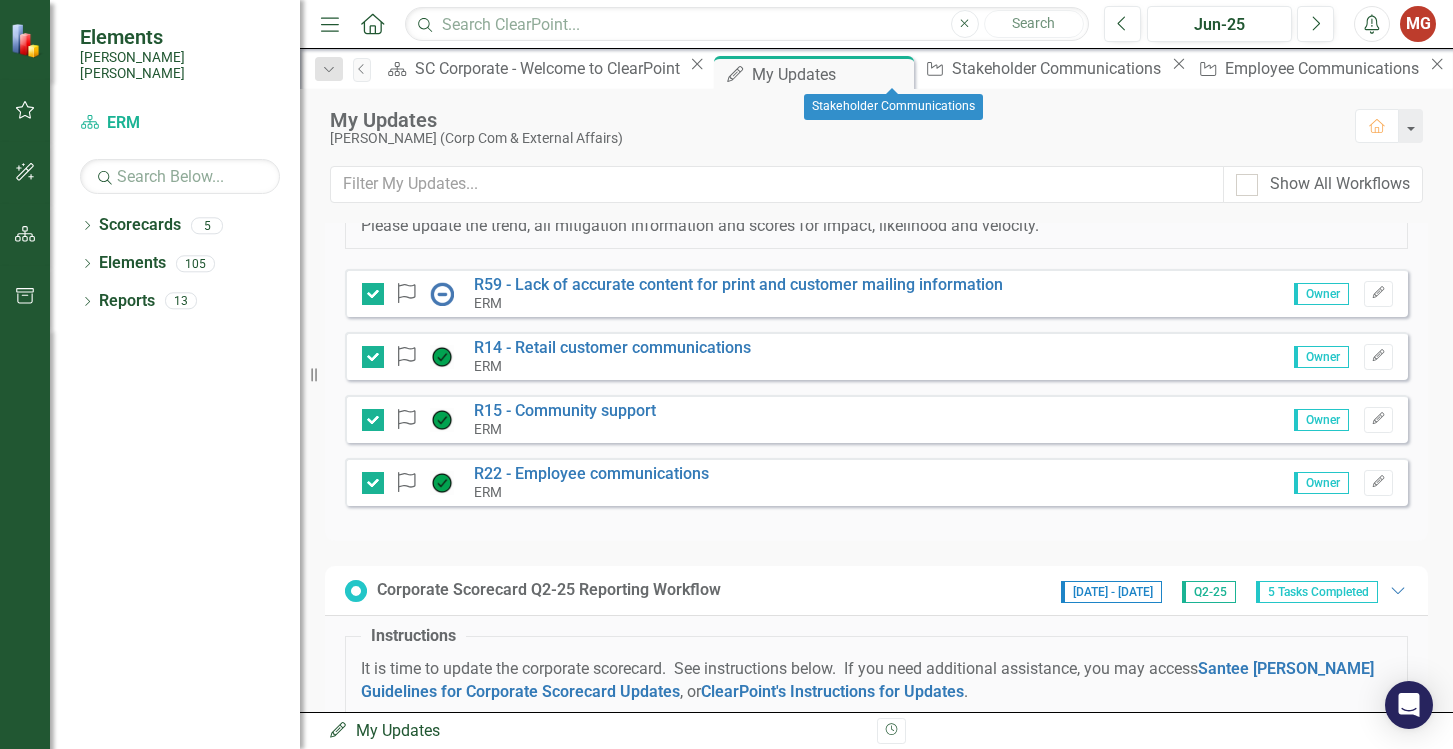 click 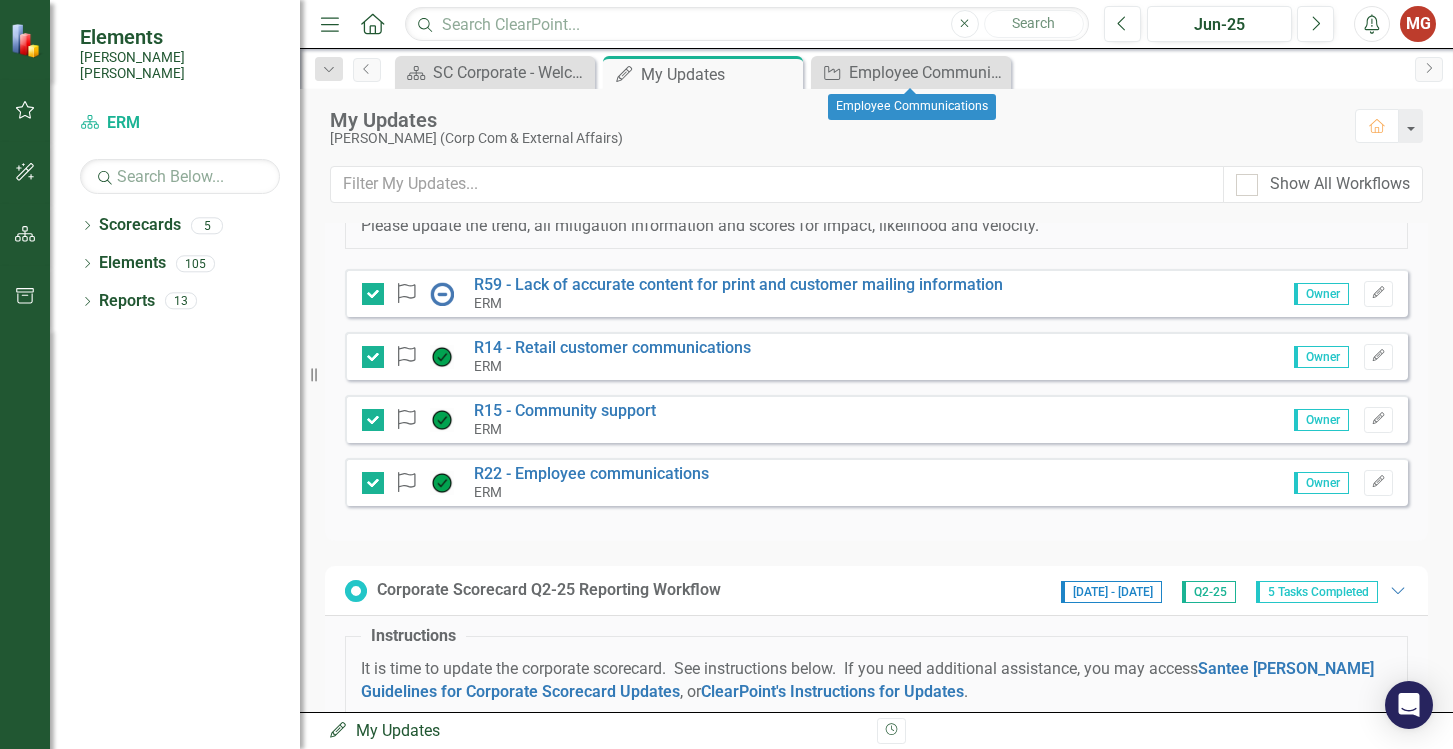 click on "Close" 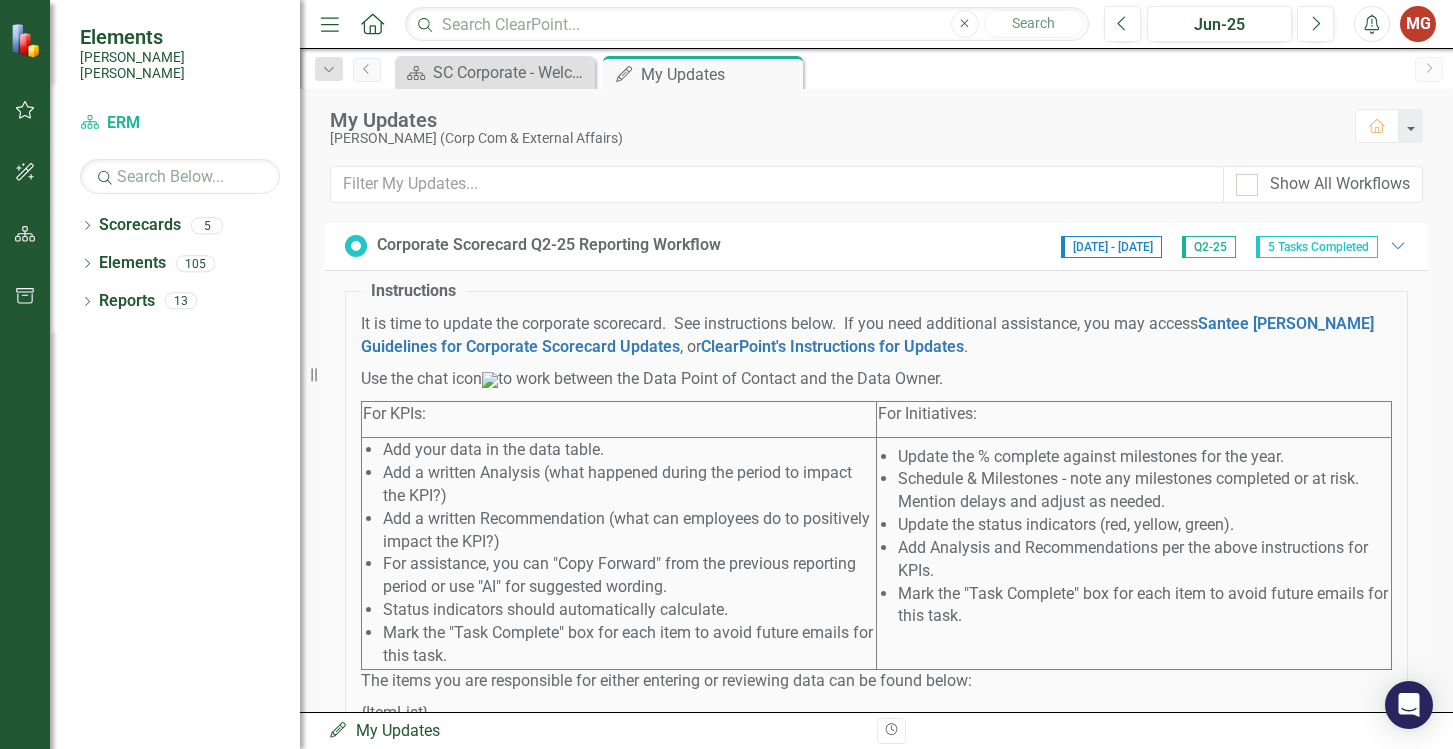 scroll, scrollTop: 500, scrollLeft: 0, axis: vertical 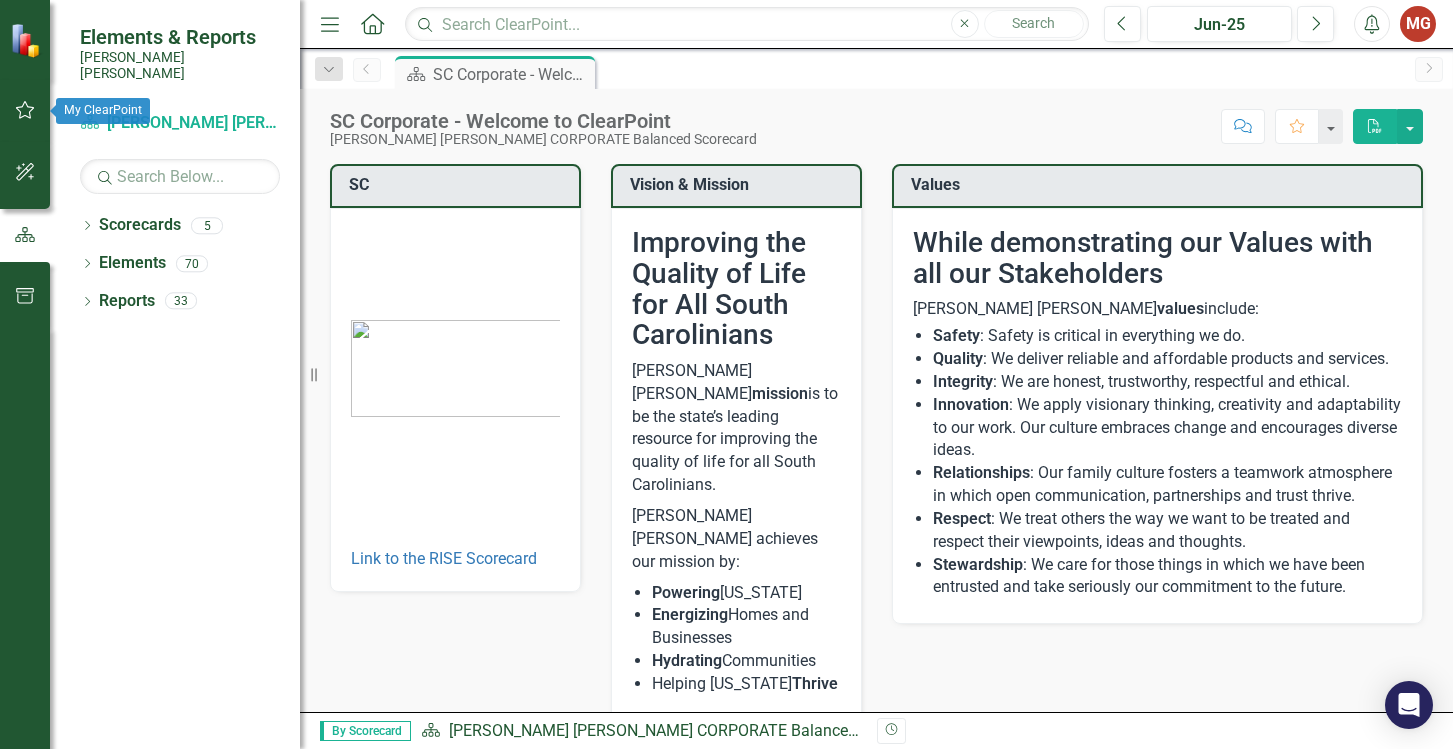click 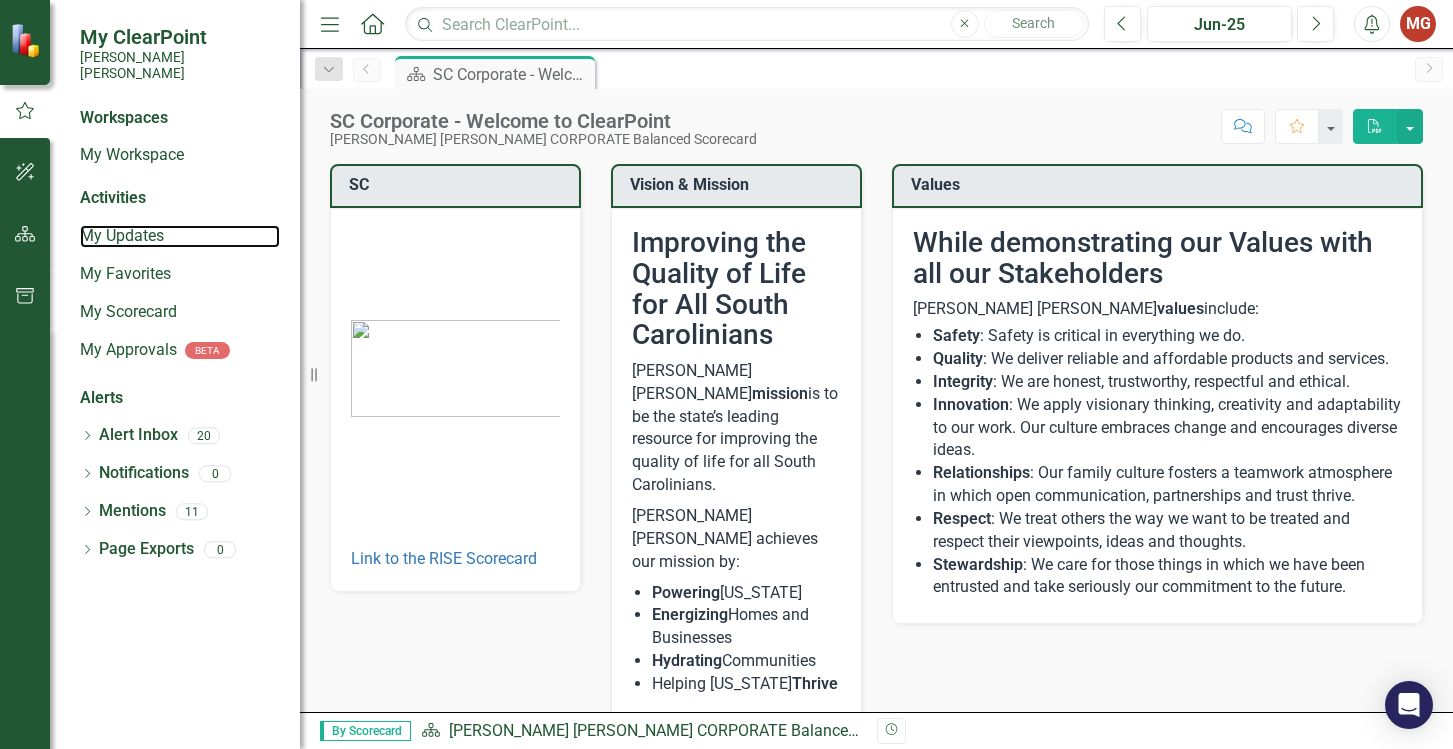 click on "My Updates" at bounding box center (180, 236) 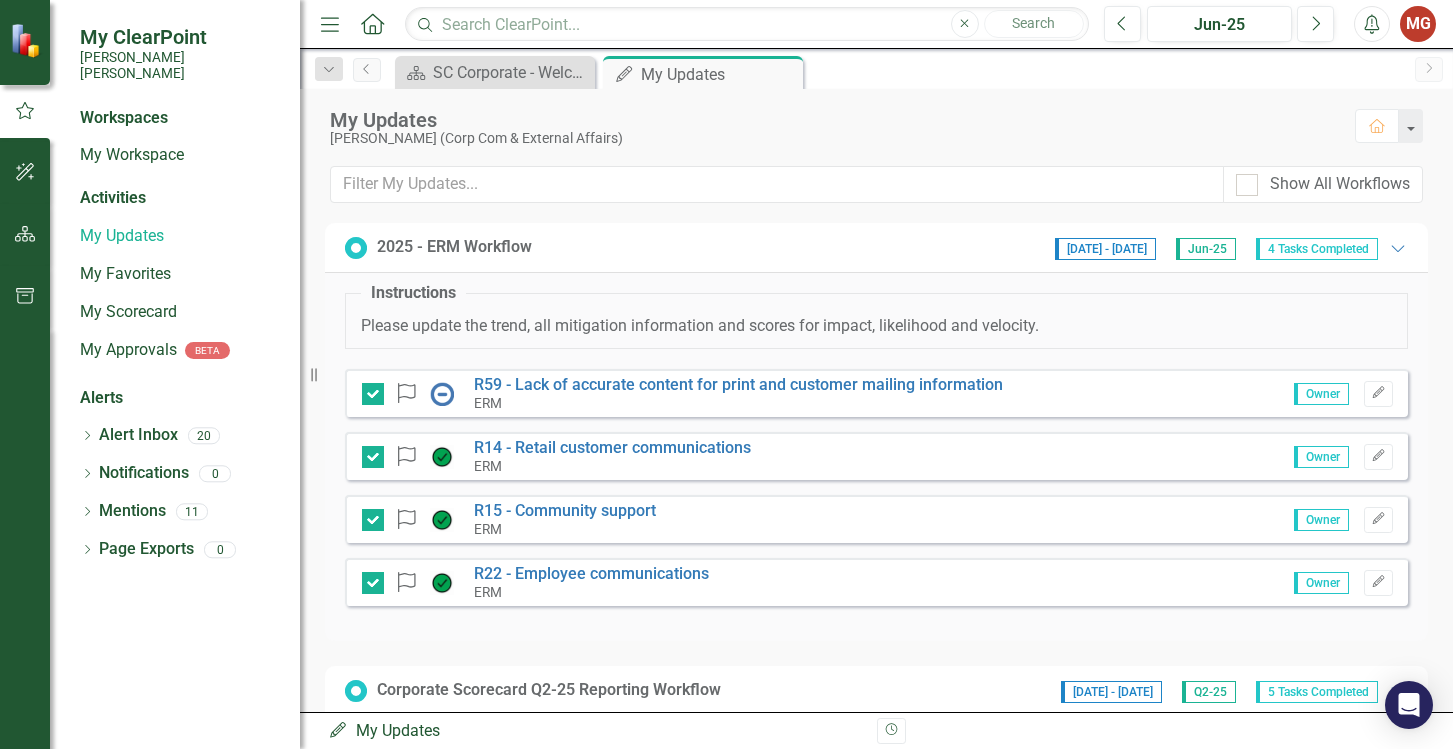 click on "Scorecard SC Corporate - Welcome to ClearPoint Close My Updates My Updates Pin Close" at bounding box center (898, 72) 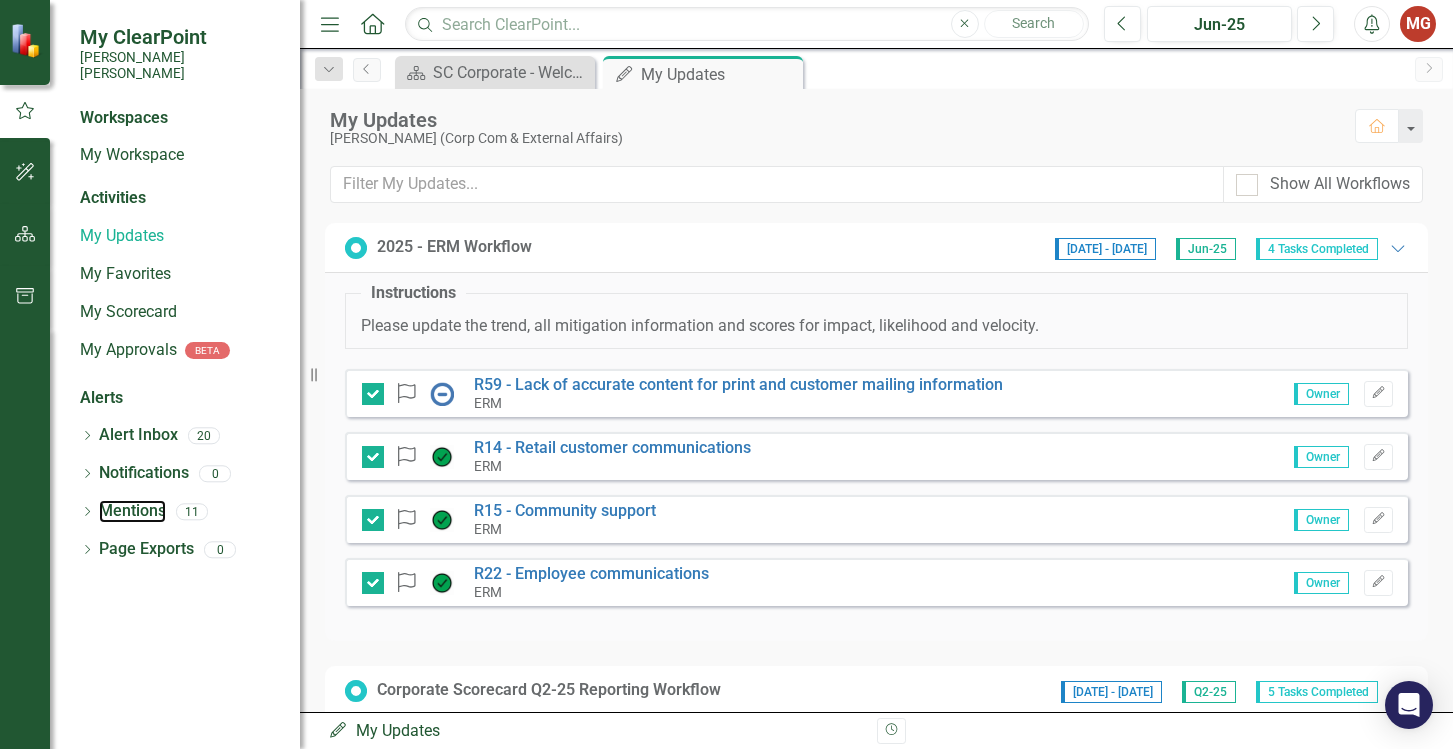 click on "Mentions" at bounding box center [132, 511] 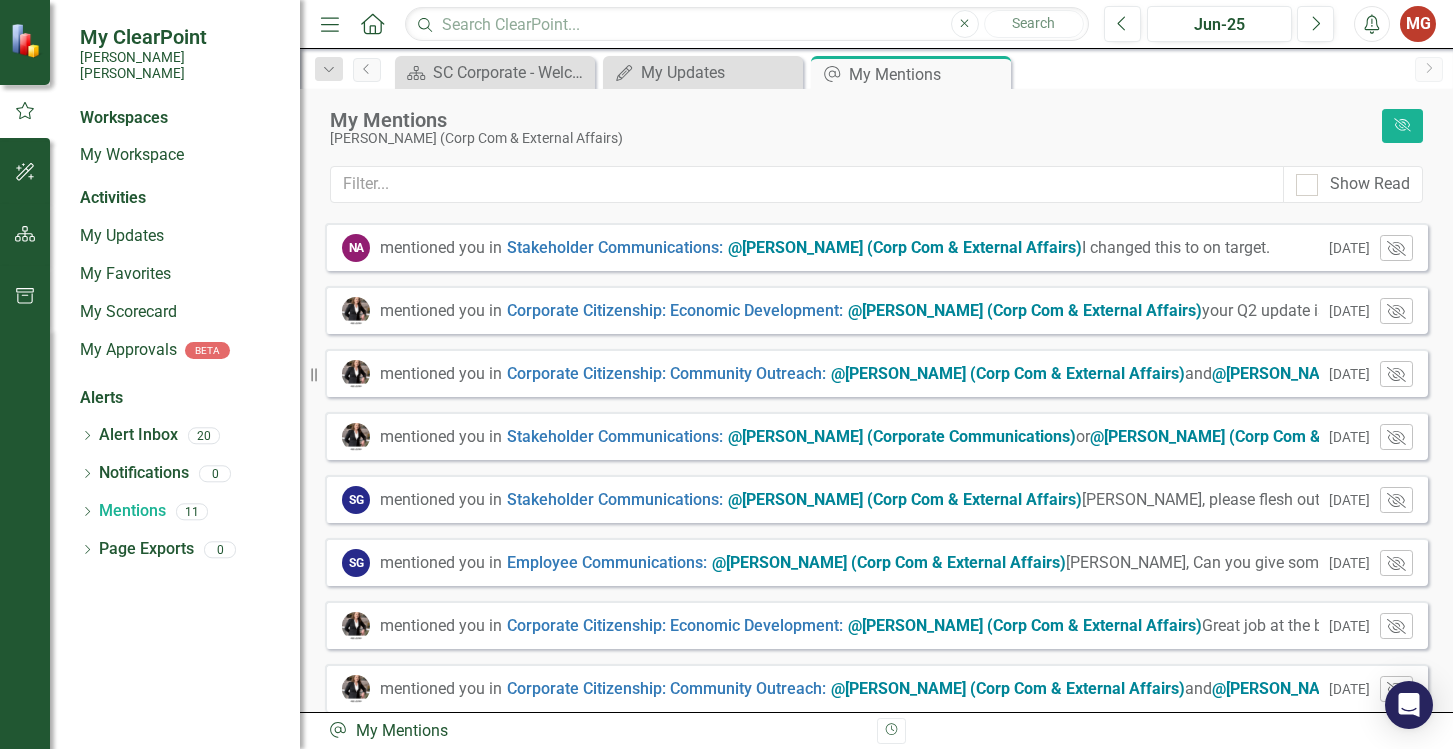 click on "@Mollie Gore (Corp Com & External Affairs)   Mollie, please flesh out some of the processes we've put in place (e.g., biweekly calls on RFP, WSJ article, bill inserts on Cook, etc.)" at bounding box center (1398, 499) 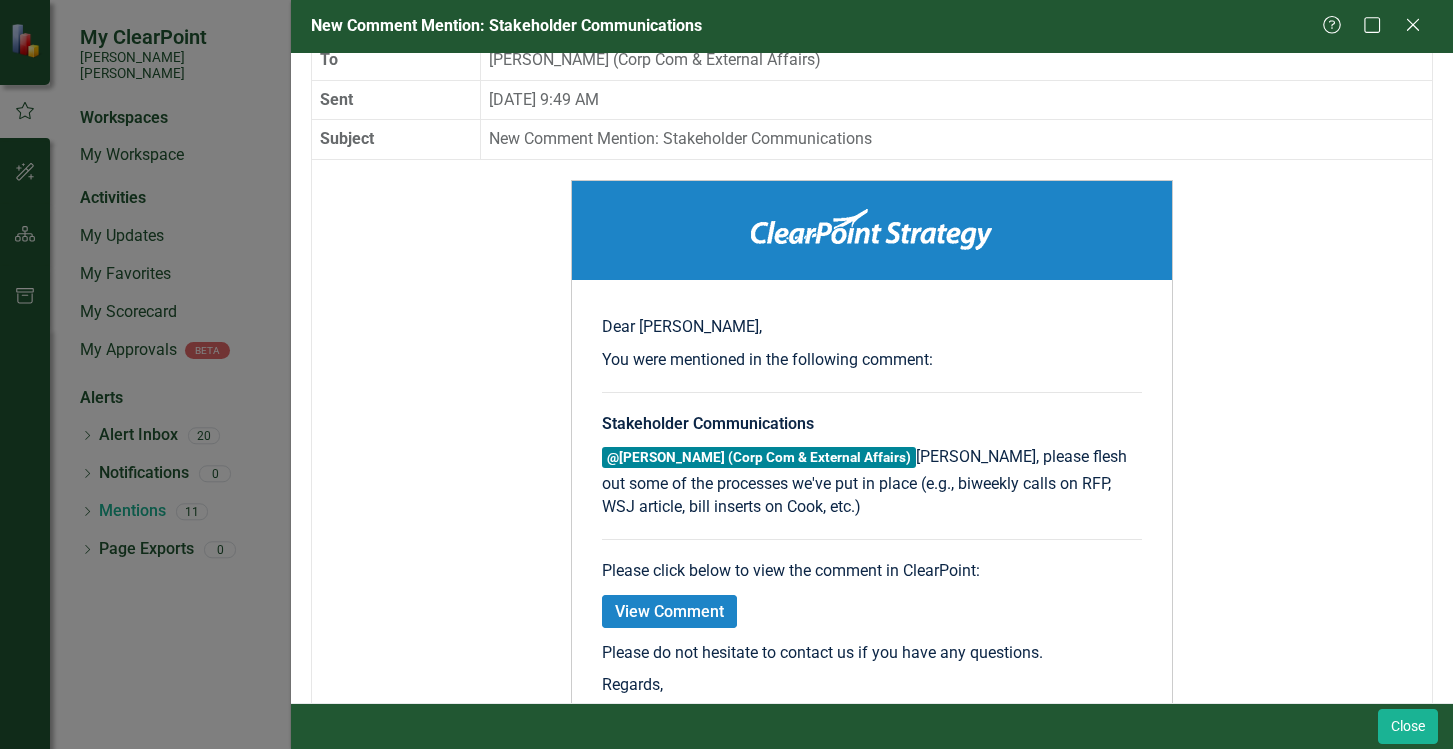 scroll, scrollTop: 100, scrollLeft: 0, axis: vertical 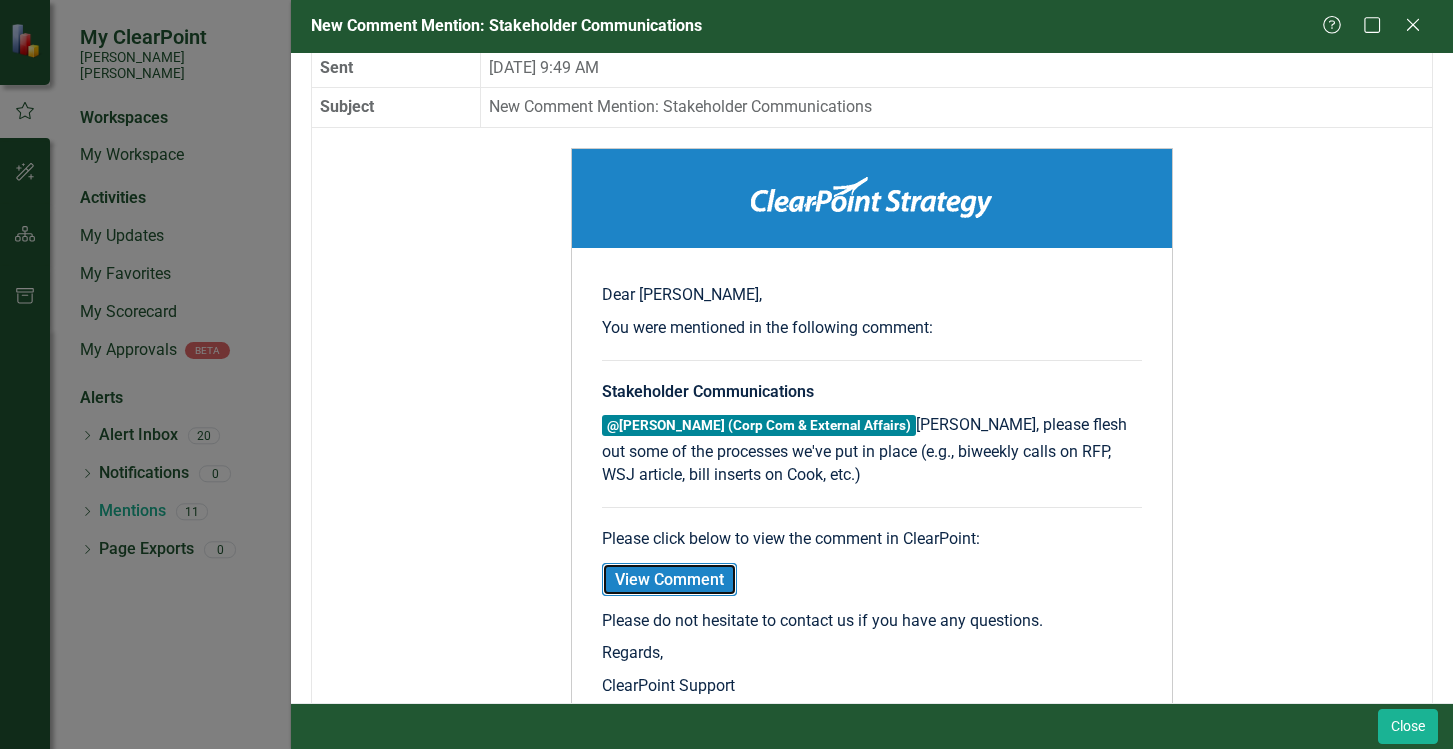 click on "View Comment" at bounding box center (669, 579) 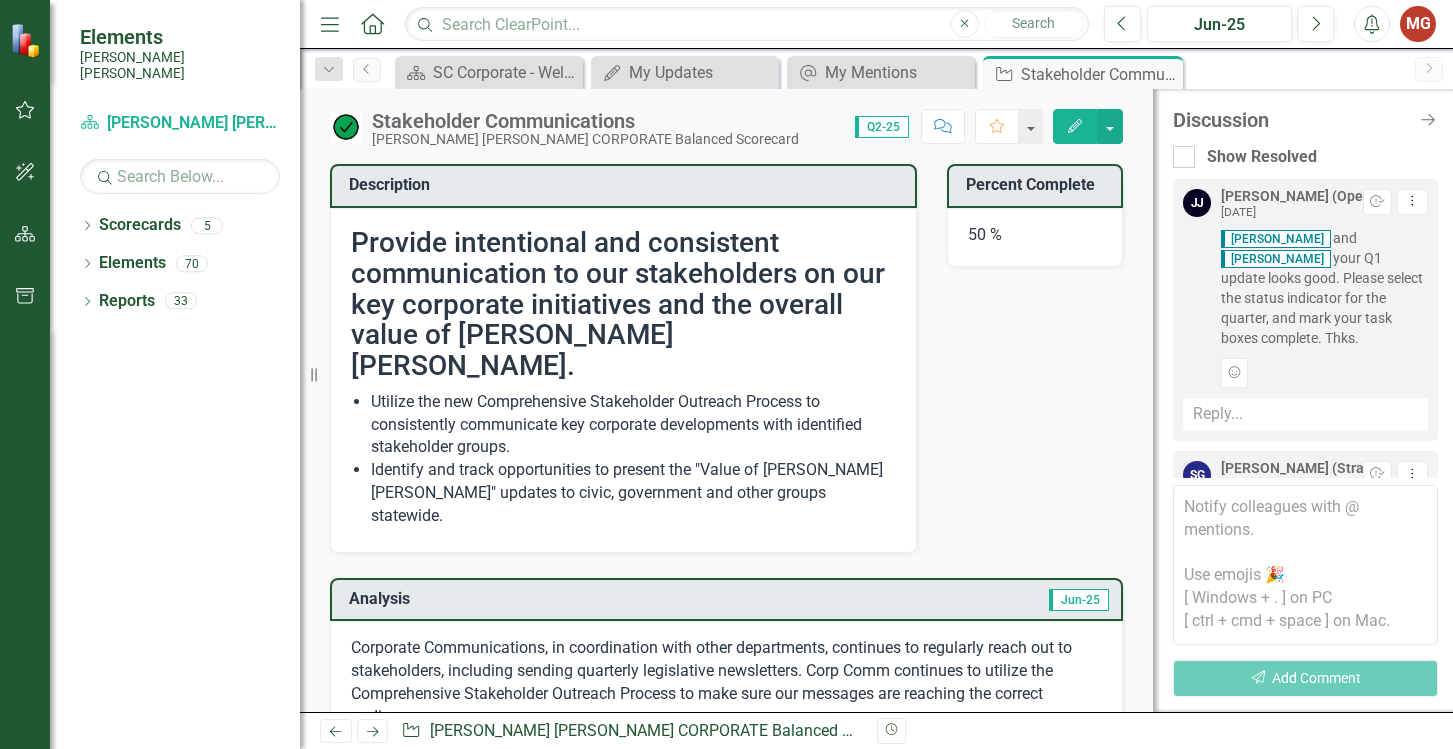 scroll, scrollTop: 282, scrollLeft: 0, axis: vertical 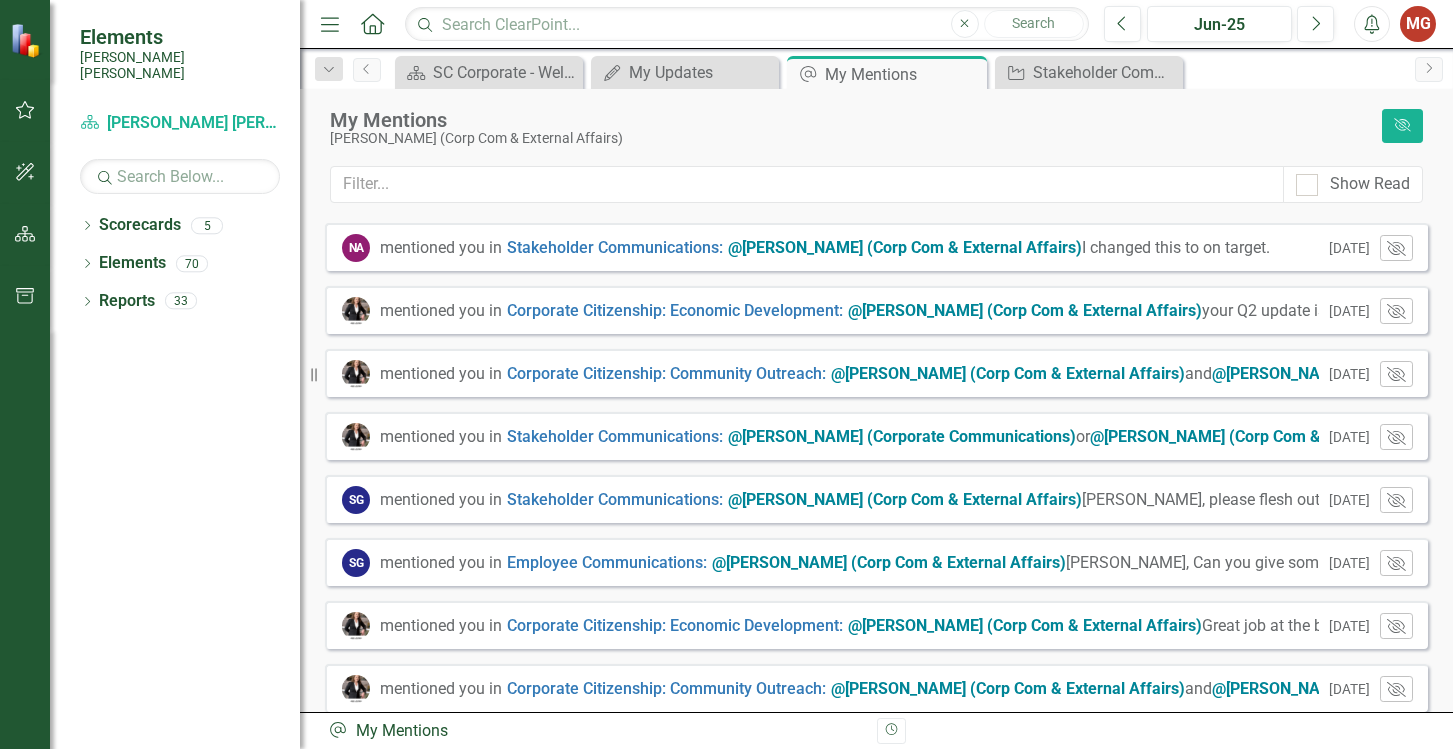 click on "@Mollie Gore (Corp Com & External Affairs)   Mollie, Can you give some examples of initiatives undertaken that support the 25% analysis" at bounding box center (1249, 562) 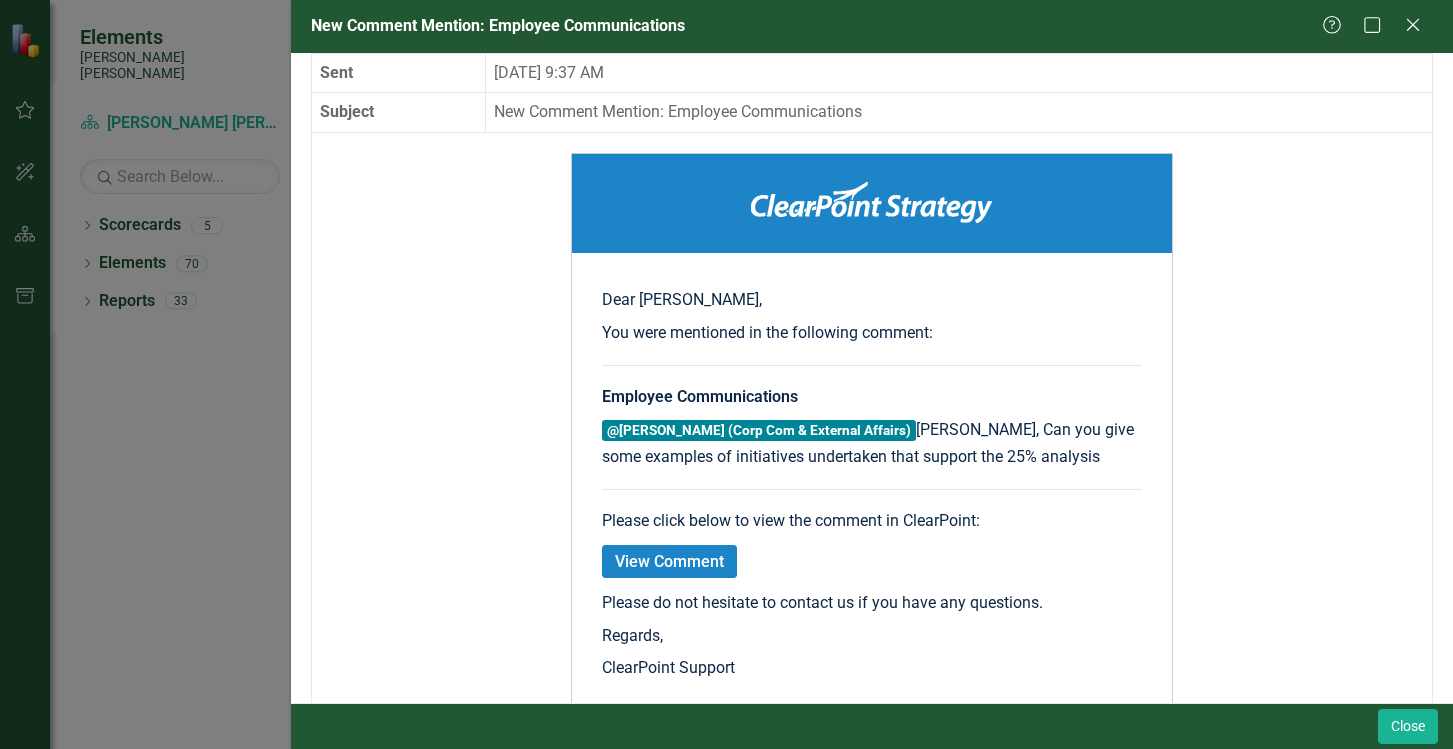 scroll, scrollTop: 0, scrollLeft: 0, axis: both 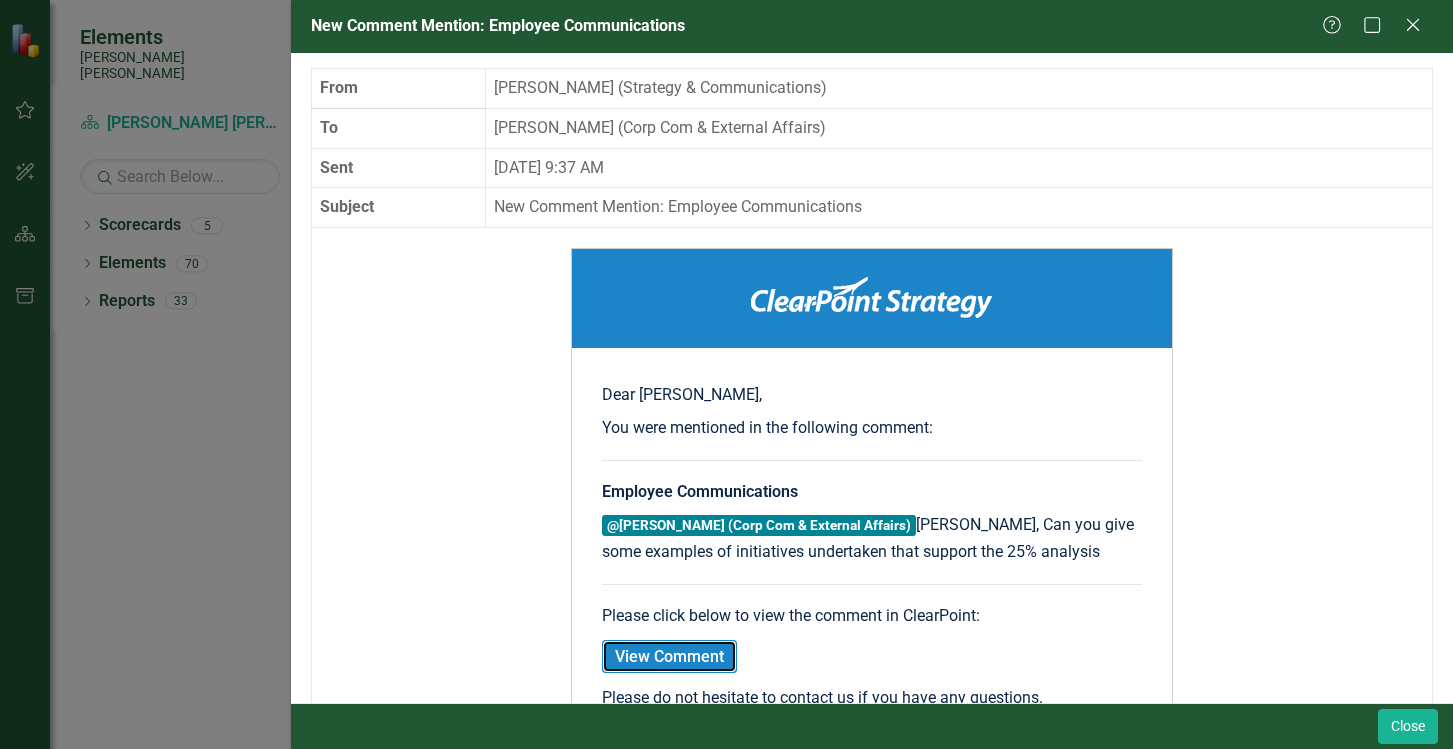 click on "View Comment" at bounding box center [669, 656] 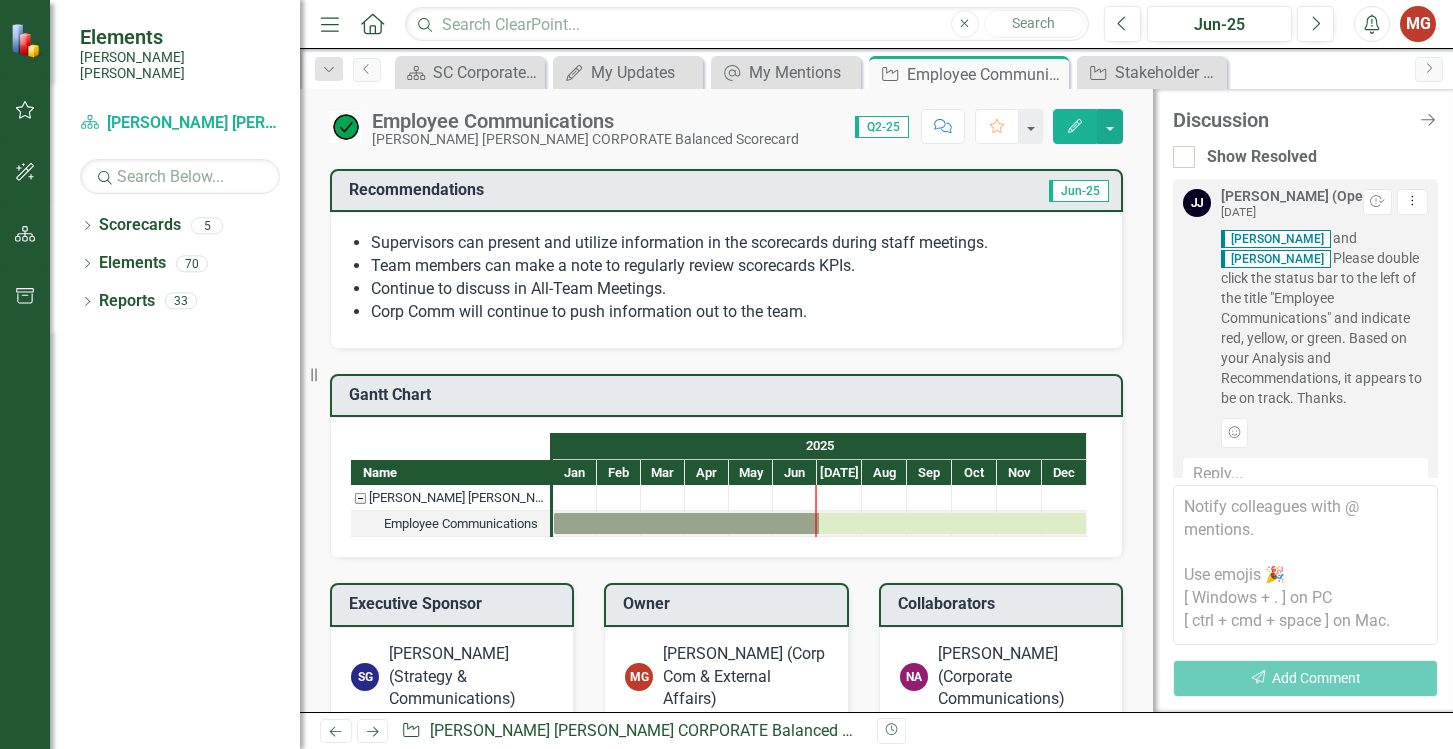 scroll, scrollTop: 280, scrollLeft: 0, axis: vertical 